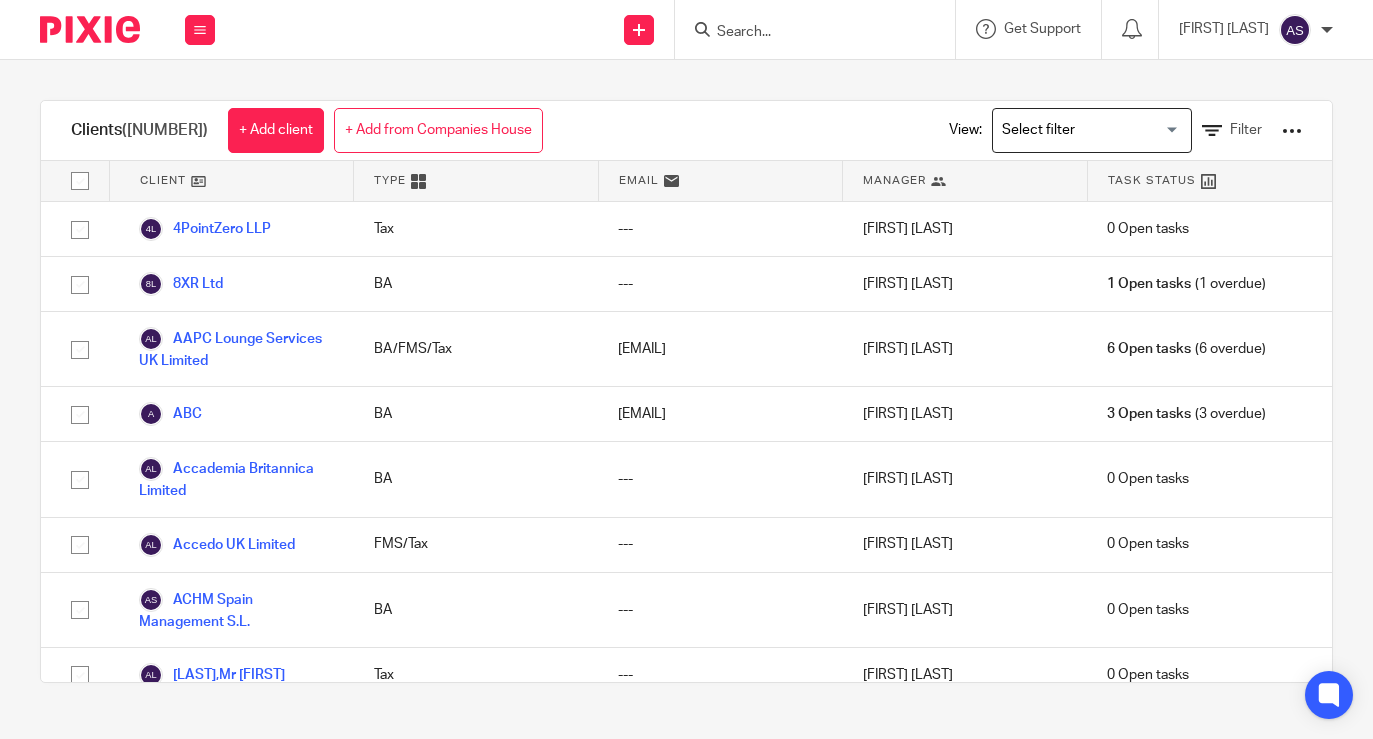 scroll, scrollTop: 0, scrollLeft: 0, axis: both 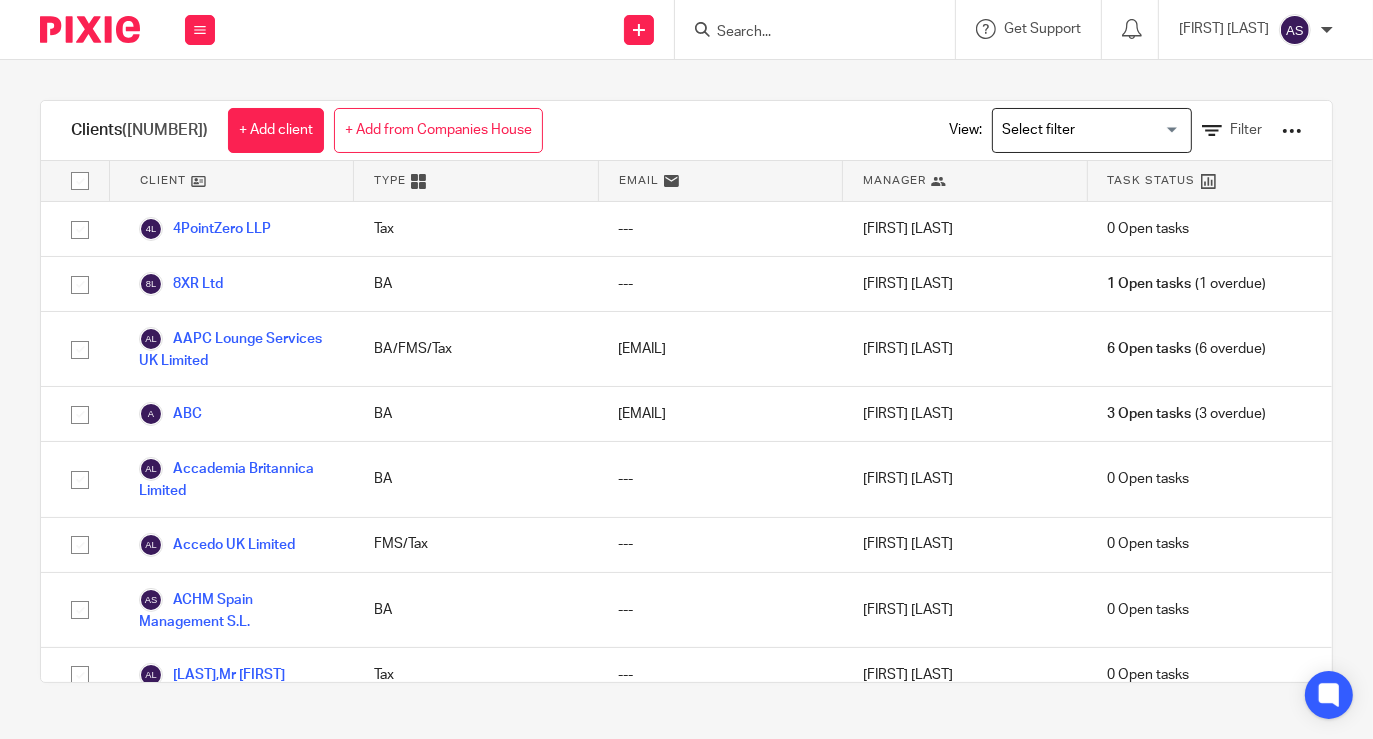 click at bounding box center (805, 33) 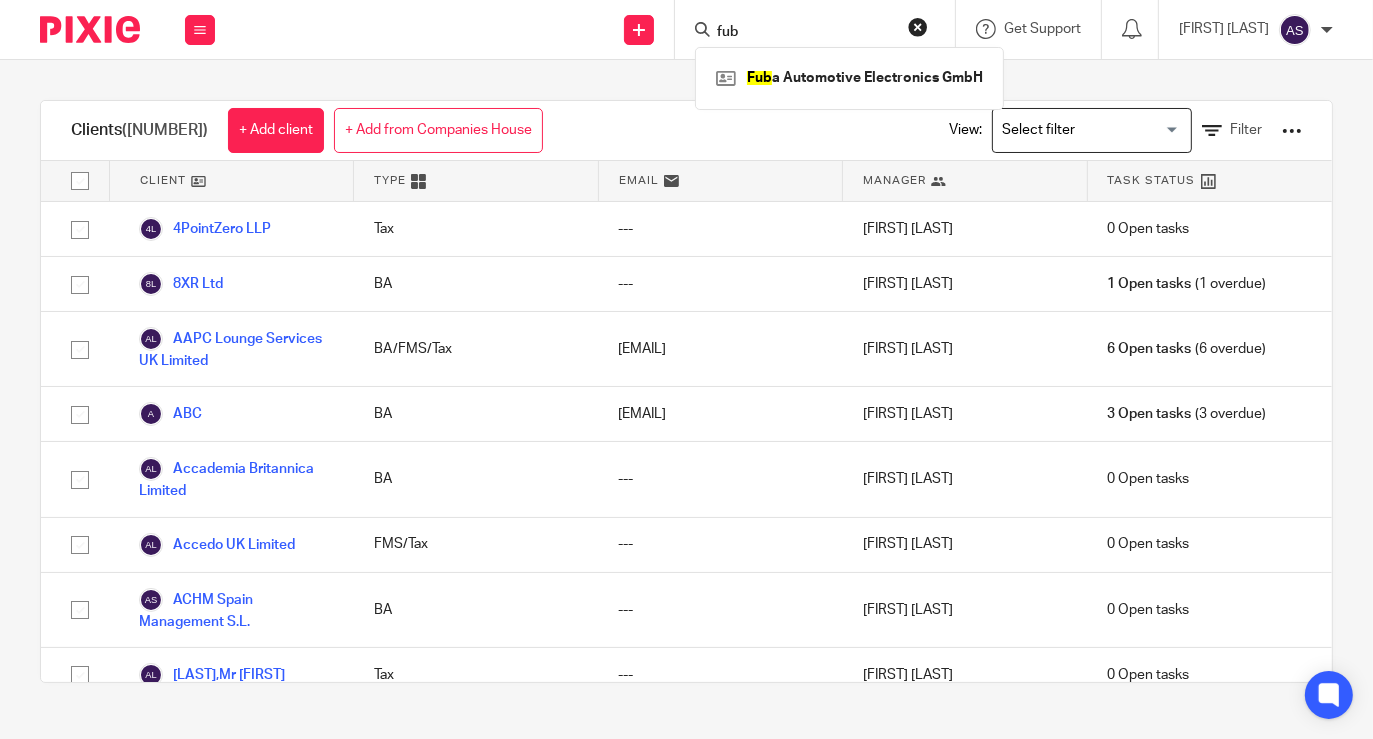 type on "fub" 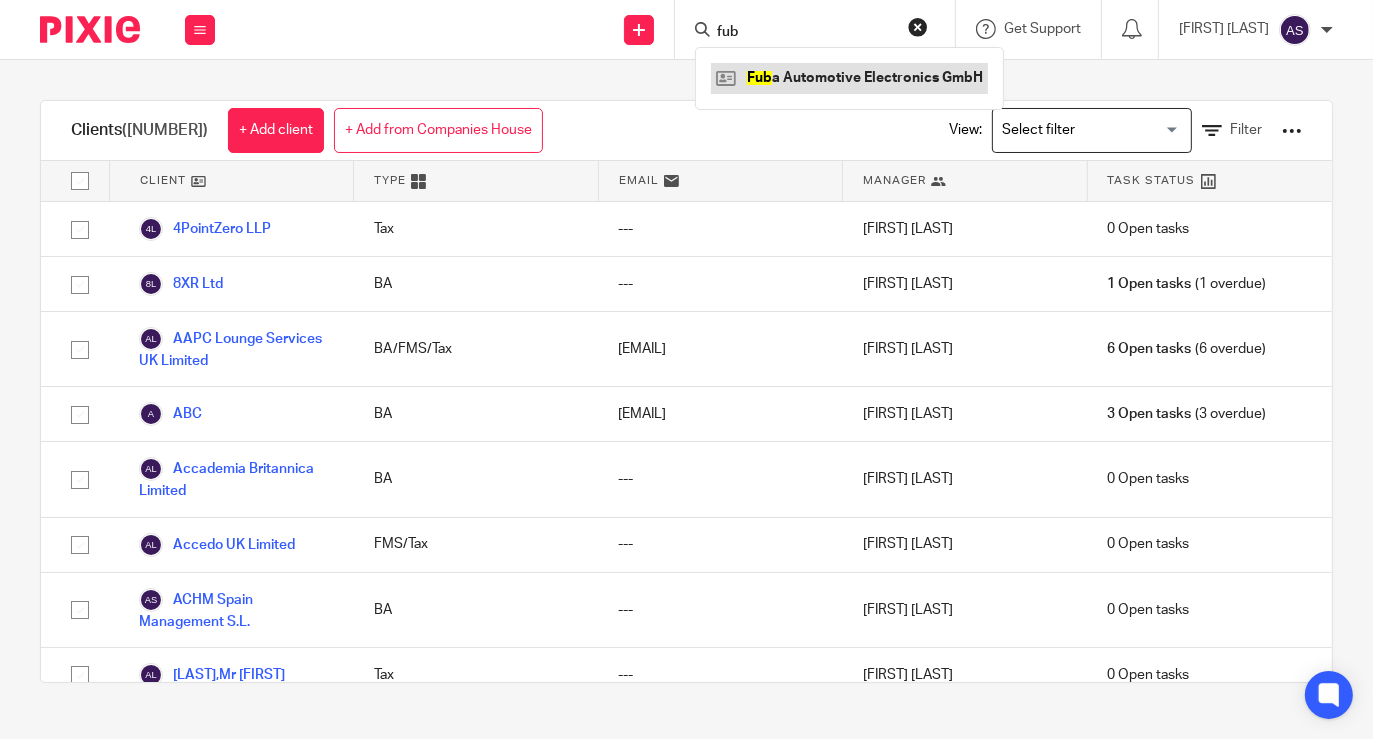 click at bounding box center (849, 78) 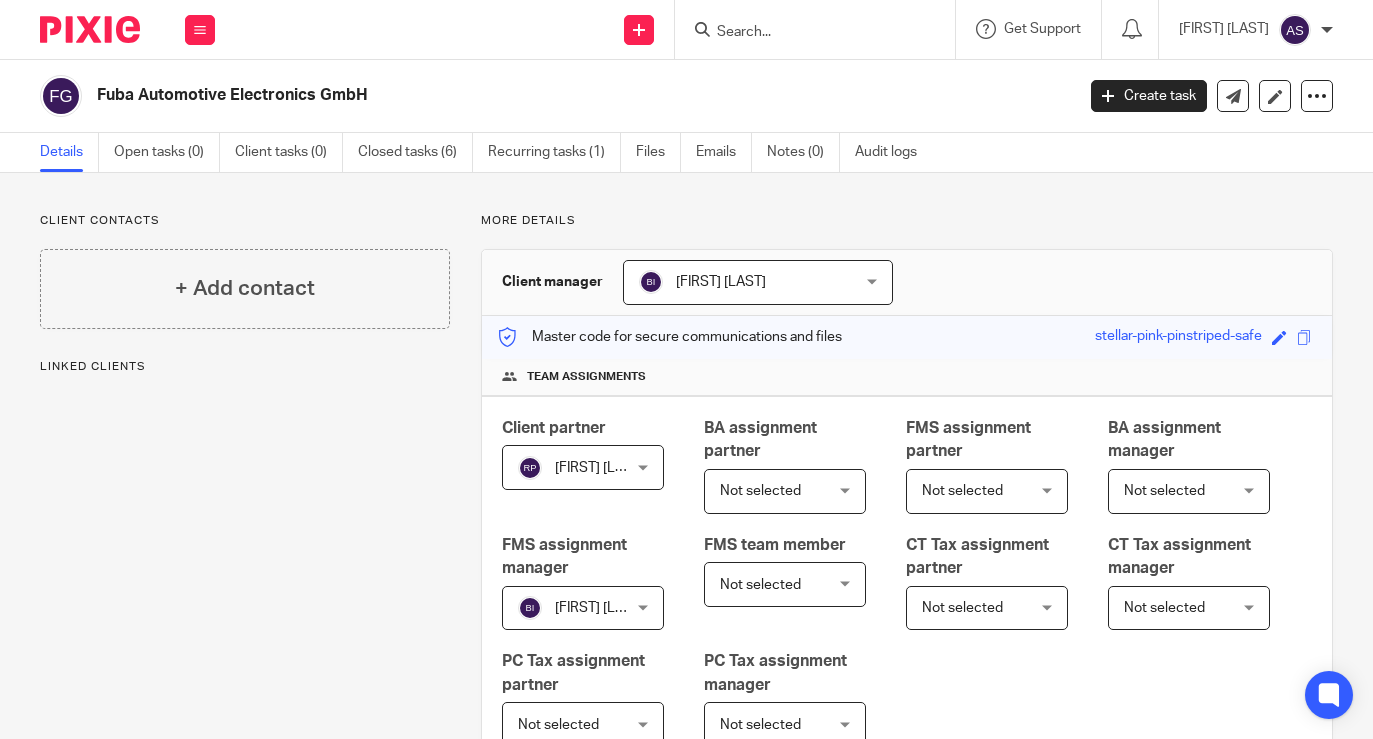 scroll, scrollTop: 0, scrollLeft: 0, axis: both 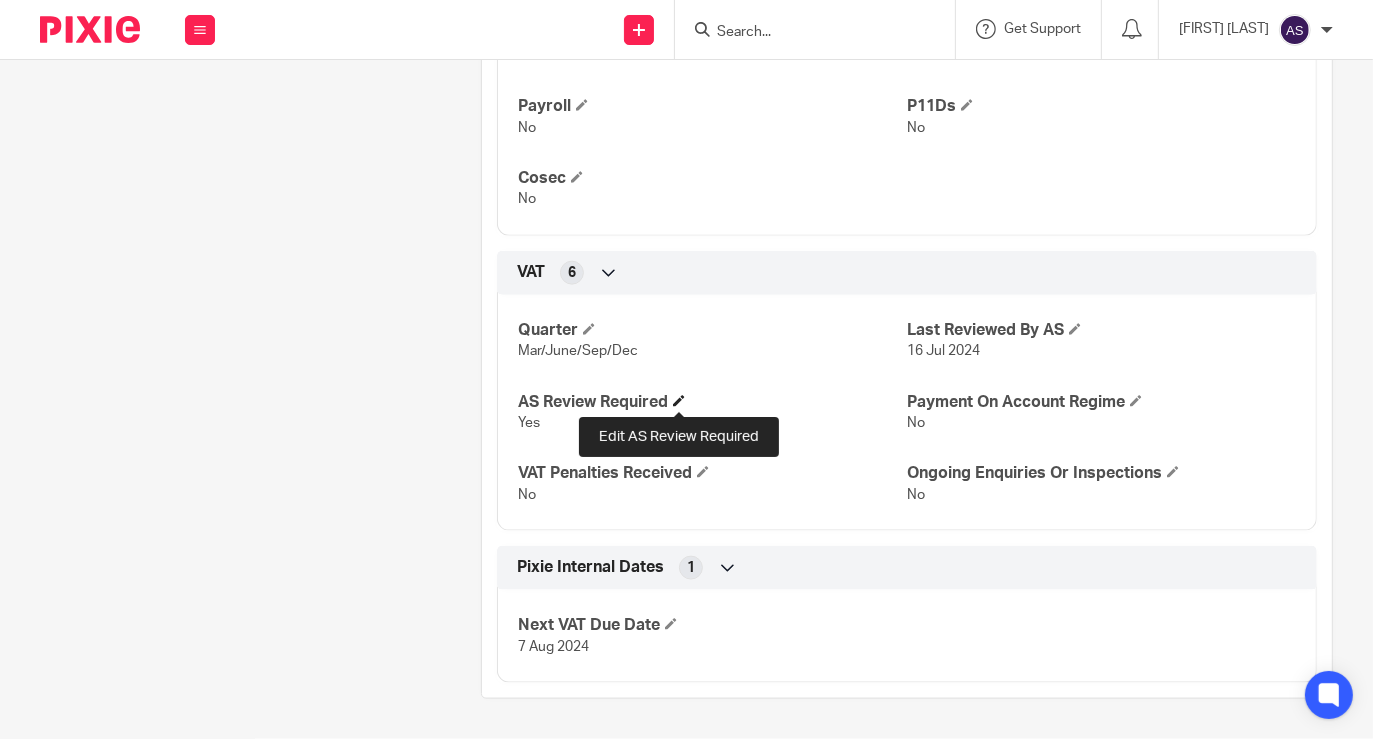 click at bounding box center [679, 401] 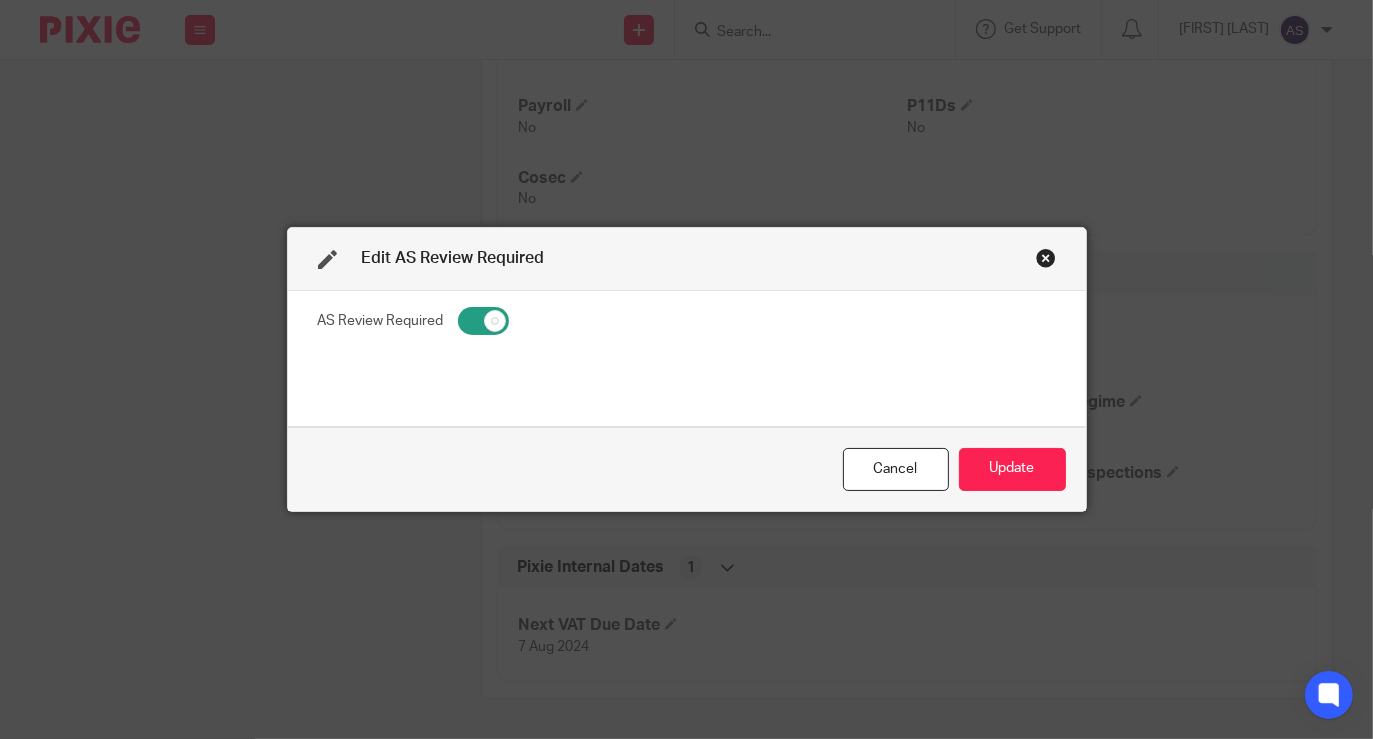 click at bounding box center [483, 321] 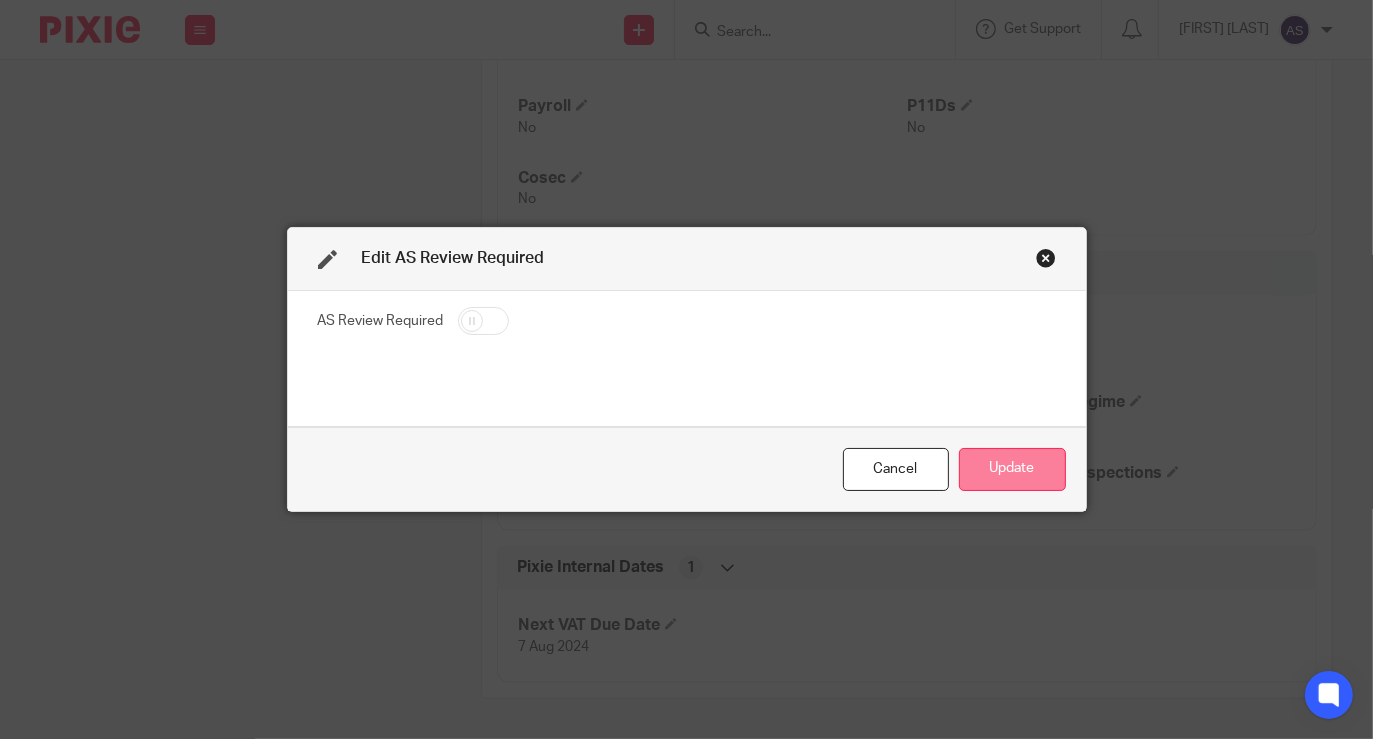click on "Update" at bounding box center [1012, 469] 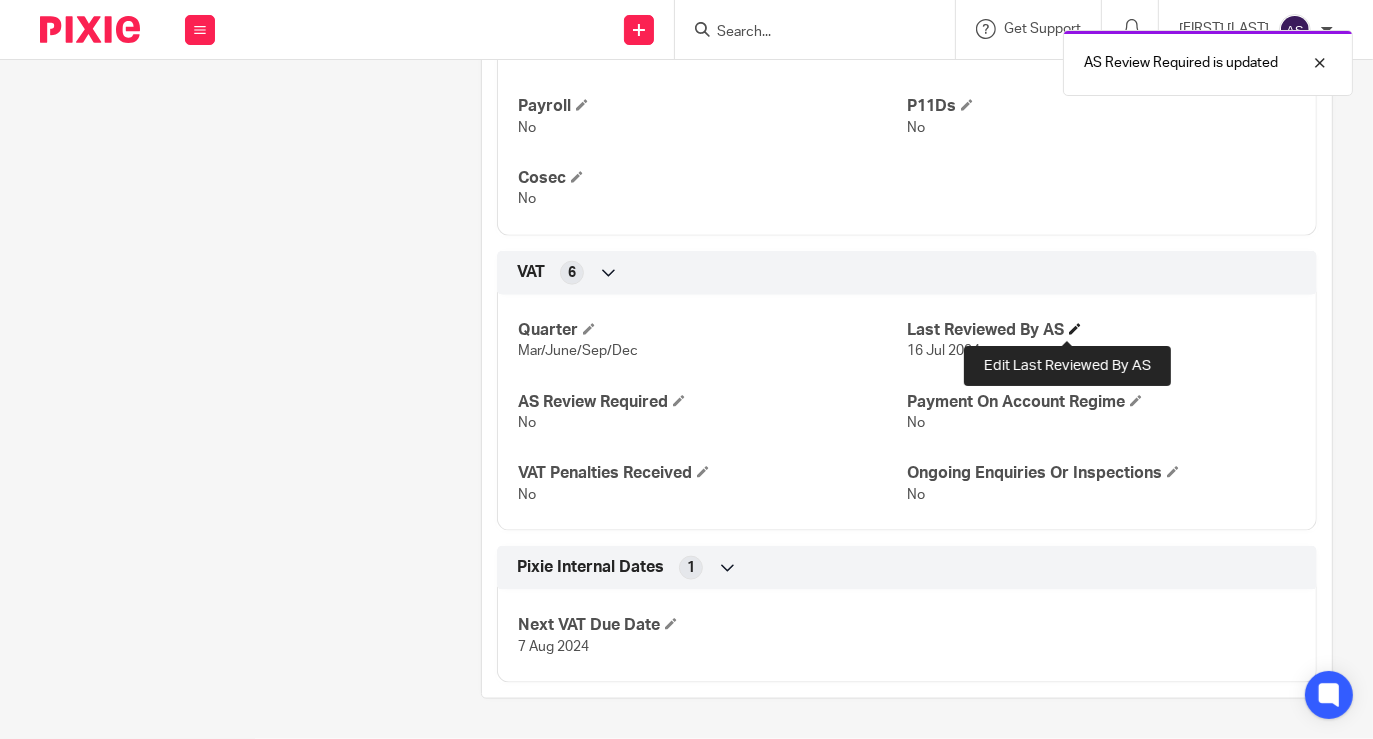 click at bounding box center (1075, 329) 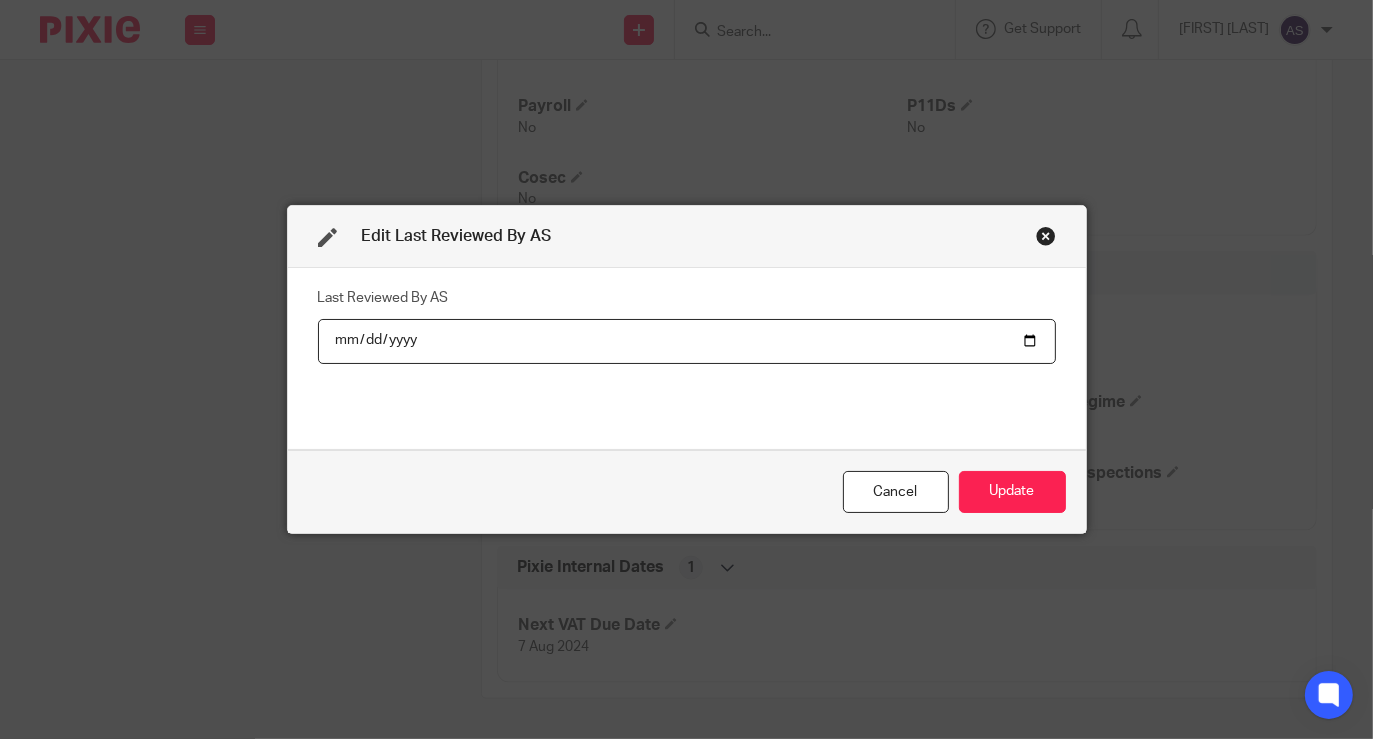 click on "2024-07-16" at bounding box center (687, 341) 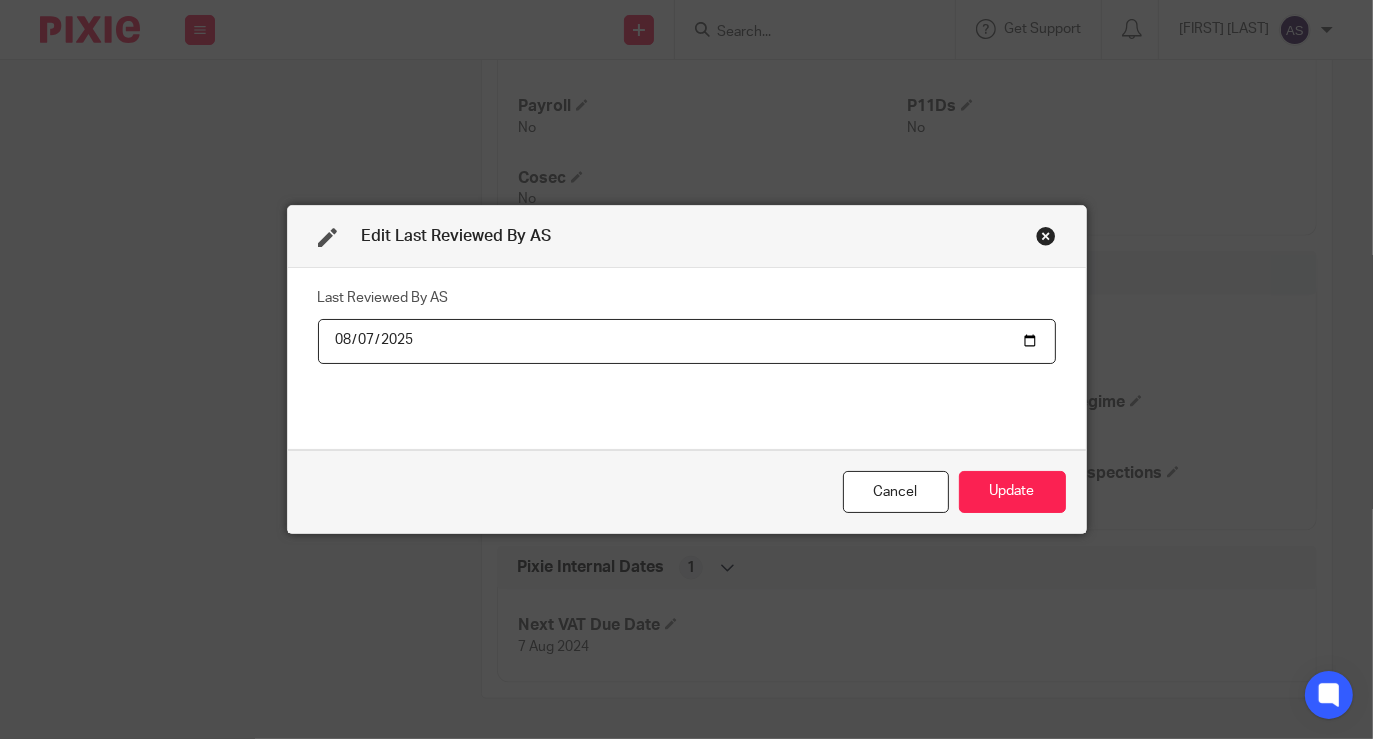 type on "2025-08-07" 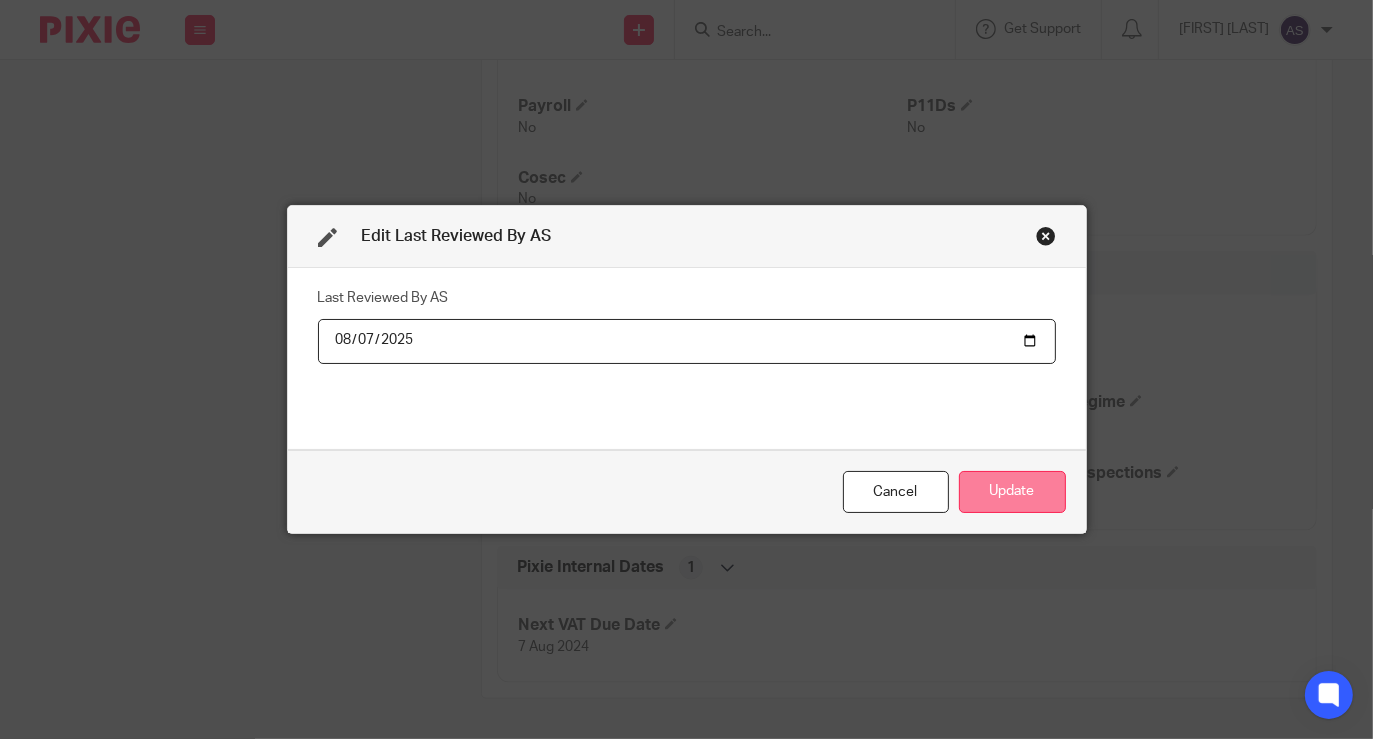 click on "Update" at bounding box center (1012, 492) 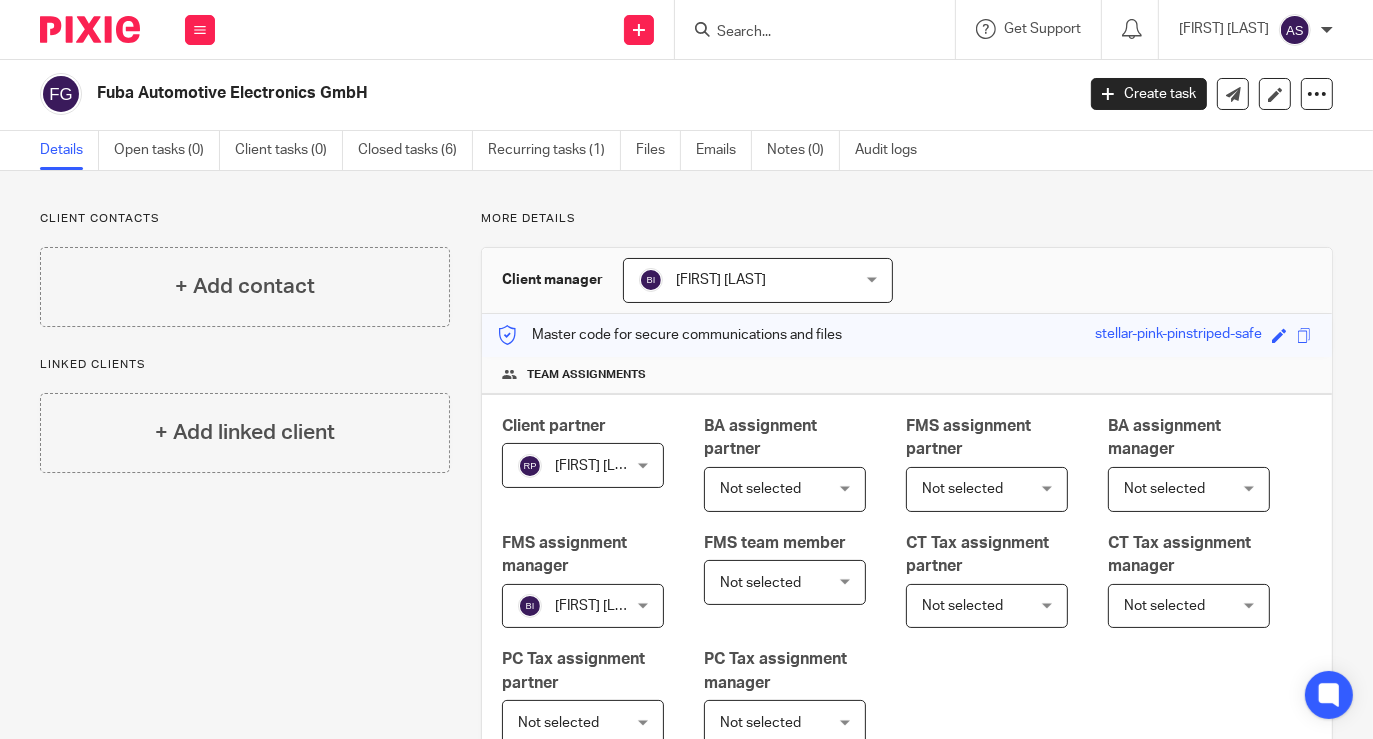 scroll, scrollTop: 0, scrollLeft: 0, axis: both 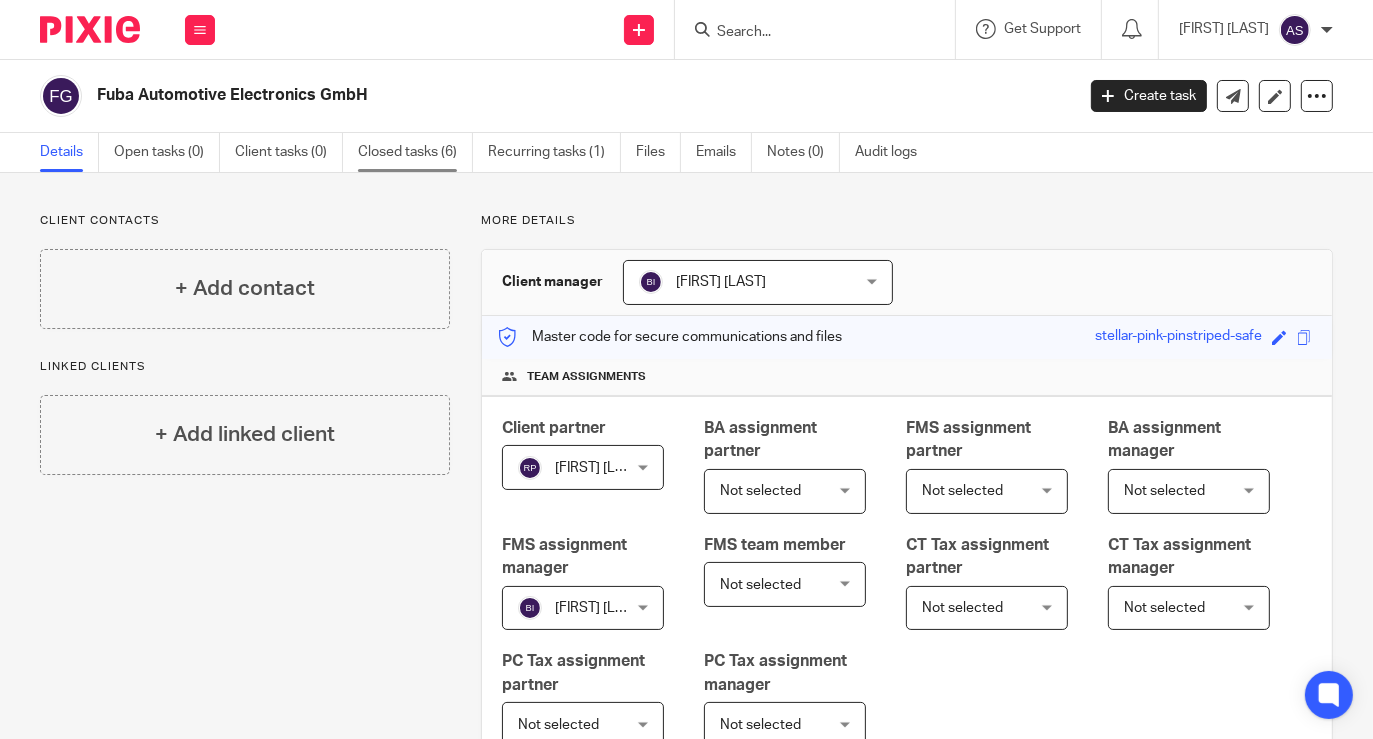 click on "Closed tasks (6)" at bounding box center [415, 152] 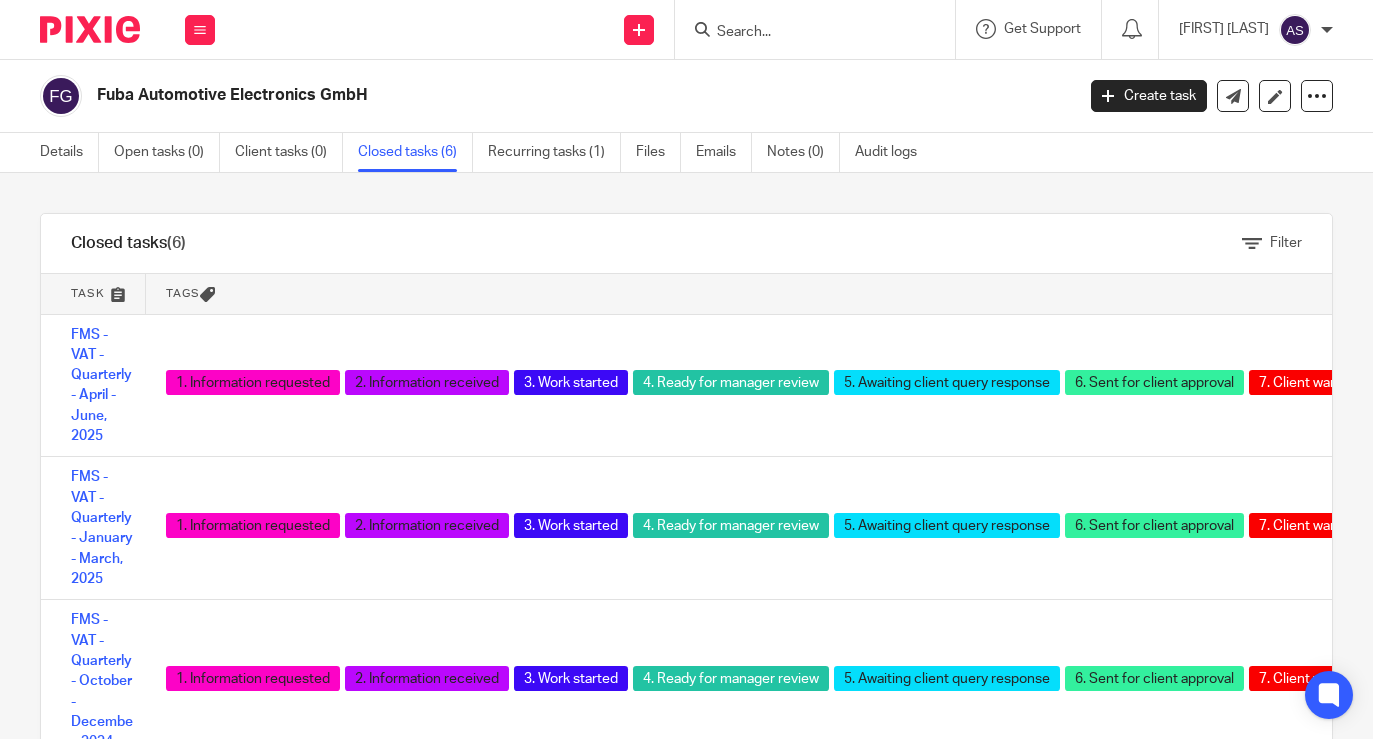 scroll, scrollTop: 0, scrollLeft: 0, axis: both 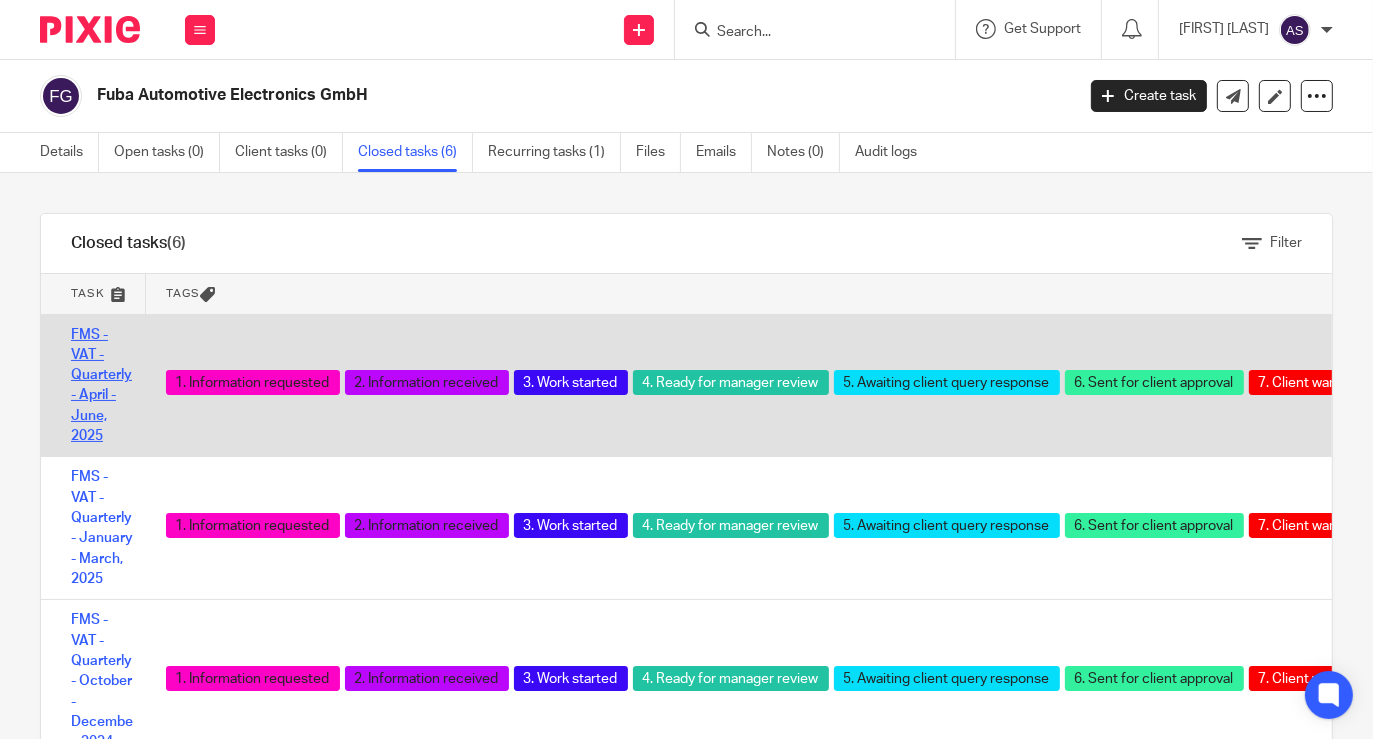 click on "FMS - VAT - Quarterly - April - June, 2025" at bounding box center [101, 386] 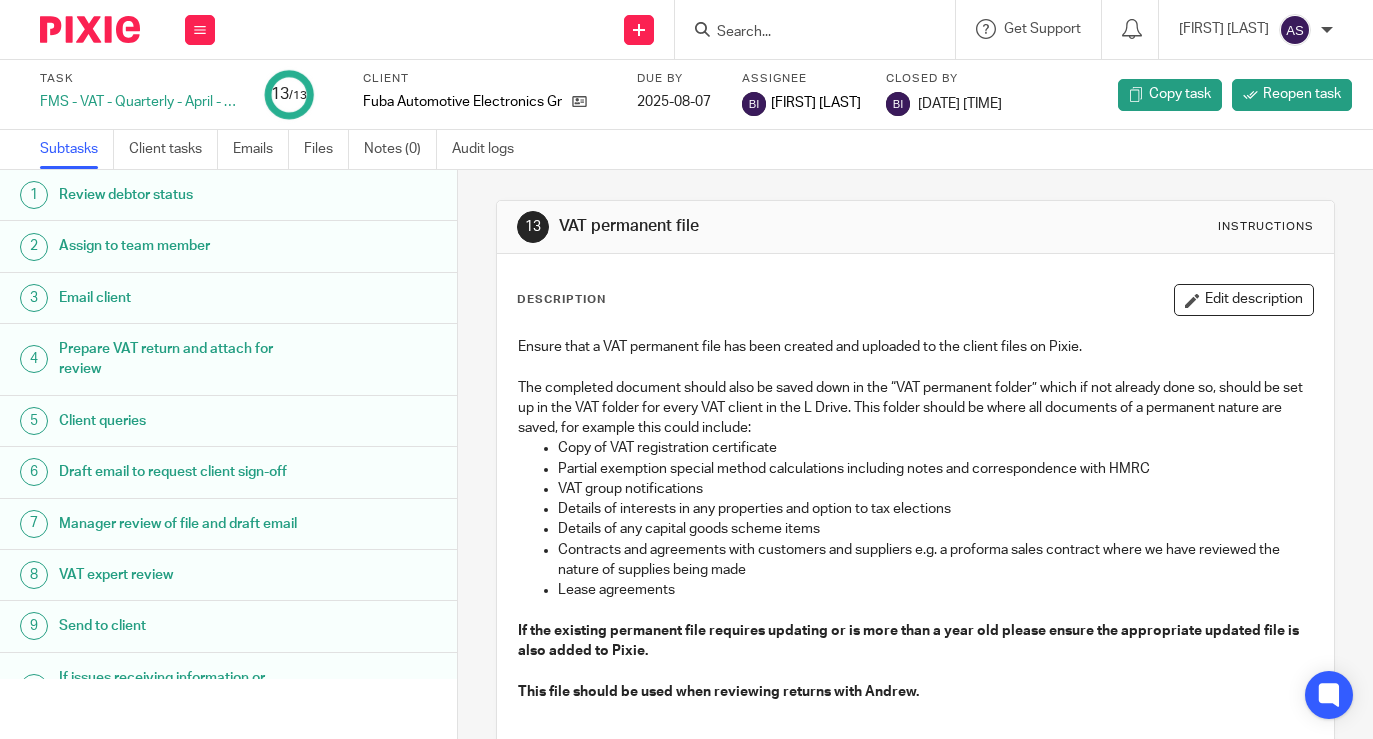 scroll, scrollTop: 0, scrollLeft: 0, axis: both 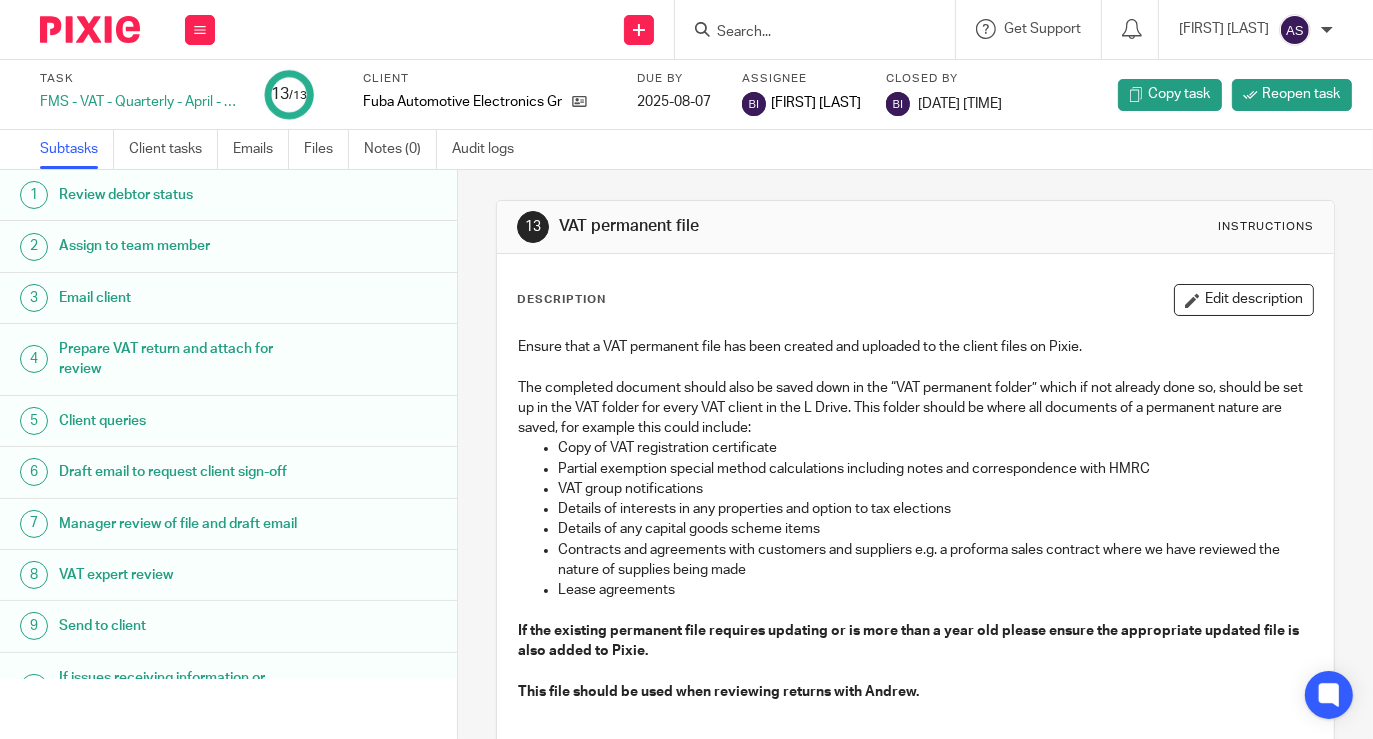 click on "VAT expert review" at bounding box center (185, 575) 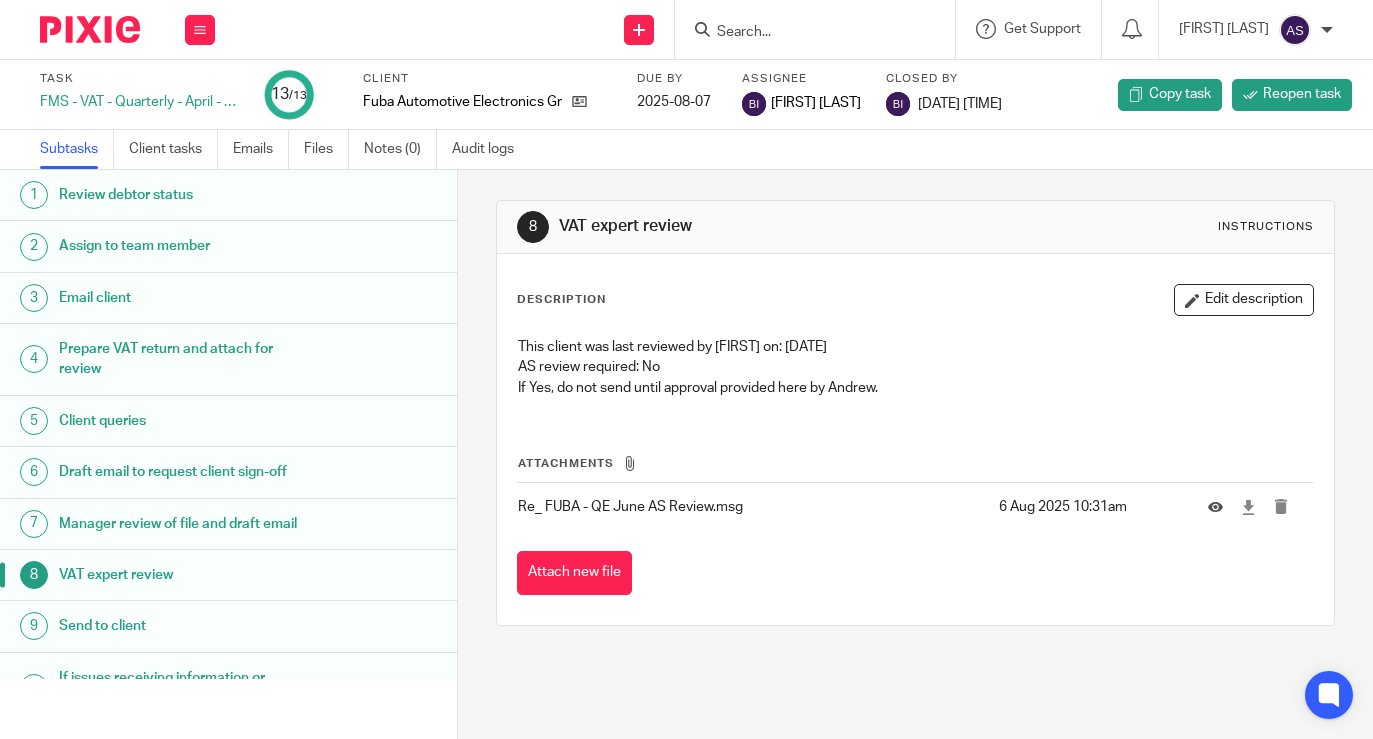 scroll, scrollTop: 0, scrollLeft: 0, axis: both 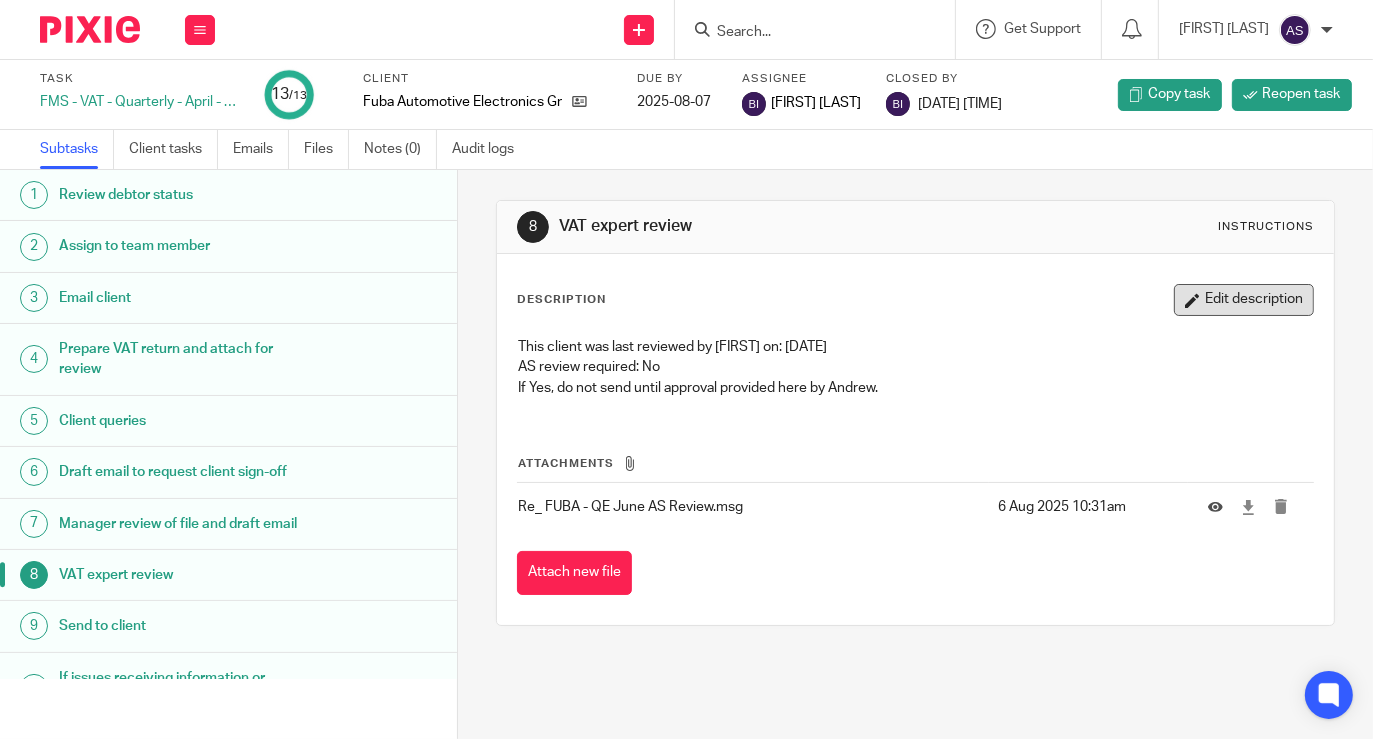 click on "Edit description" at bounding box center [1244, 300] 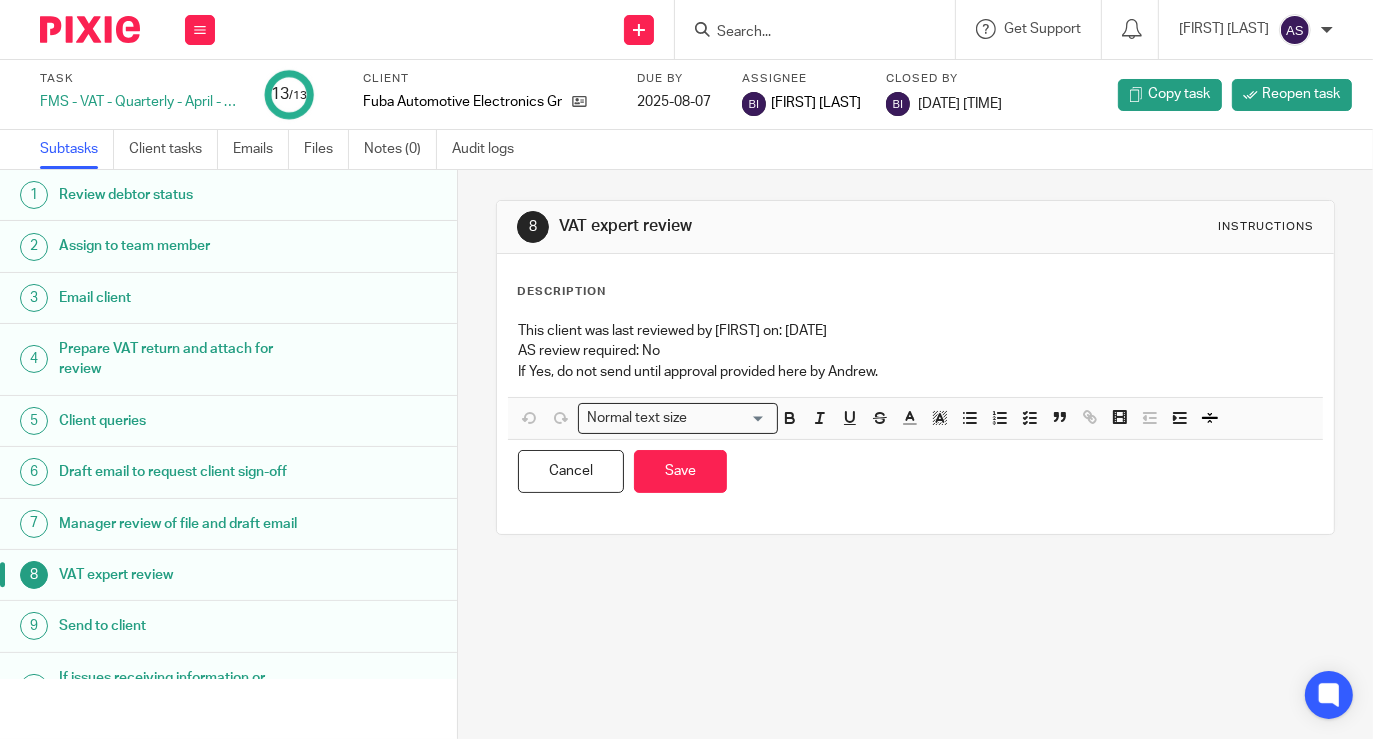 click on "If Yes, do not send until approval provided here by Andrew." at bounding box center [915, 372] 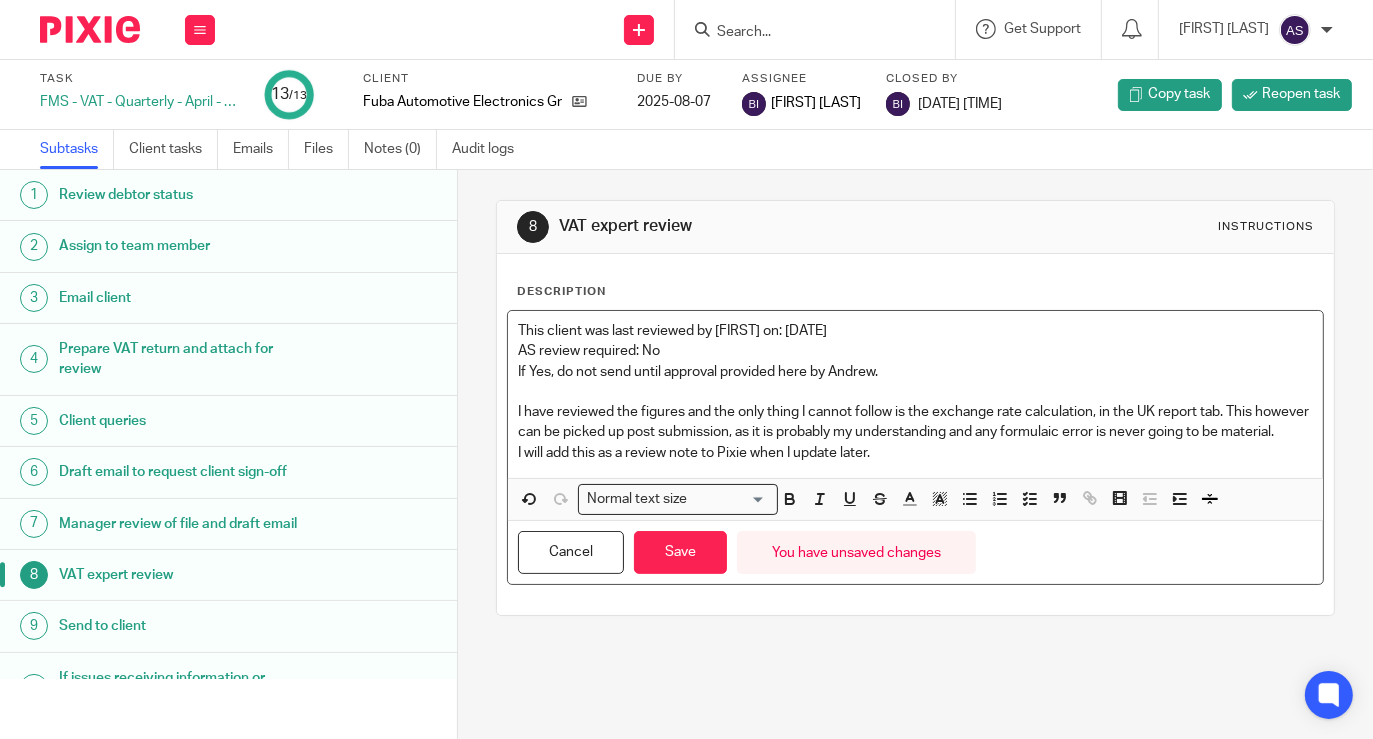 click on "I have reviewed the figures and the only thing I cannot follow is the exchange rate calculation, in the UK report tab. This however can be picked up post submission, as it is probably my understanding and any formulaic error is never going to be material." at bounding box center (915, 422) 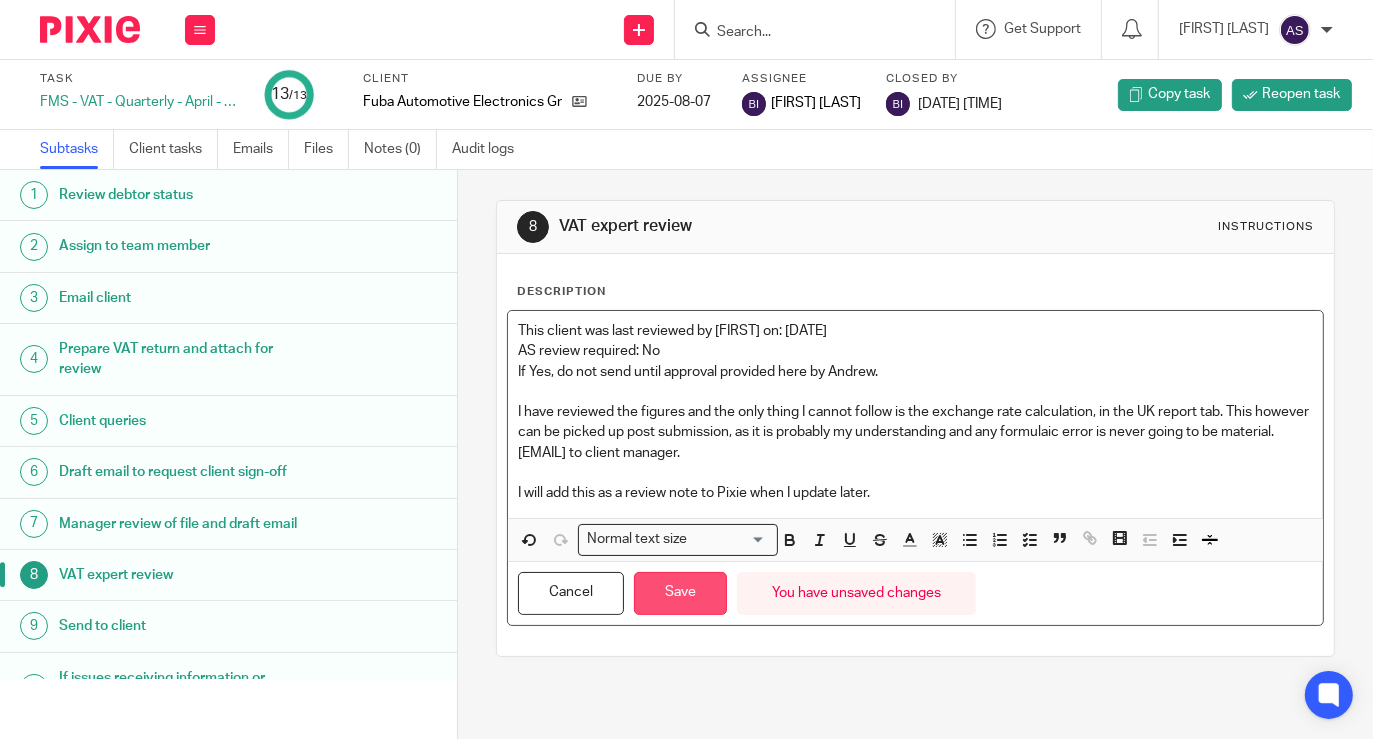 click on "Save" at bounding box center (680, 593) 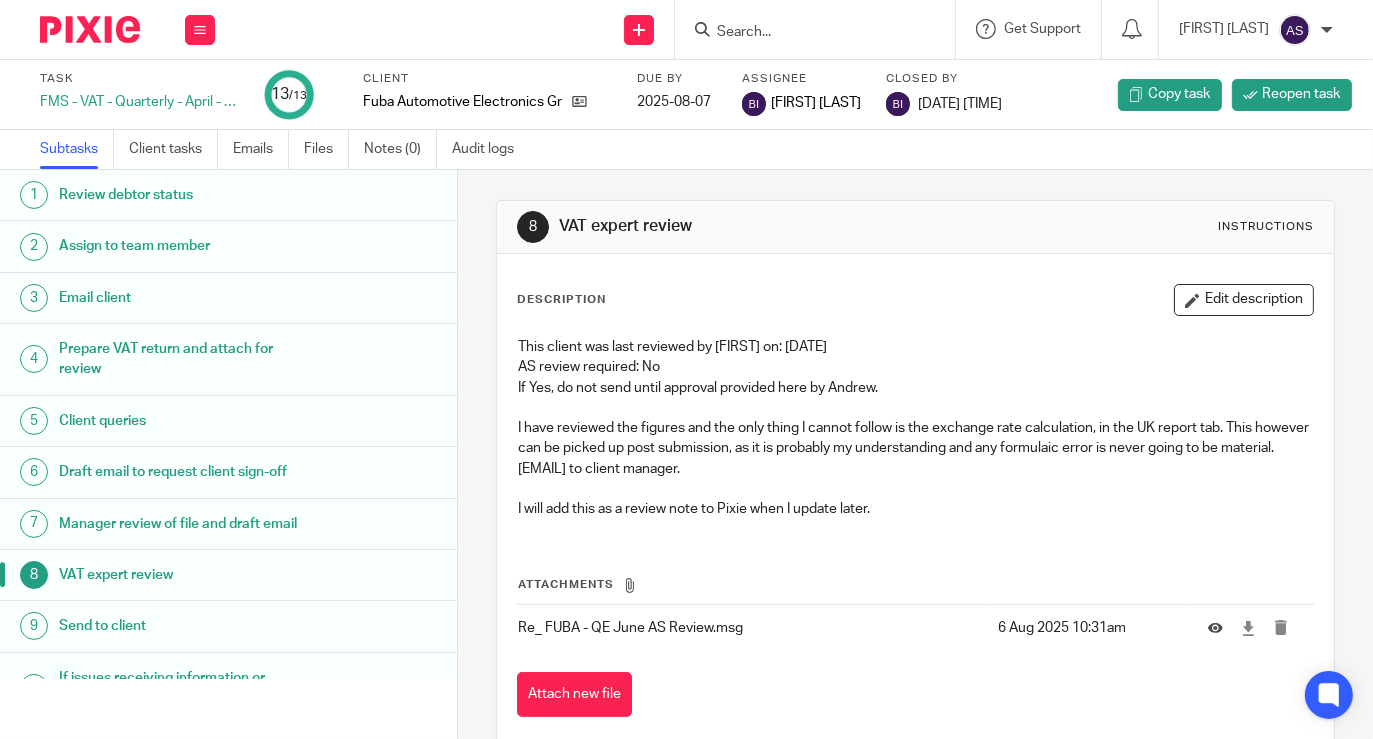 click at bounding box center [821, 29] 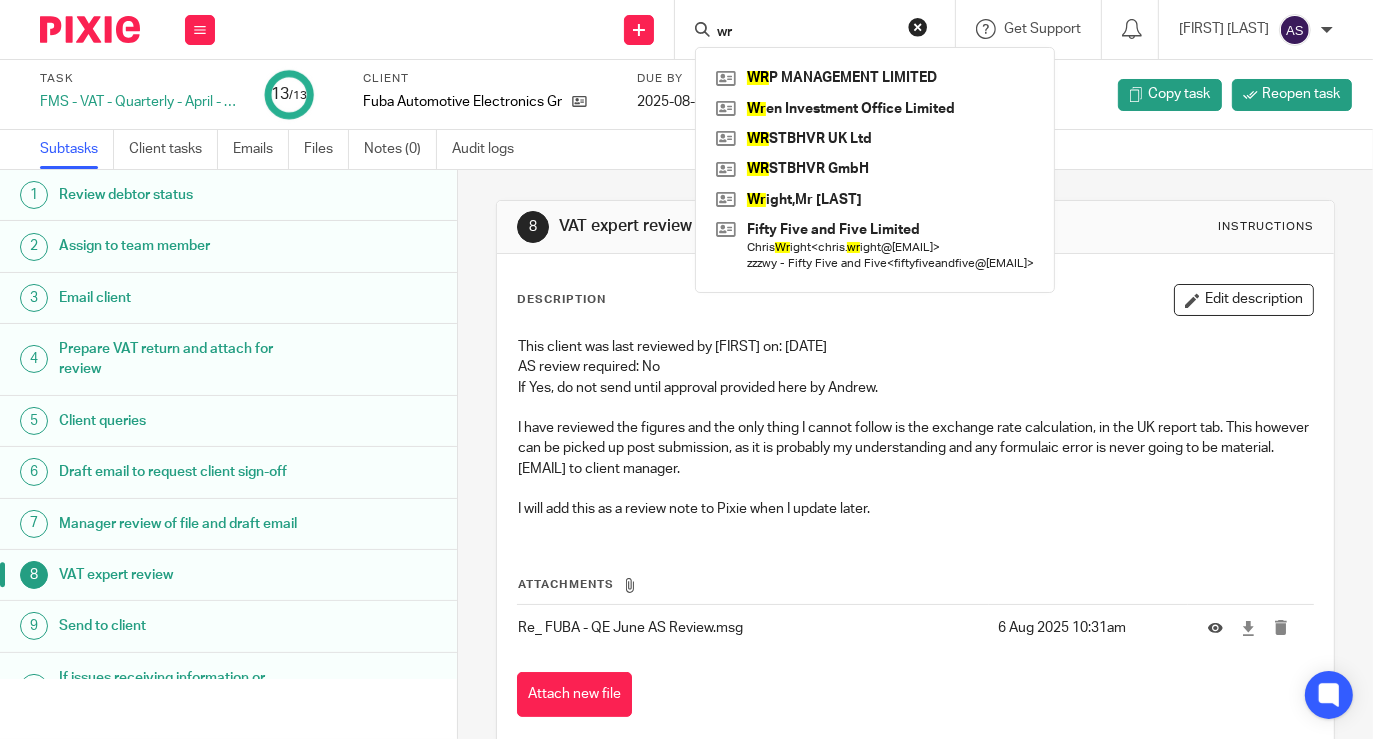 type on "wr" 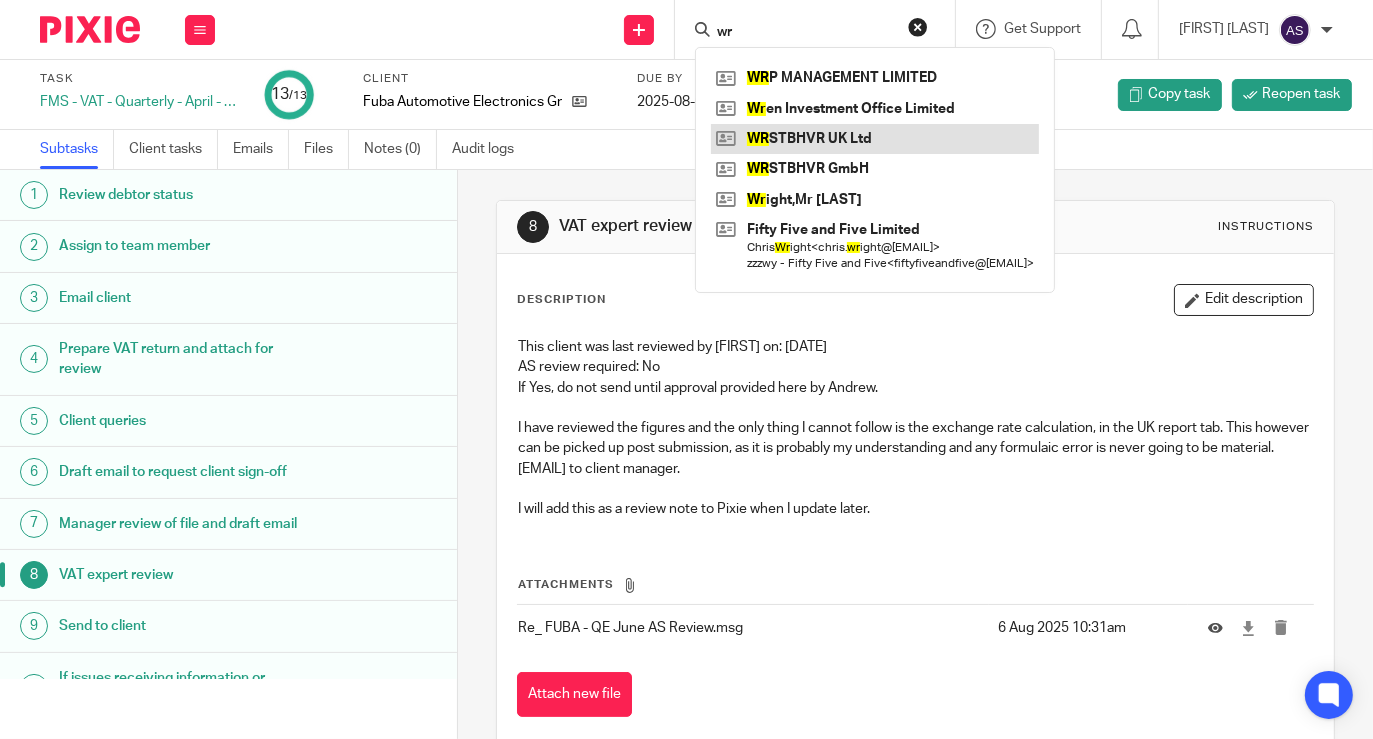 click at bounding box center [875, 139] 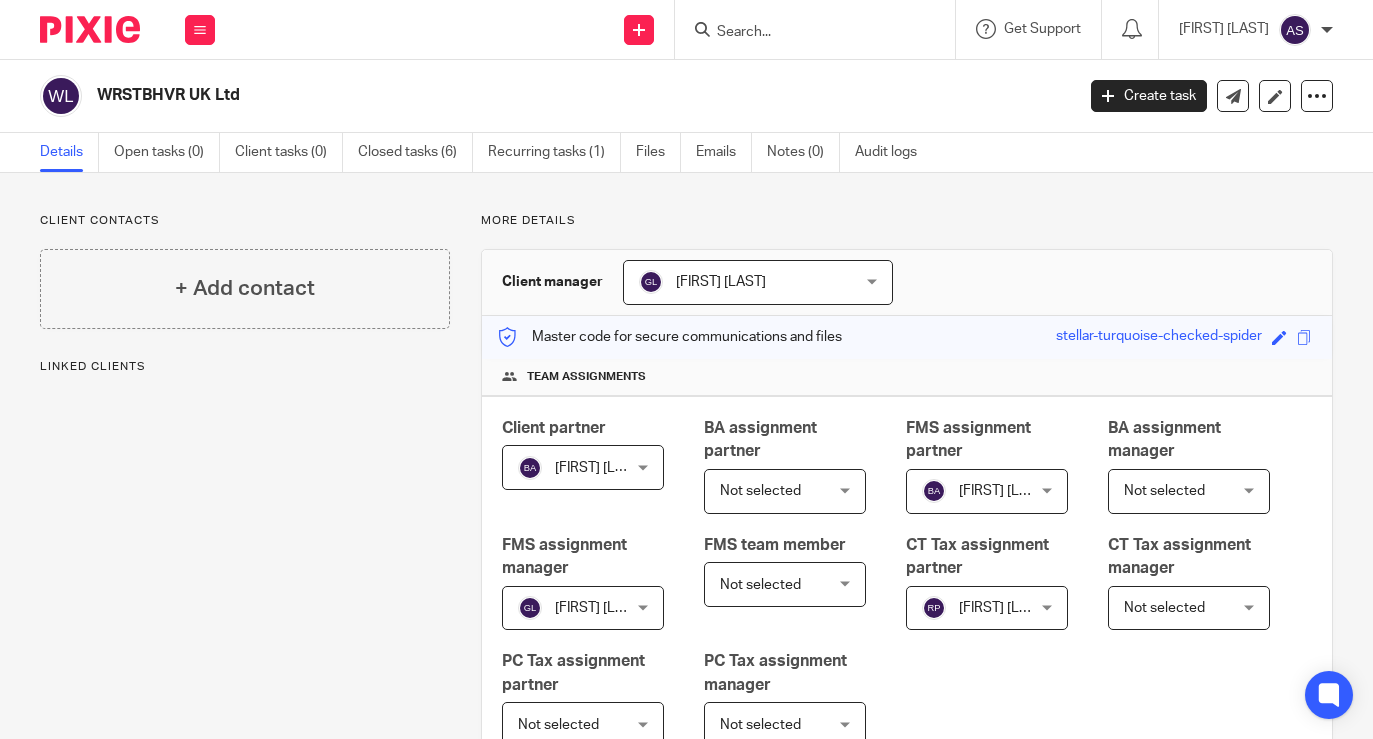 scroll, scrollTop: 0, scrollLeft: 0, axis: both 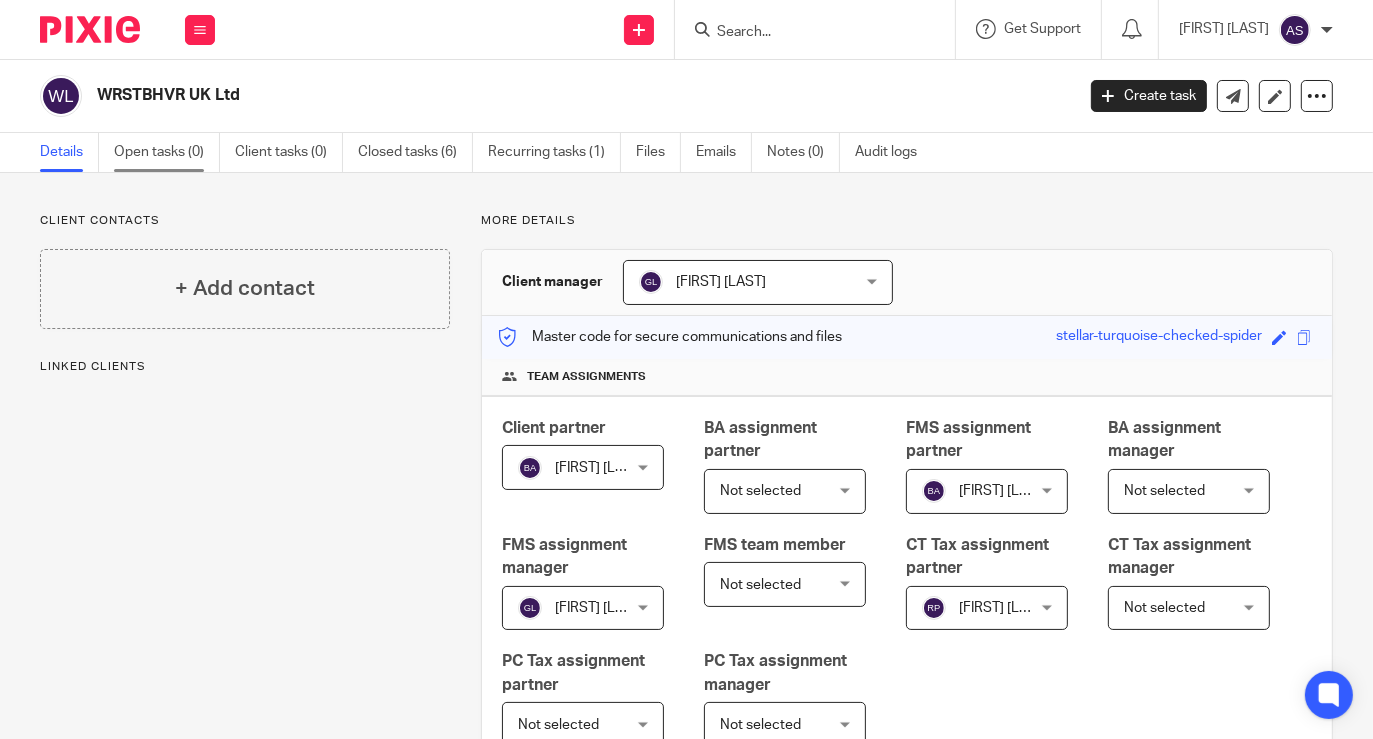 click on "Open tasks (0)" at bounding box center (167, 152) 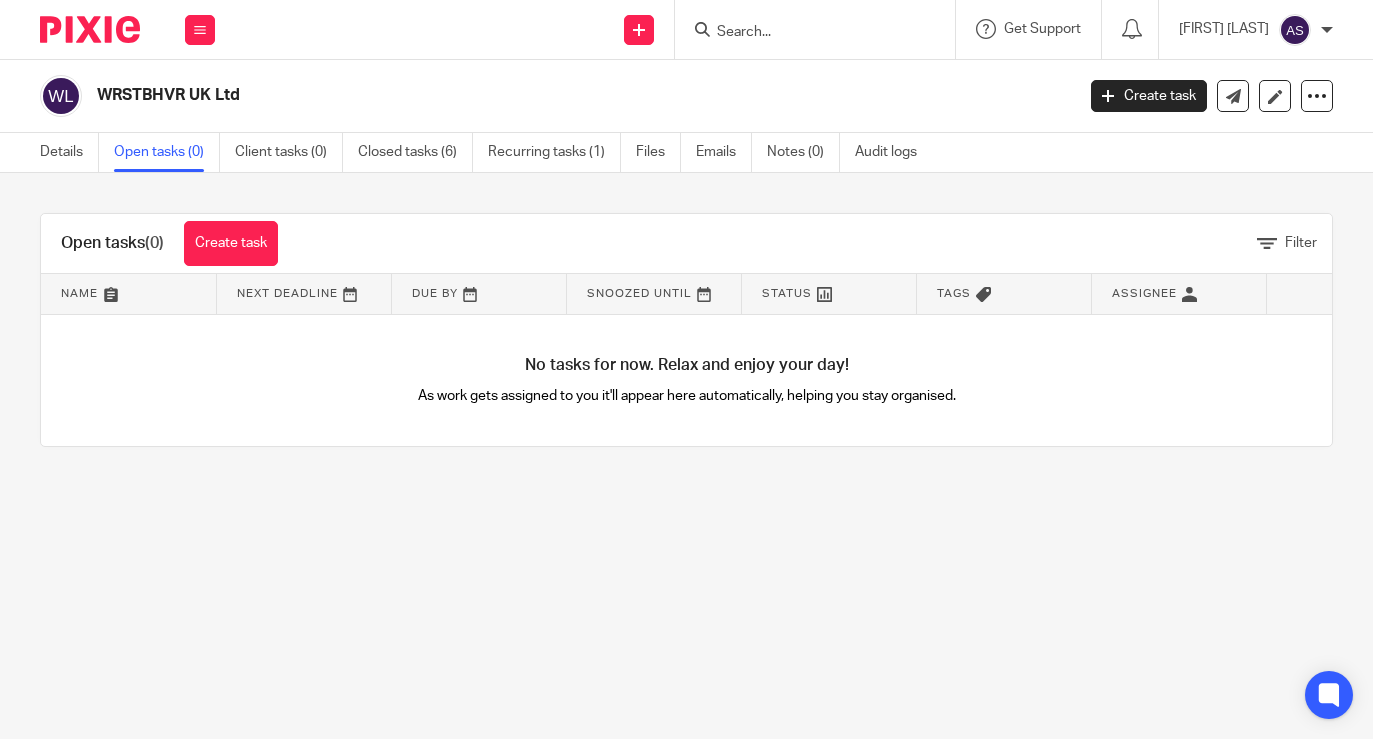 scroll, scrollTop: 0, scrollLeft: 0, axis: both 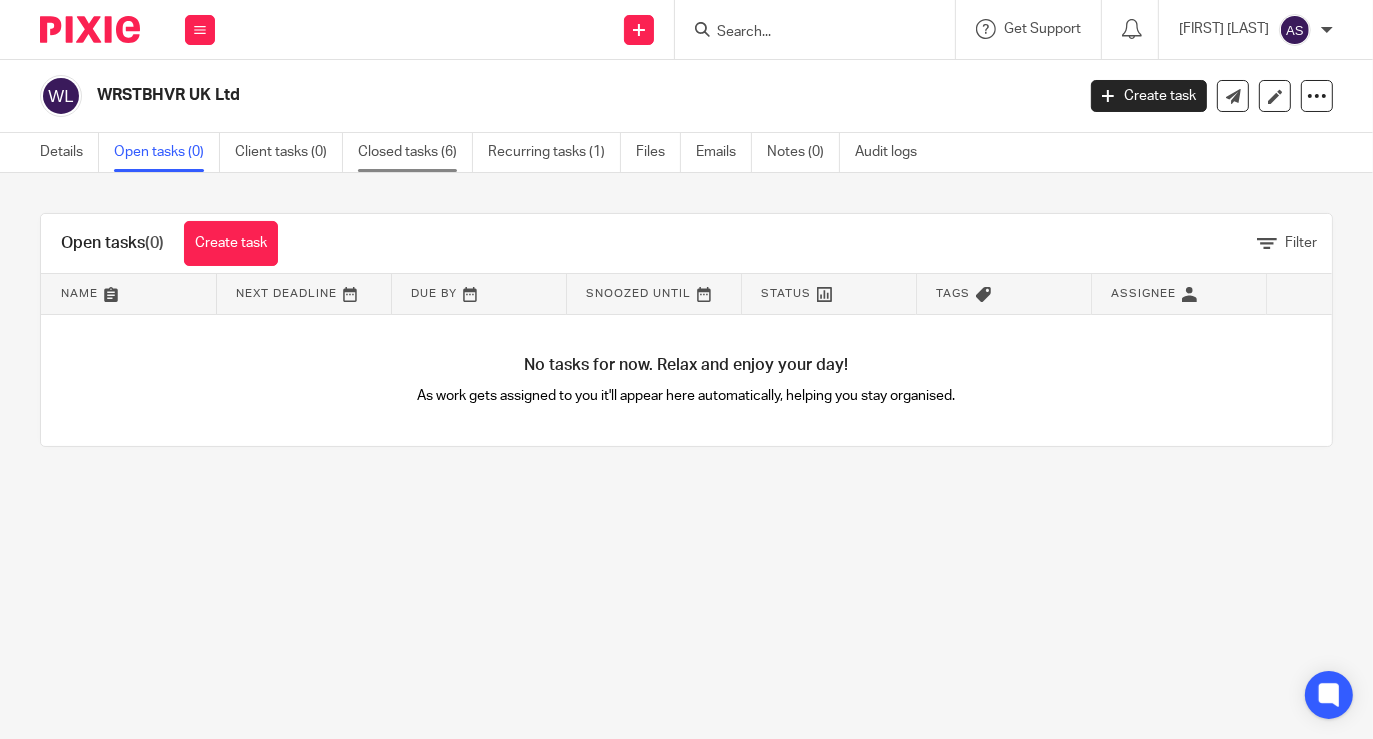 click on "Closed tasks (6)" at bounding box center (415, 152) 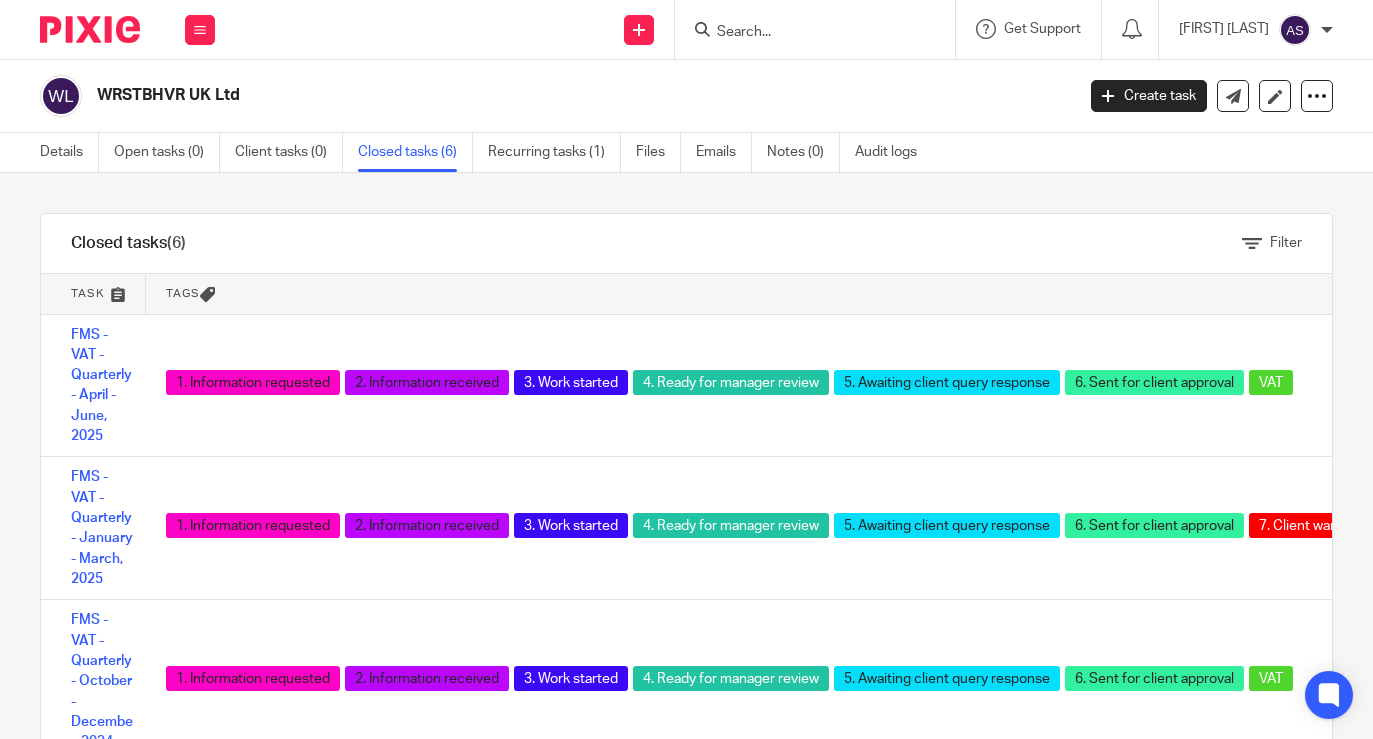 scroll, scrollTop: 0, scrollLeft: 0, axis: both 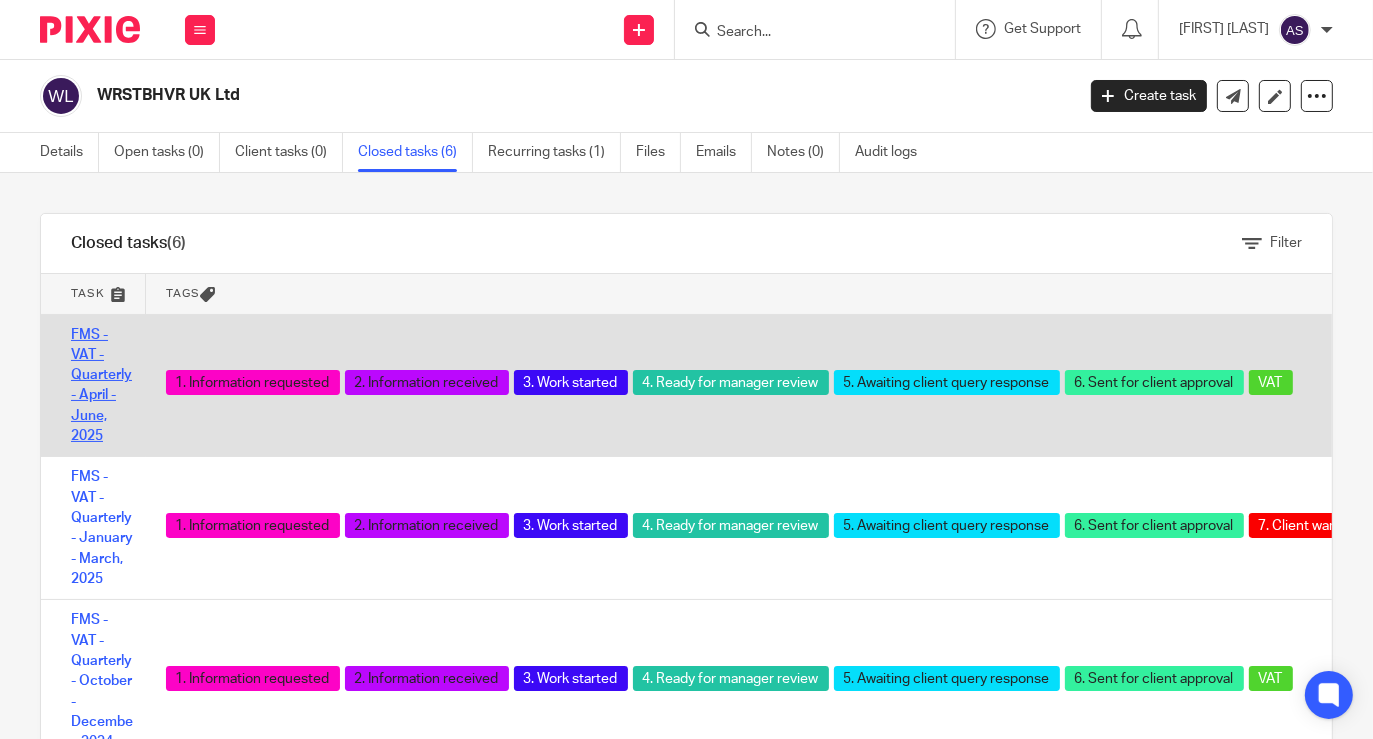 click on "FMS - VAT - Quarterly - April - June, 2025" at bounding box center [101, 386] 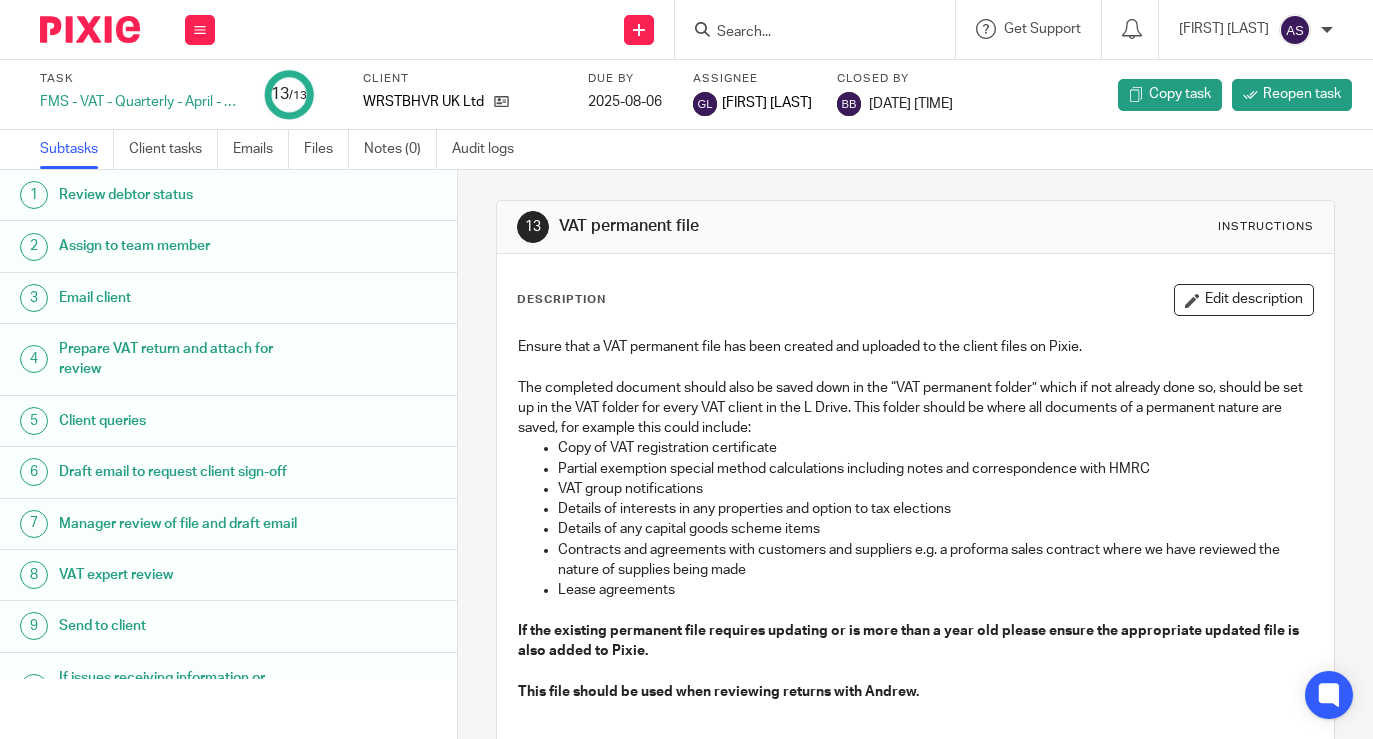 scroll, scrollTop: 0, scrollLeft: 0, axis: both 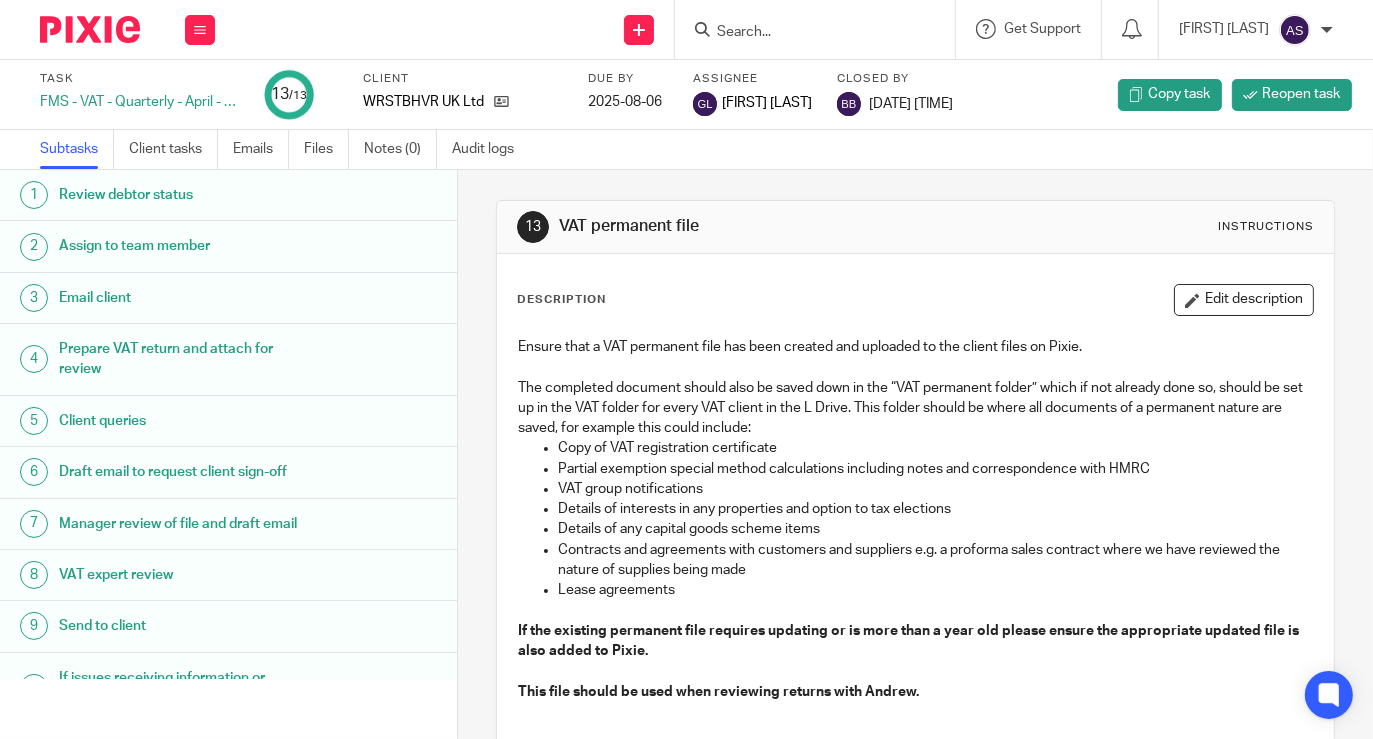 click on "VAT expert review" at bounding box center (185, 575) 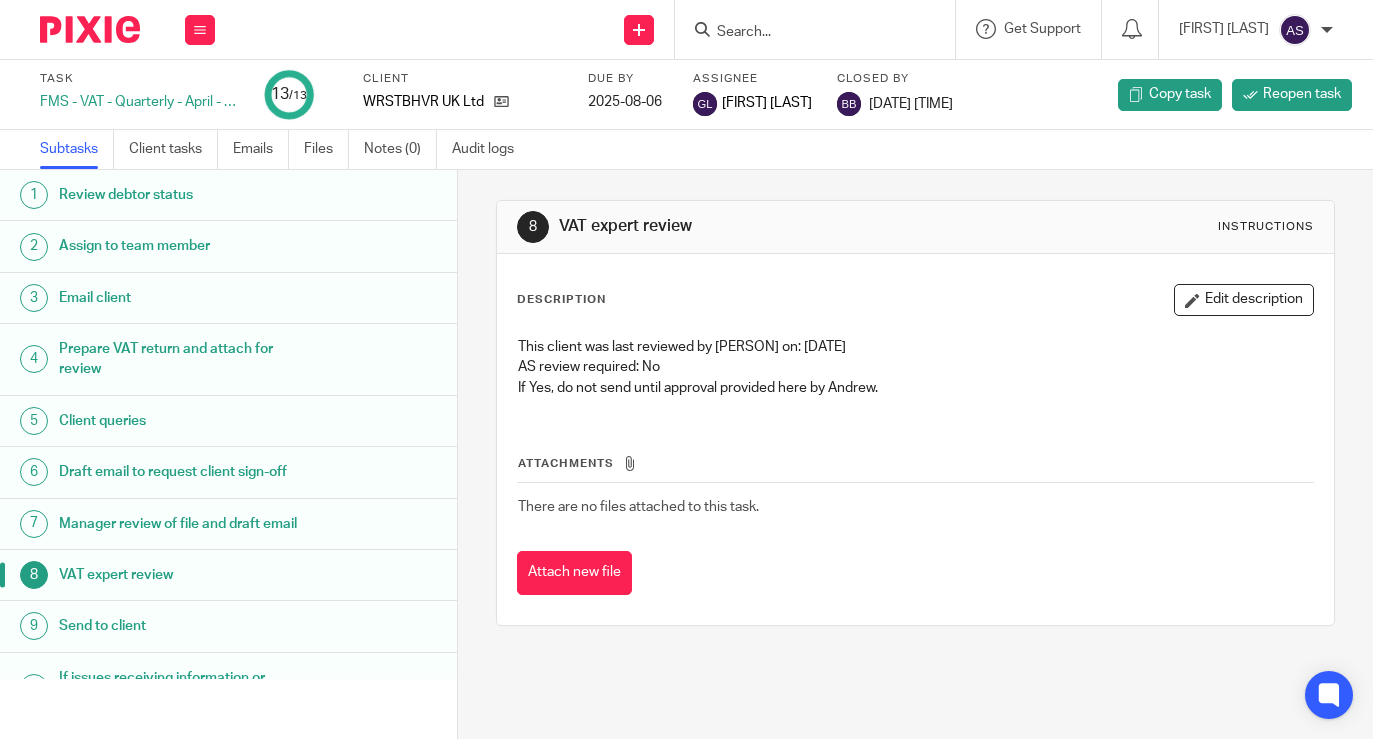 scroll, scrollTop: 0, scrollLeft: 0, axis: both 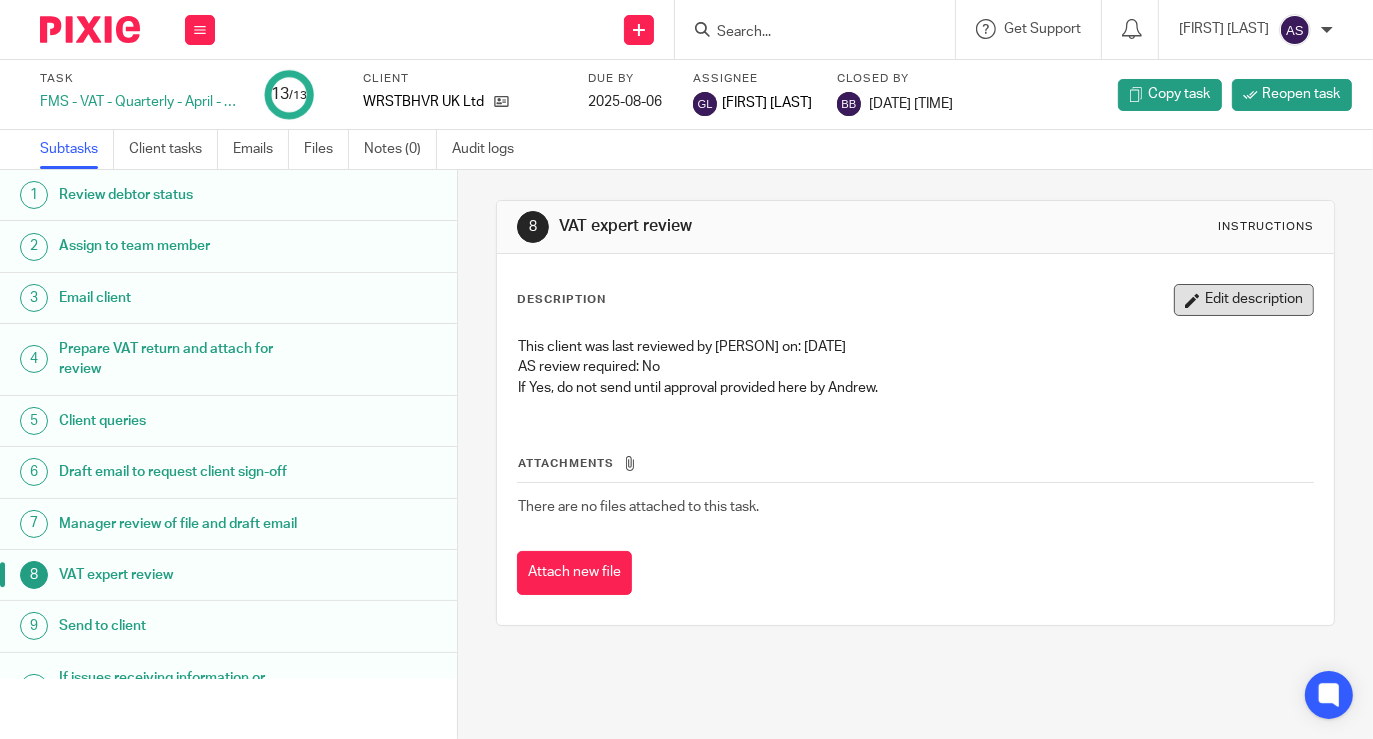click on "Edit description" at bounding box center [1244, 300] 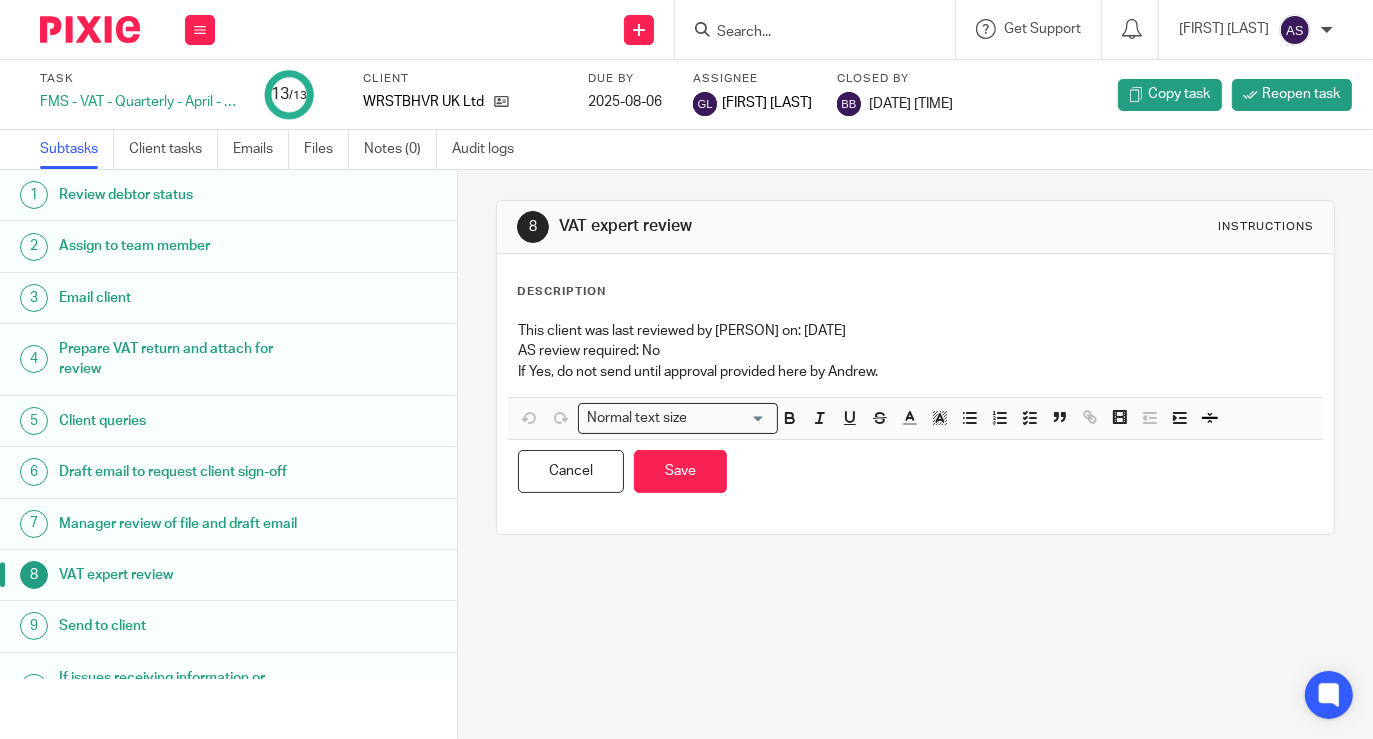 click on "If Yes, do not send until approval provided here by Andrew." at bounding box center [915, 372] 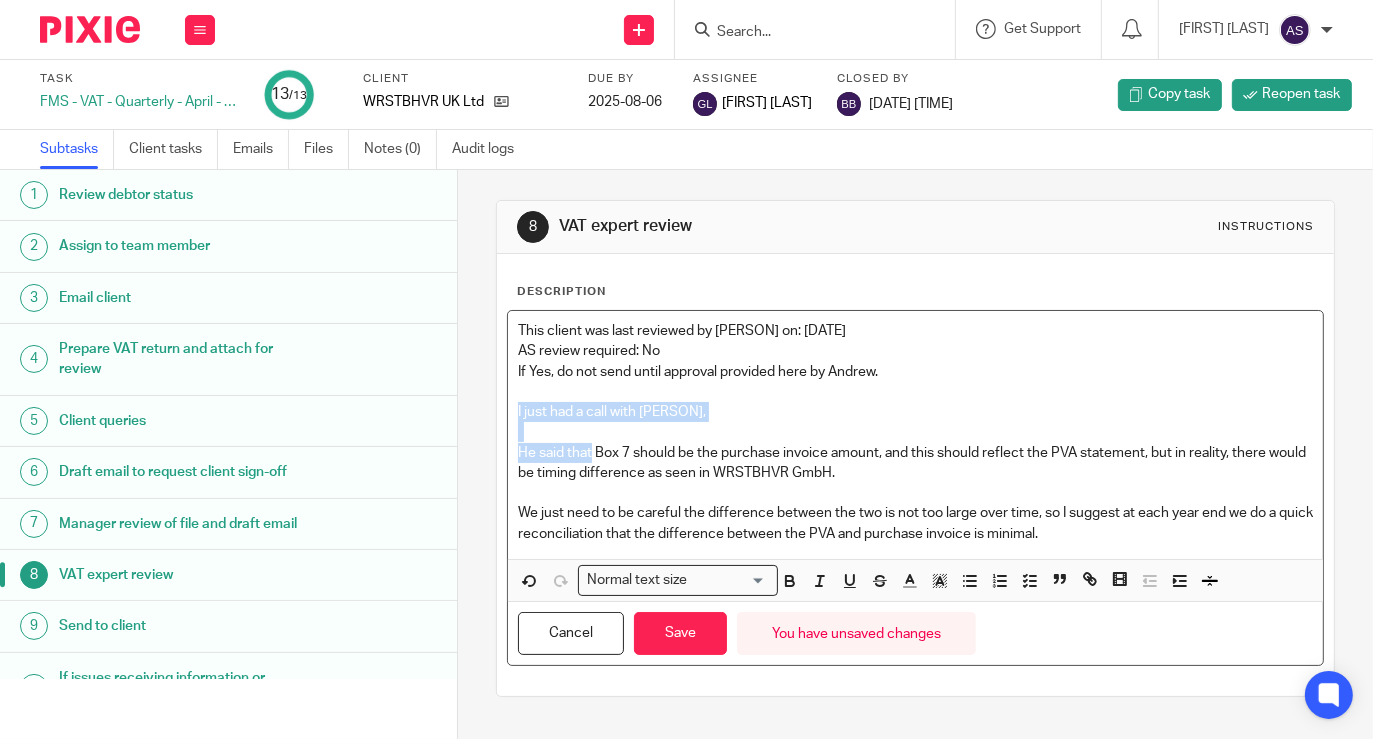 drag, startPoint x: 584, startPoint y: 445, endPoint x: 501, endPoint y: 409, distance: 90.47099 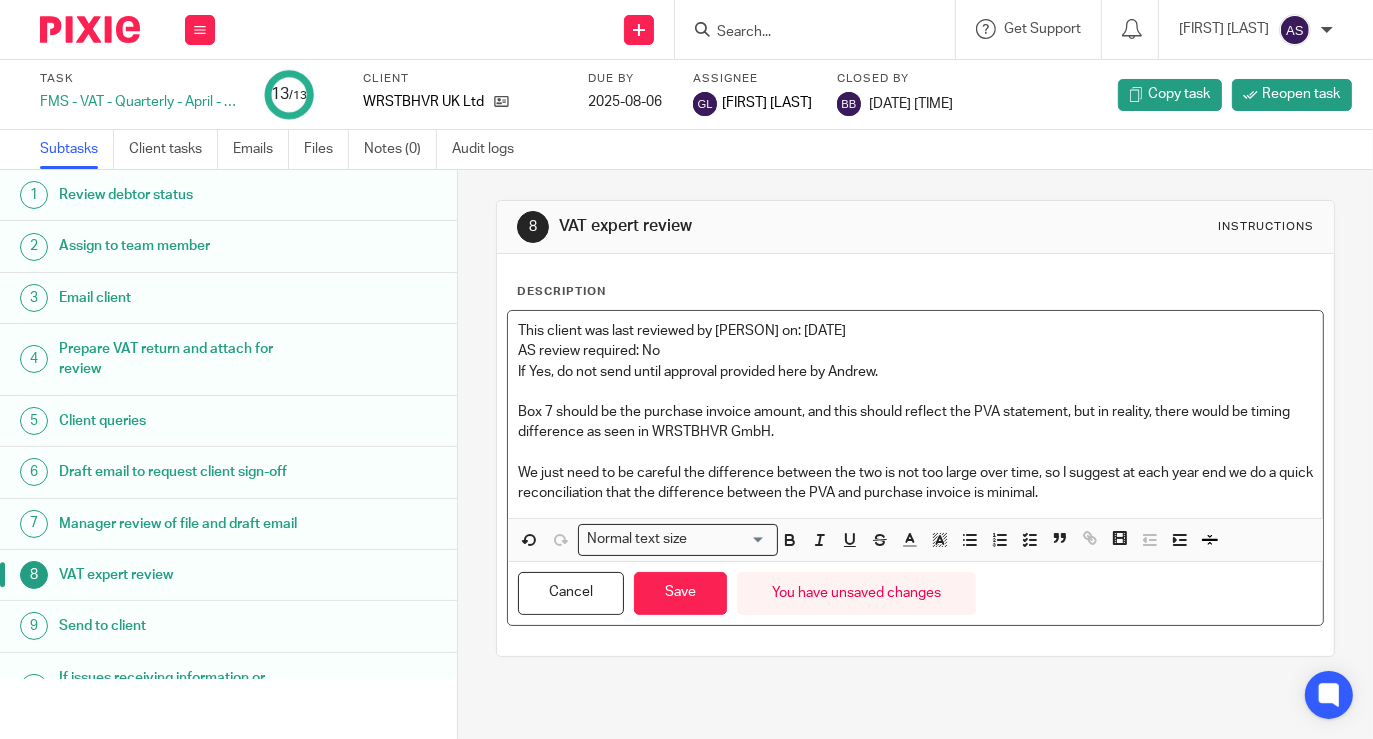click on "We just need to be careful the difference between the two is not too large over time, so I suggest at each year end we do a quick reconciliation that the difference between the PVA and purchase invoice is minimal." at bounding box center [915, 483] 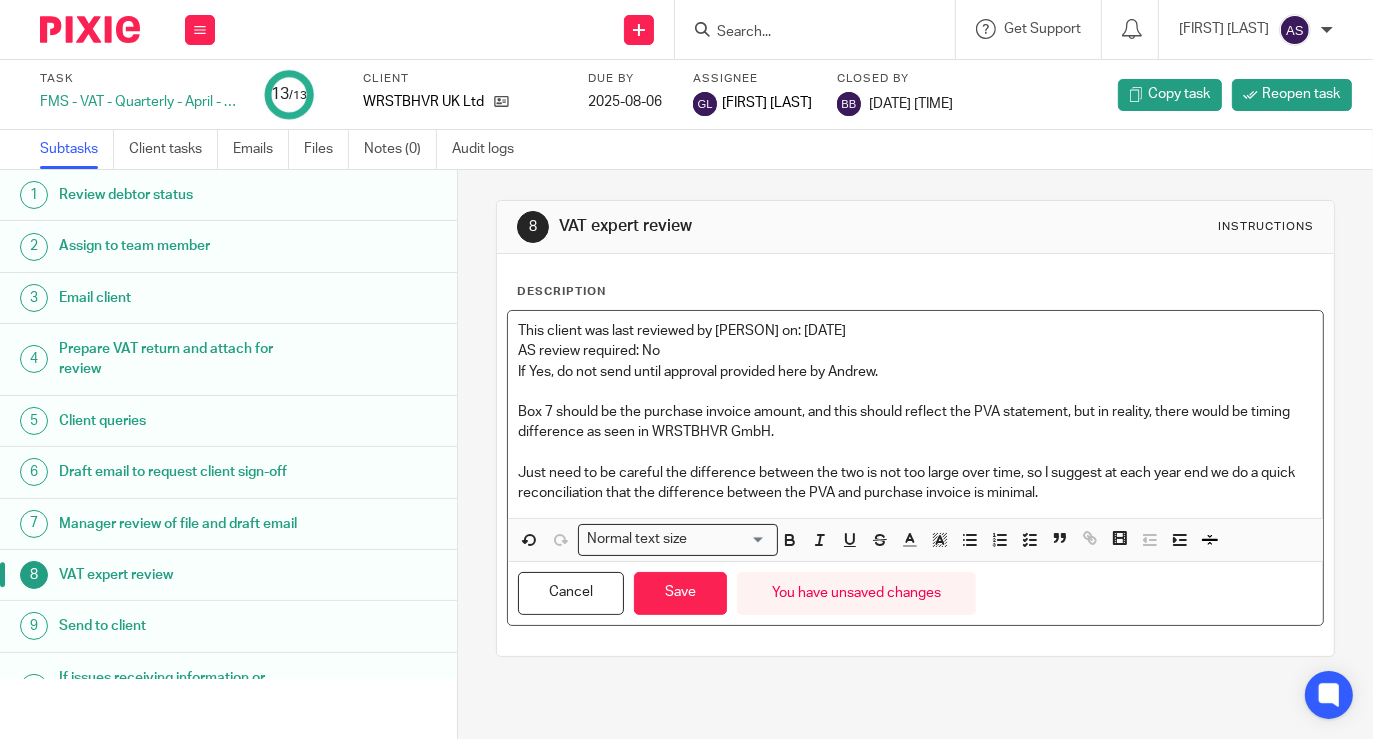 click on "Just need to be careful the difference between the two is not too large over time, so I suggest at each year end we do a quick reconciliation that the difference between the PVA and purchase invoice is minimal." at bounding box center (915, 483) 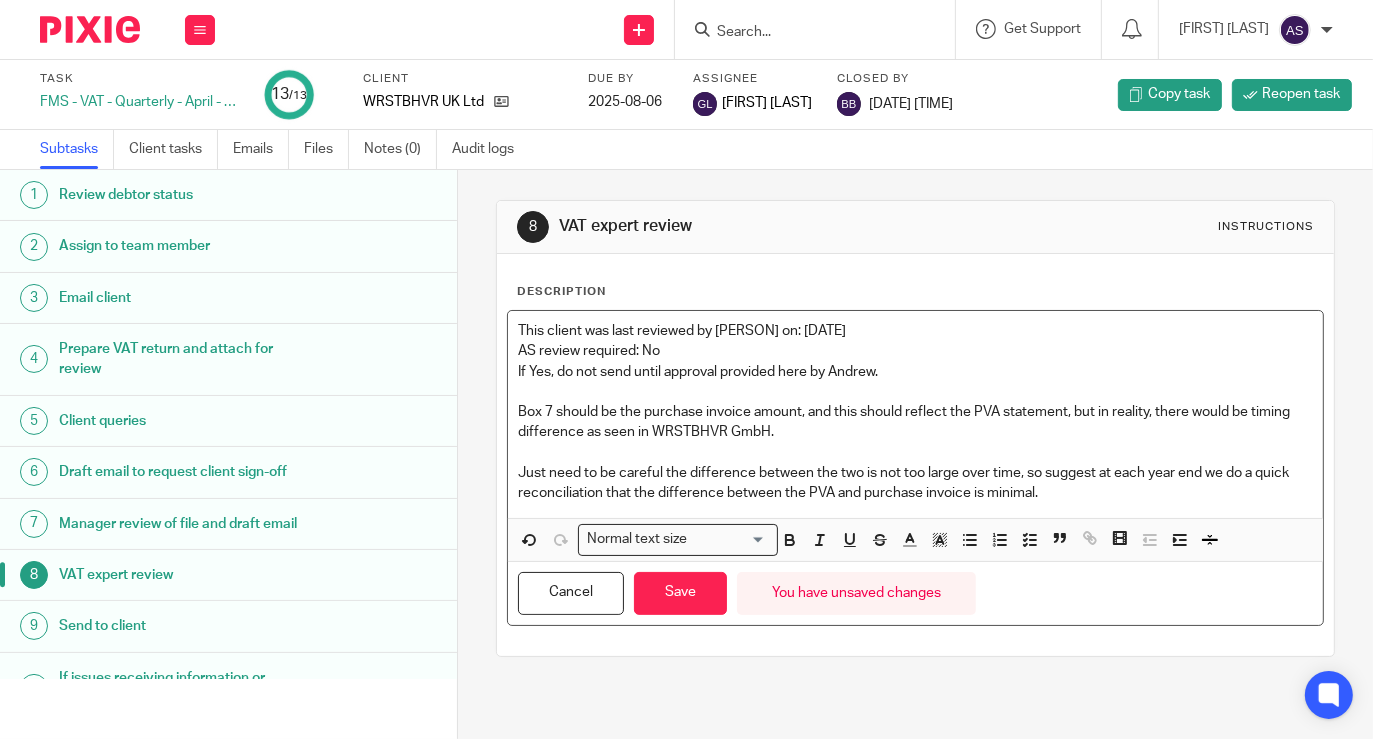 click on "Just need to be careful the difference between the two is not too large over time, so suggest at each year end we do a quick reconciliation that the difference between the PVA and purchase invoice is minimal." at bounding box center (915, 483) 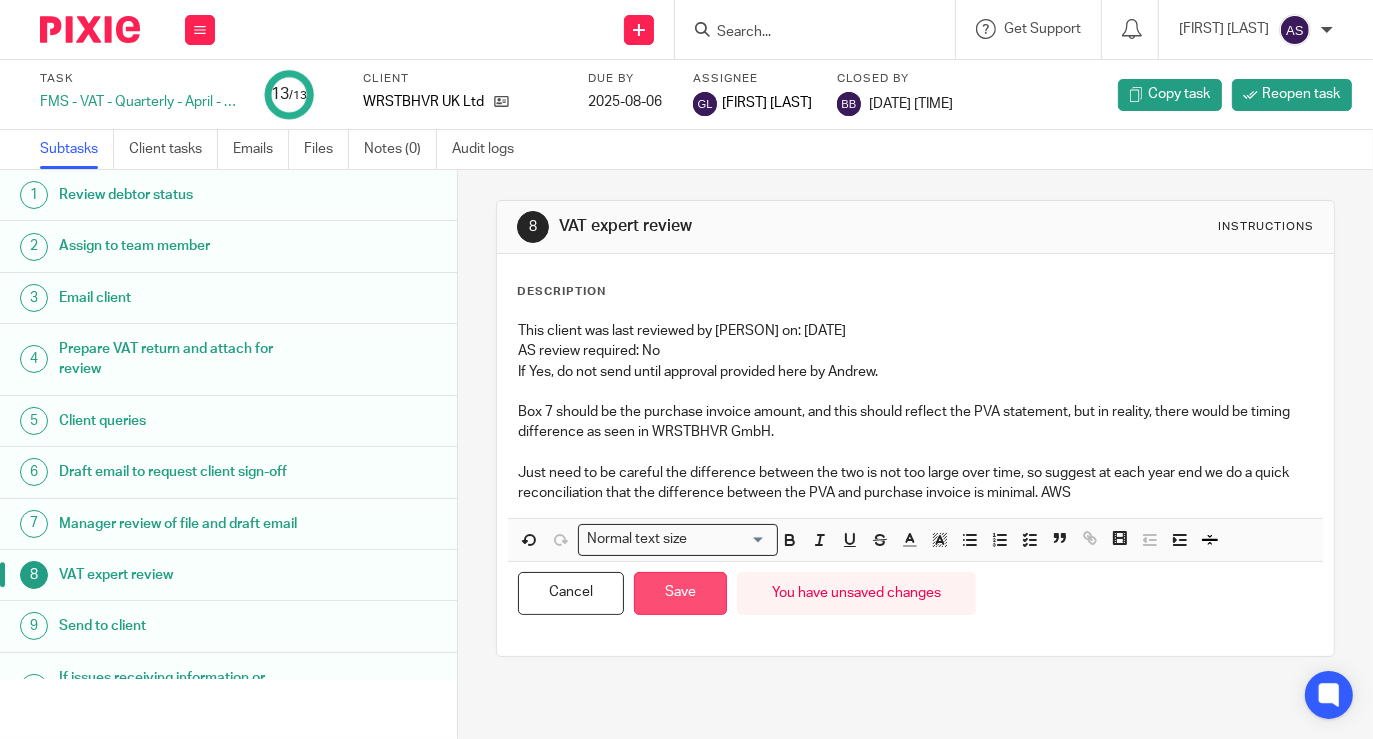 click on "Save" at bounding box center (680, 593) 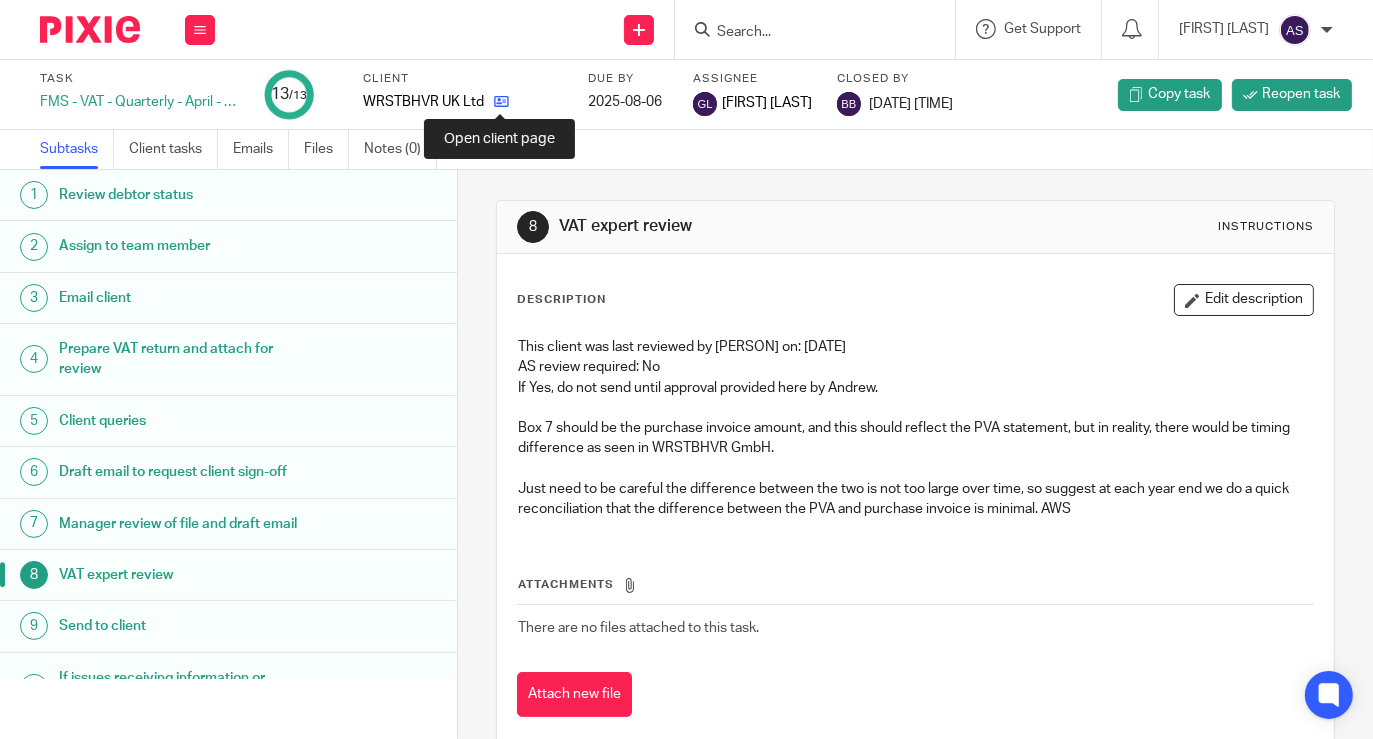 click at bounding box center (501, 101) 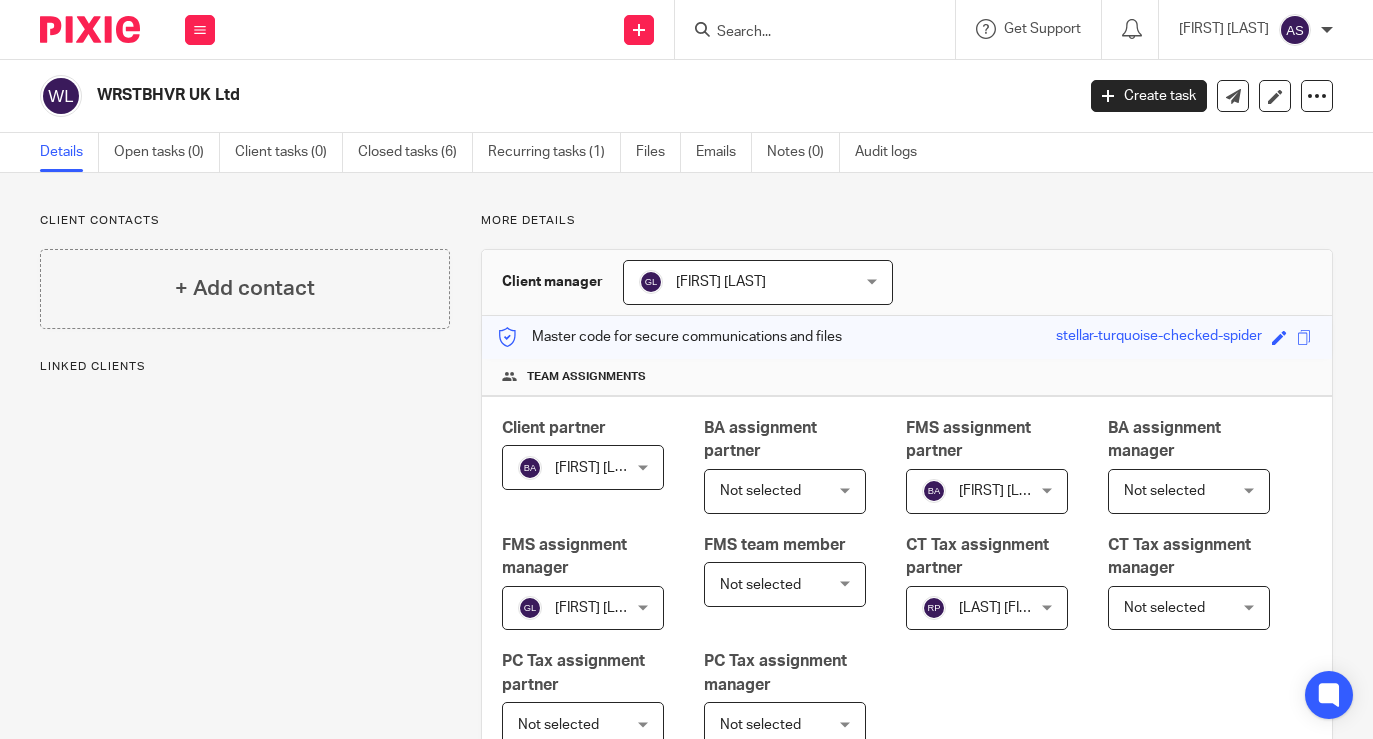 scroll, scrollTop: 0, scrollLeft: 0, axis: both 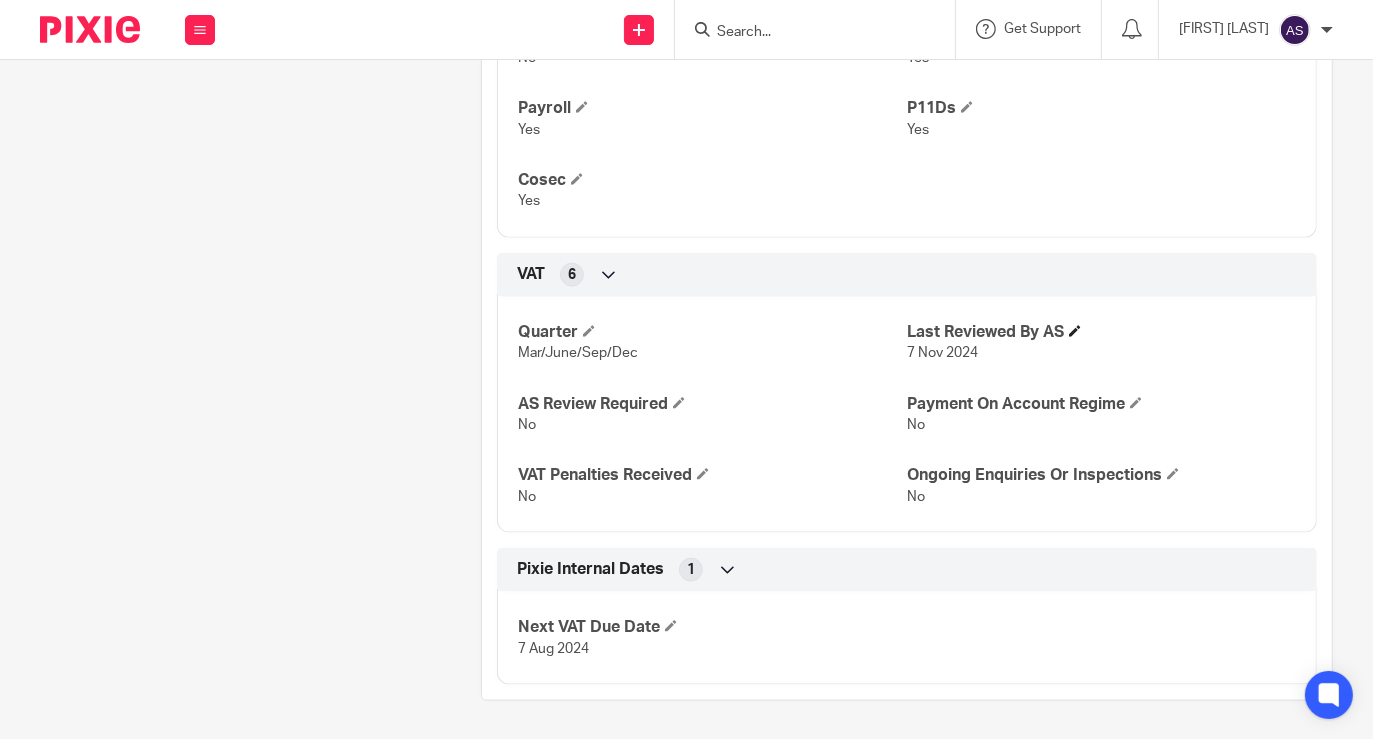click on "Last Reviewed By AS" at bounding box center (1101, 332) 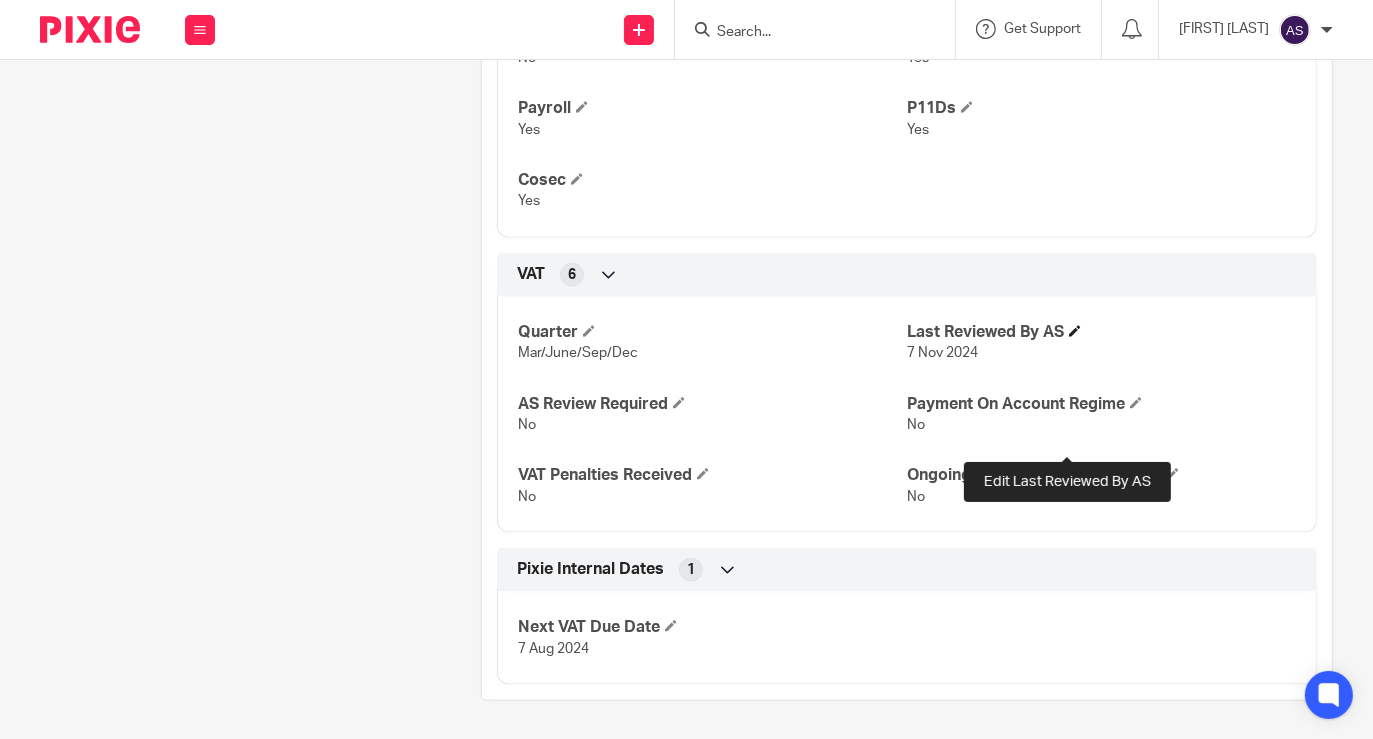 click at bounding box center [1075, 331] 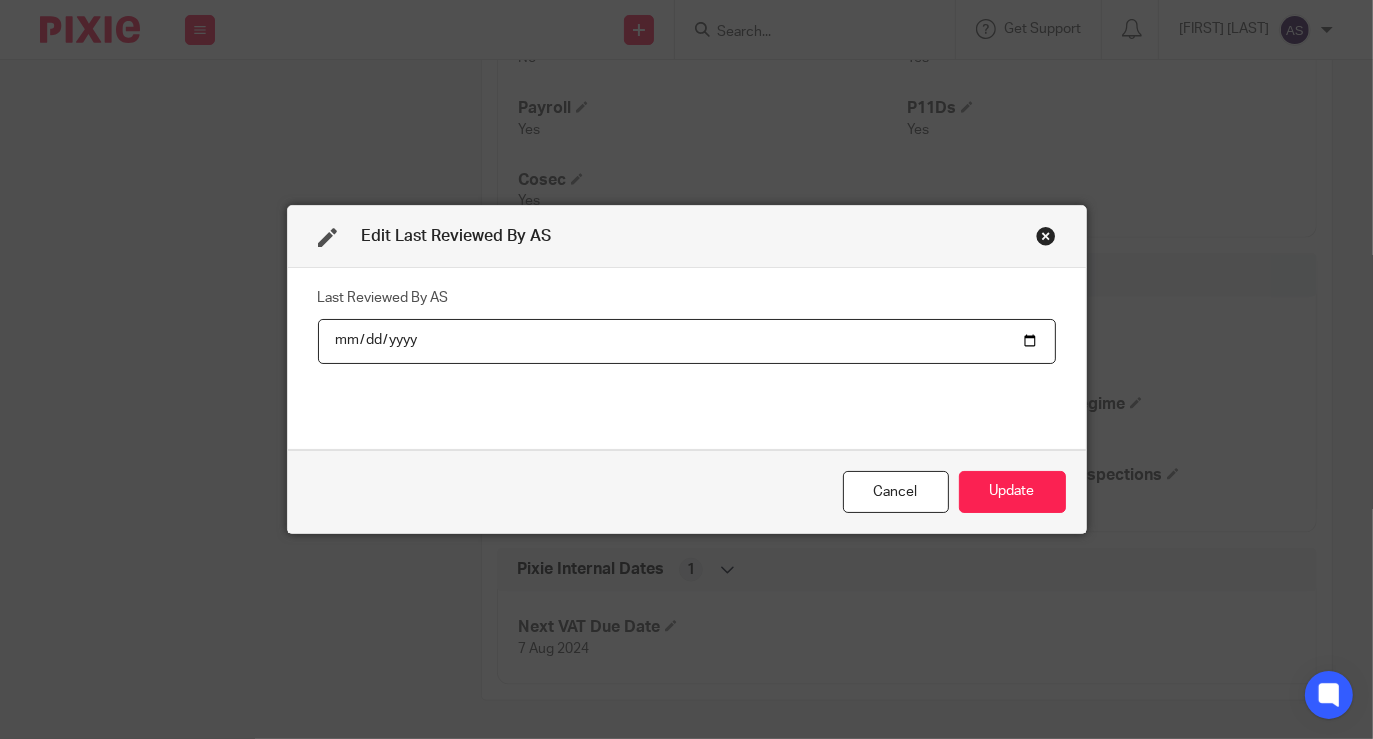 click on "[DATE]" at bounding box center [687, 341] 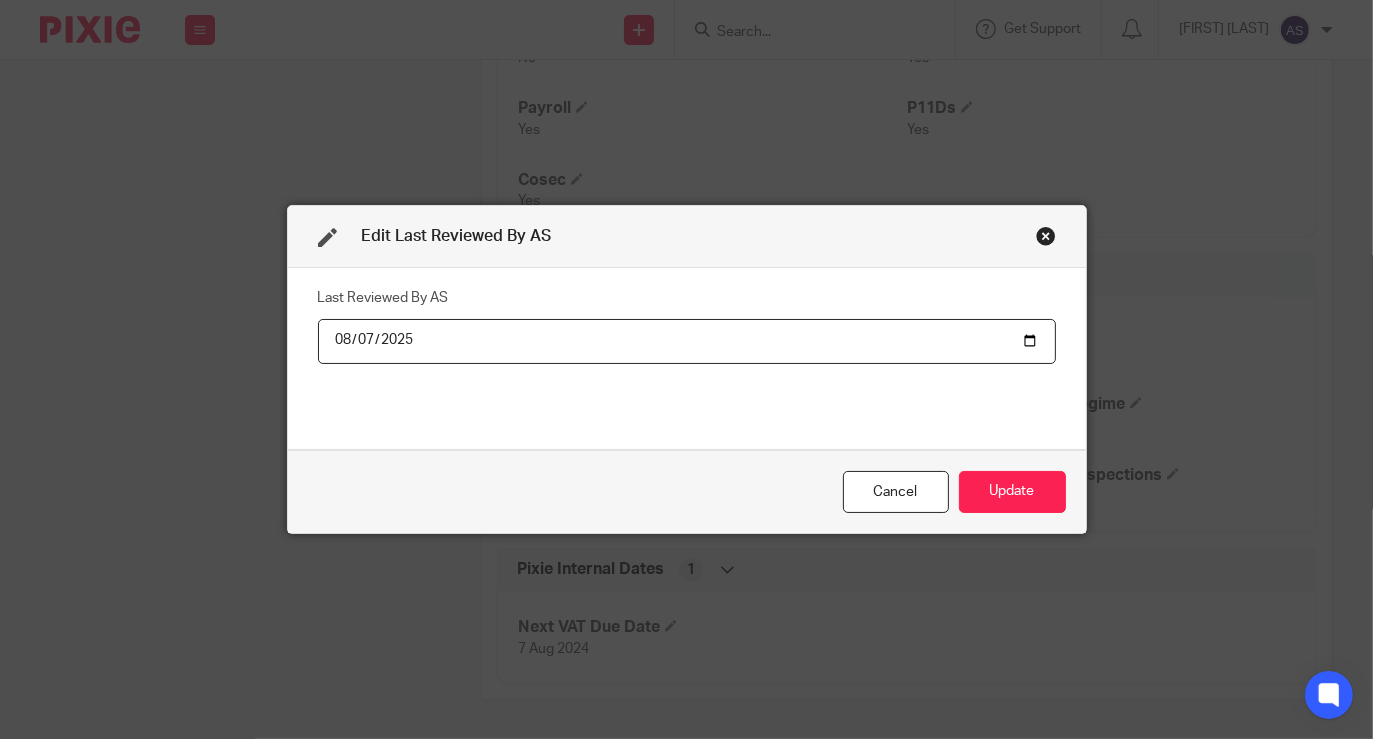 type on "2025-08-07" 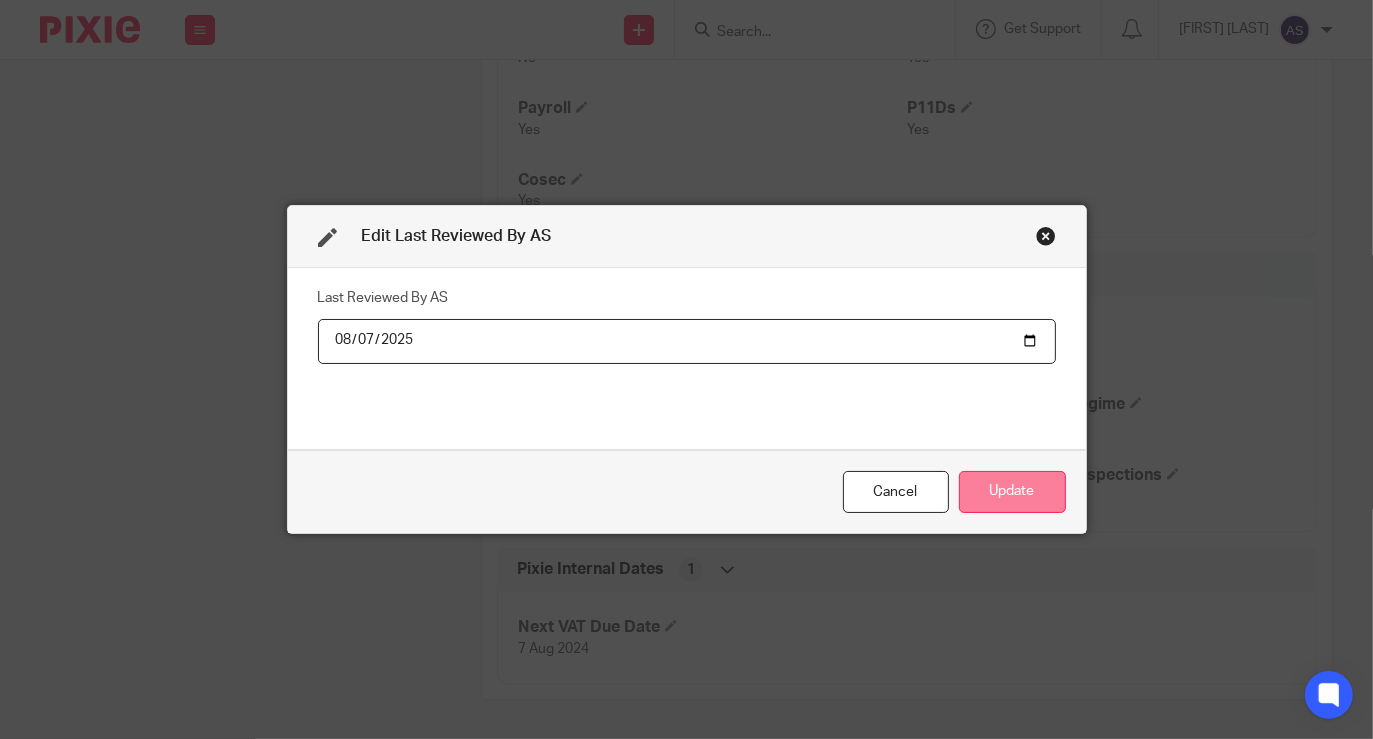 click on "Update" at bounding box center (1012, 492) 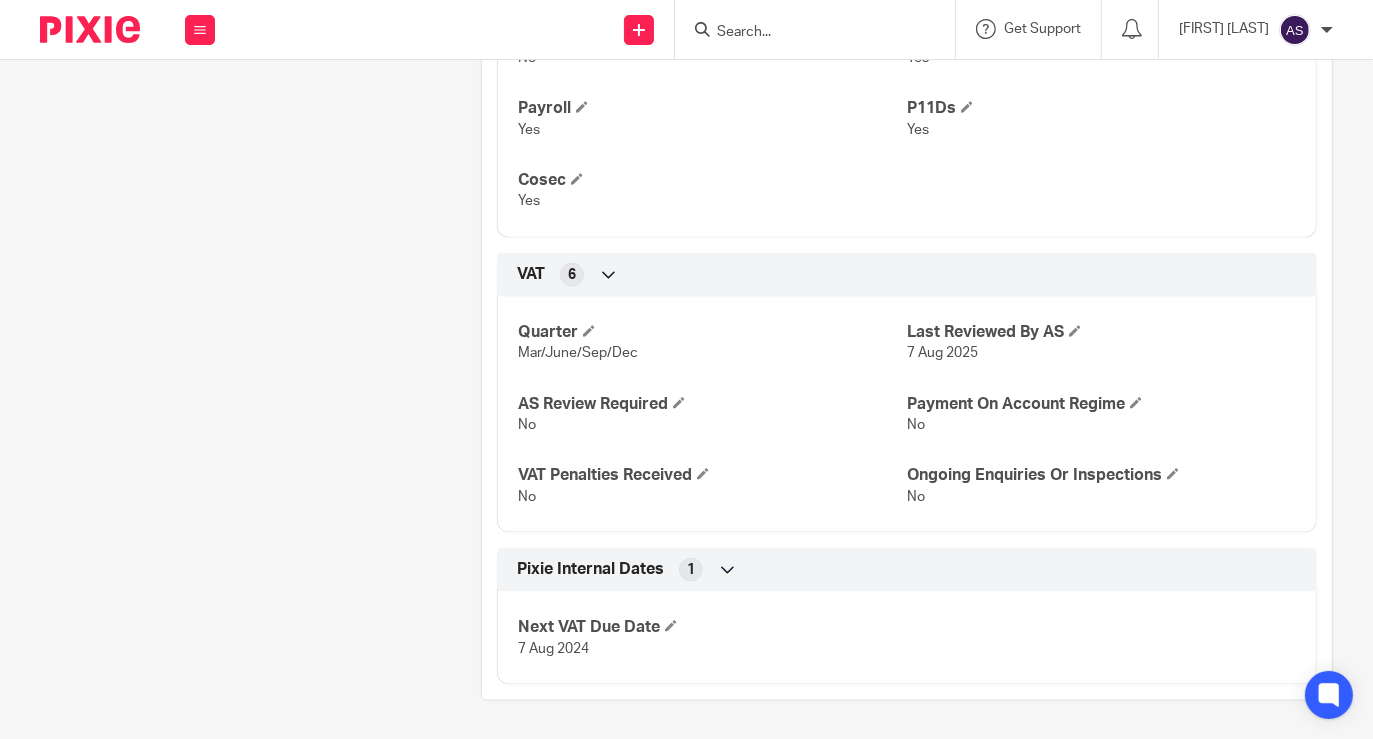 click at bounding box center [805, 33] 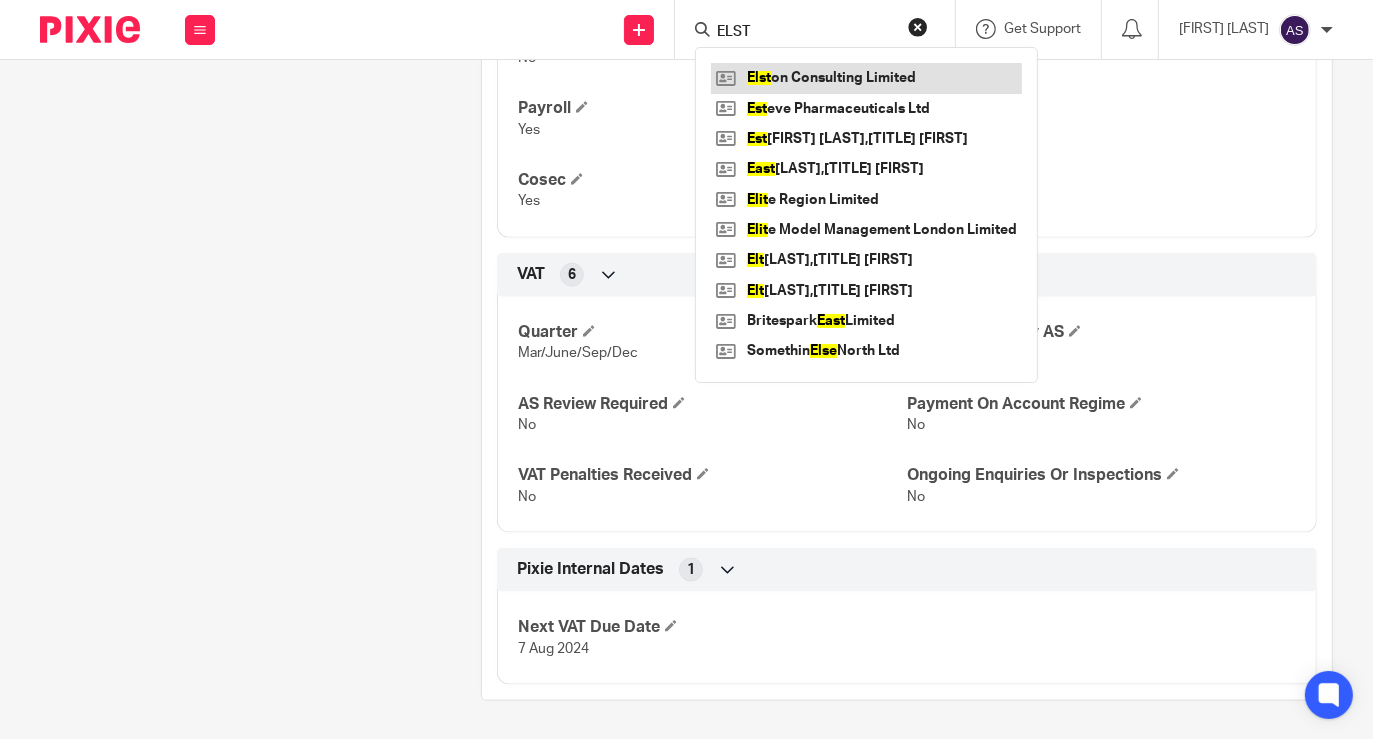 type on "ELST" 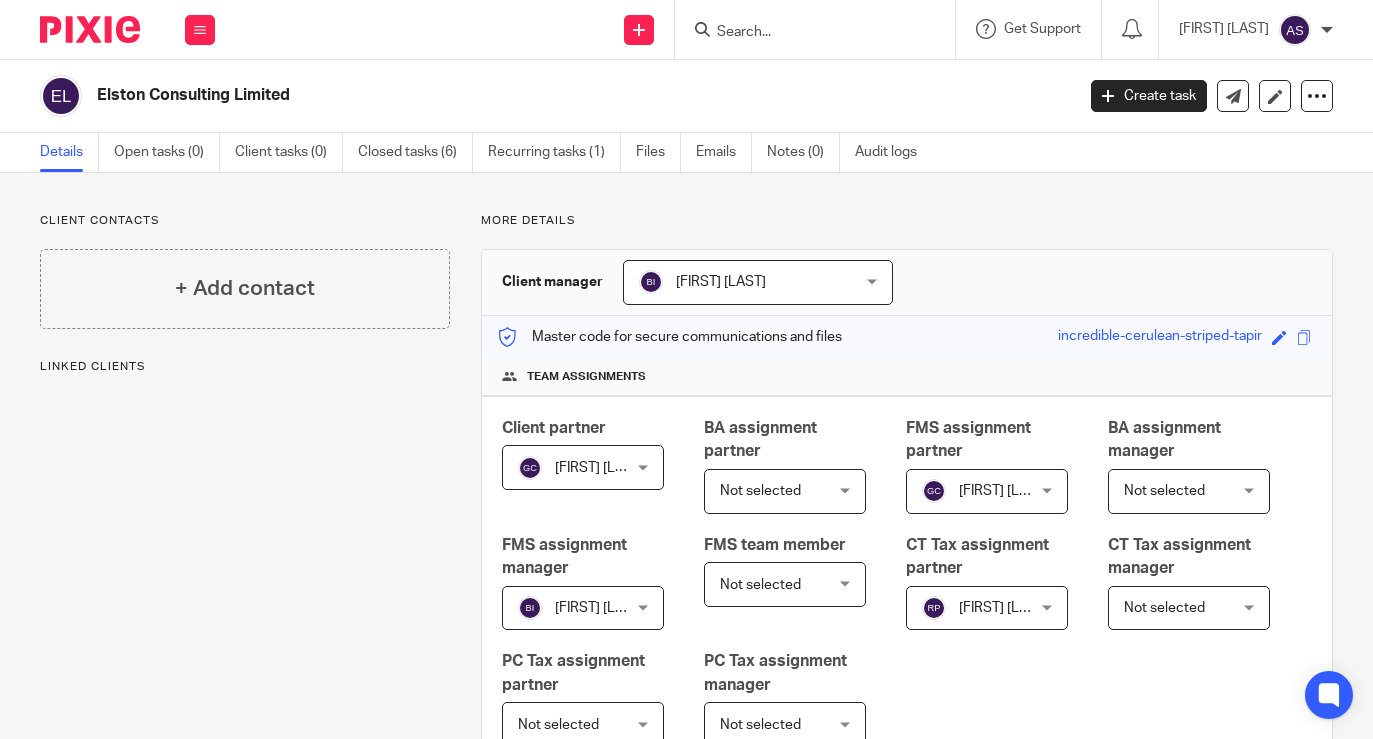 scroll, scrollTop: 0, scrollLeft: 0, axis: both 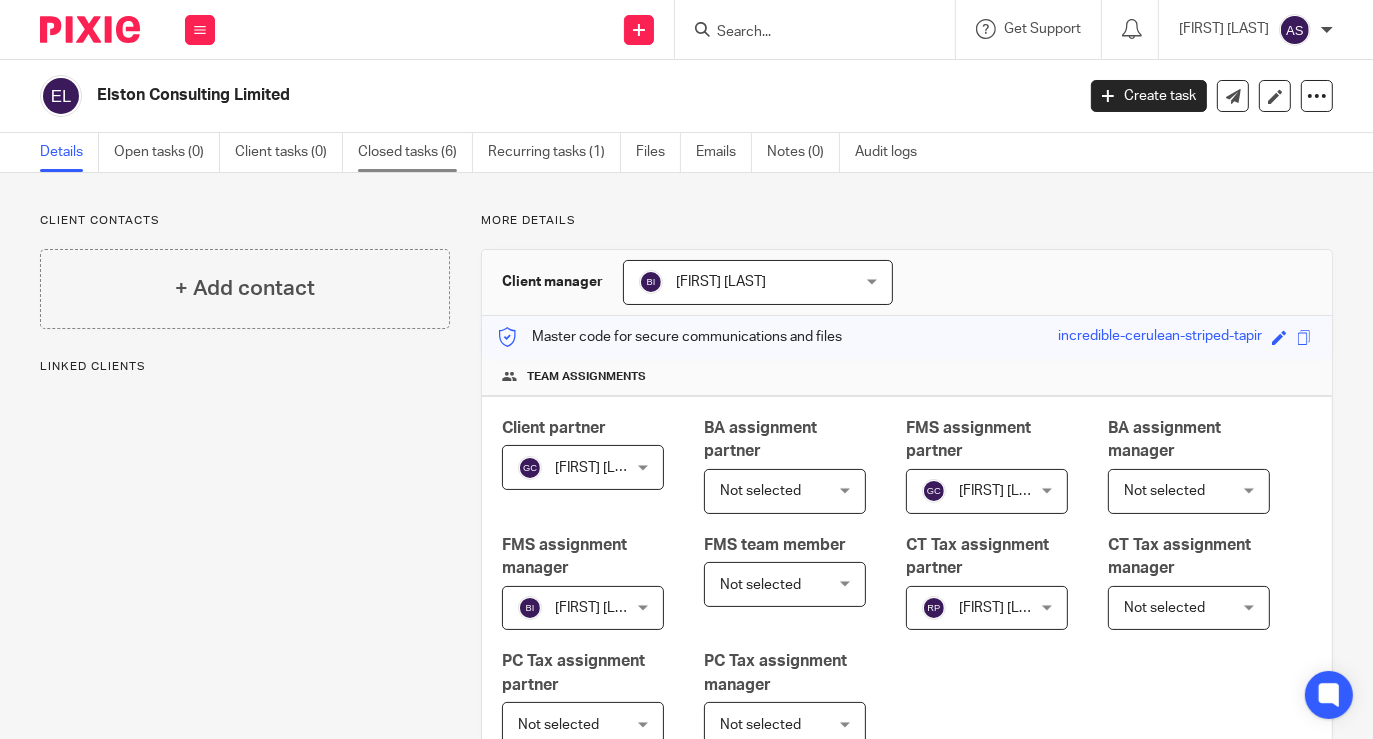 click on "Closed tasks (6)" at bounding box center [415, 152] 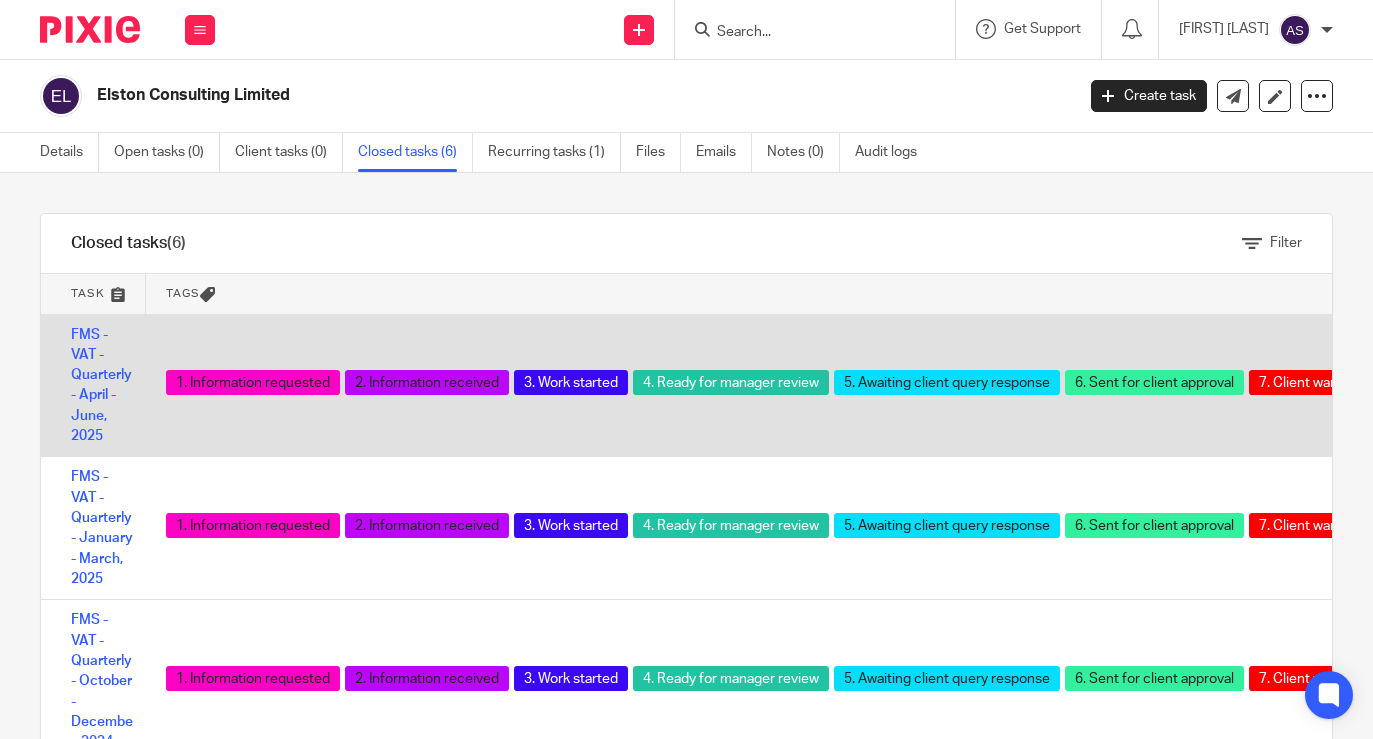scroll, scrollTop: 0, scrollLeft: 0, axis: both 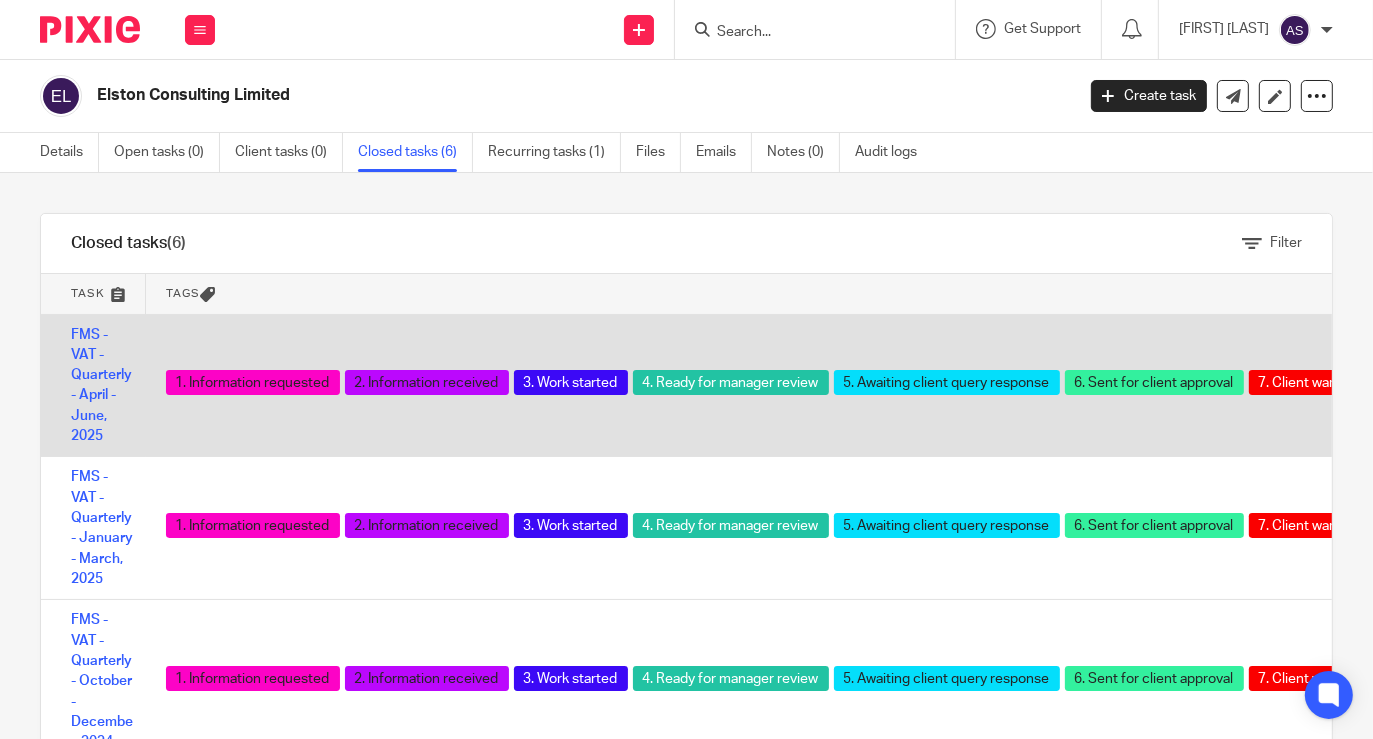 click on "FMS - VAT - Quarterly - April - June, 2025" at bounding box center (93, 385) 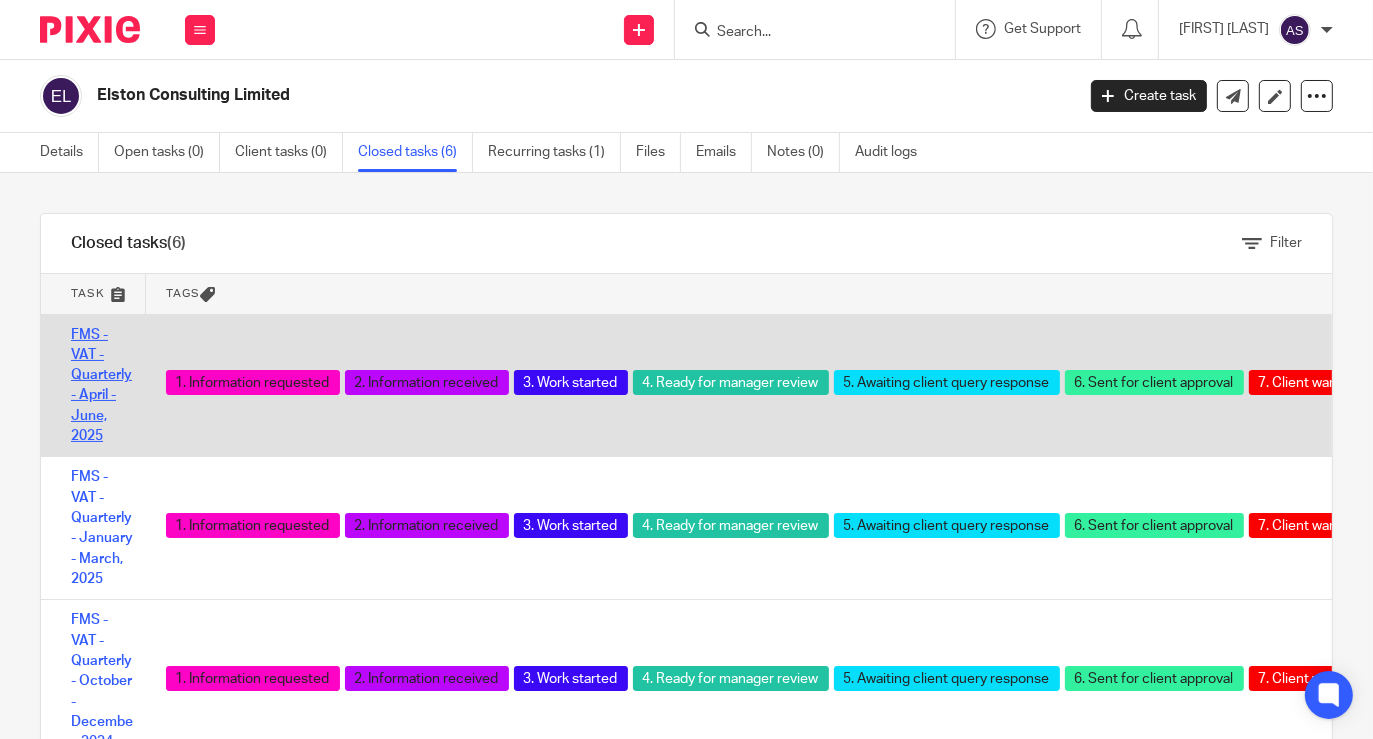 click on "FMS - VAT - Quarterly - April - June, 2025" at bounding box center (101, 386) 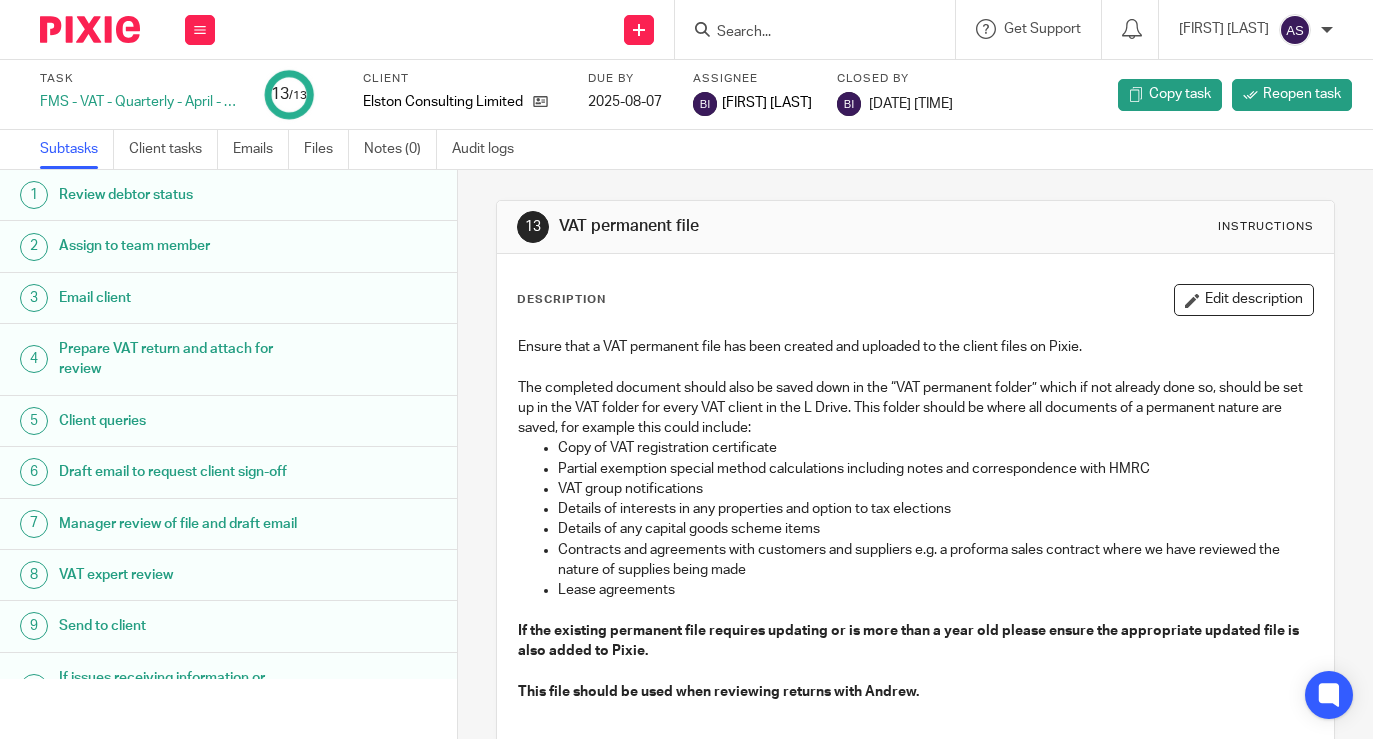 scroll, scrollTop: 0, scrollLeft: 0, axis: both 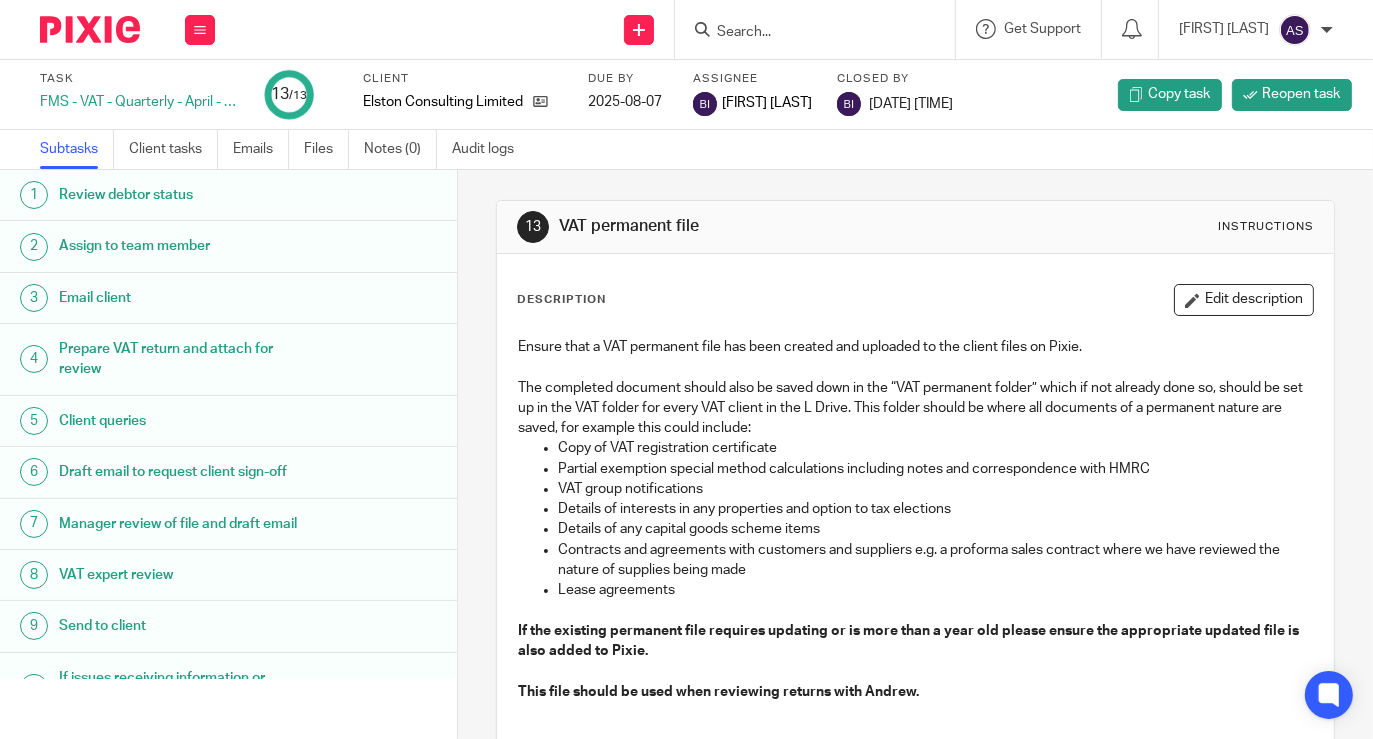 click on "VAT expert review" at bounding box center (185, 575) 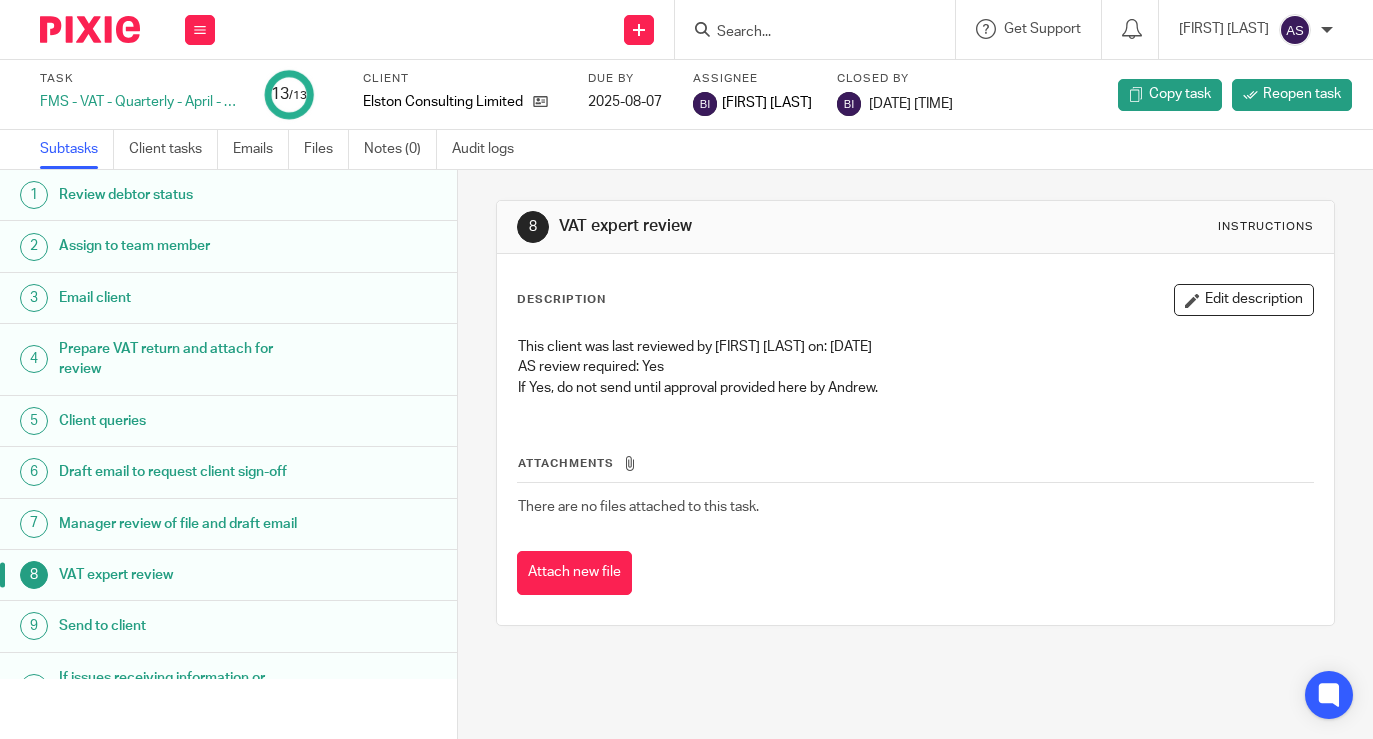 scroll, scrollTop: 0, scrollLeft: 0, axis: both 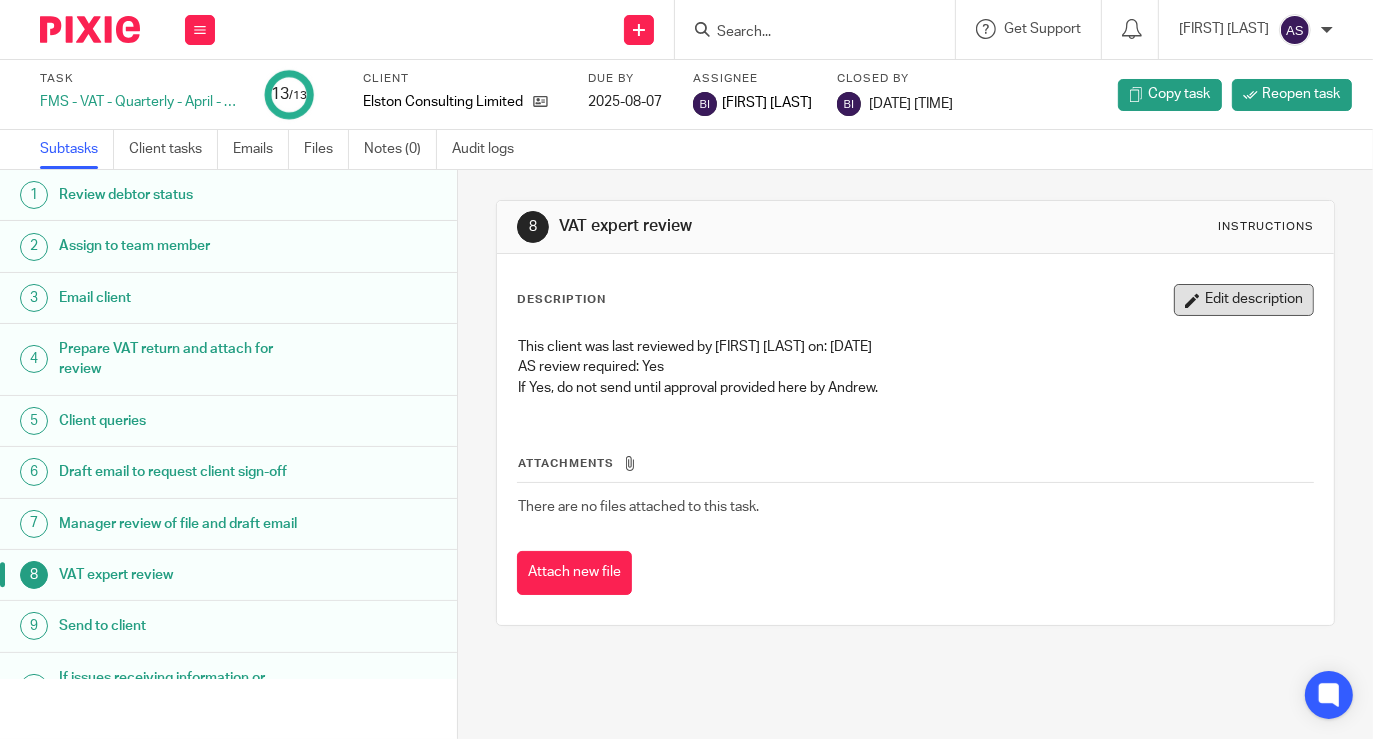 click on "Edit description" at bounding box center (1244, 300) 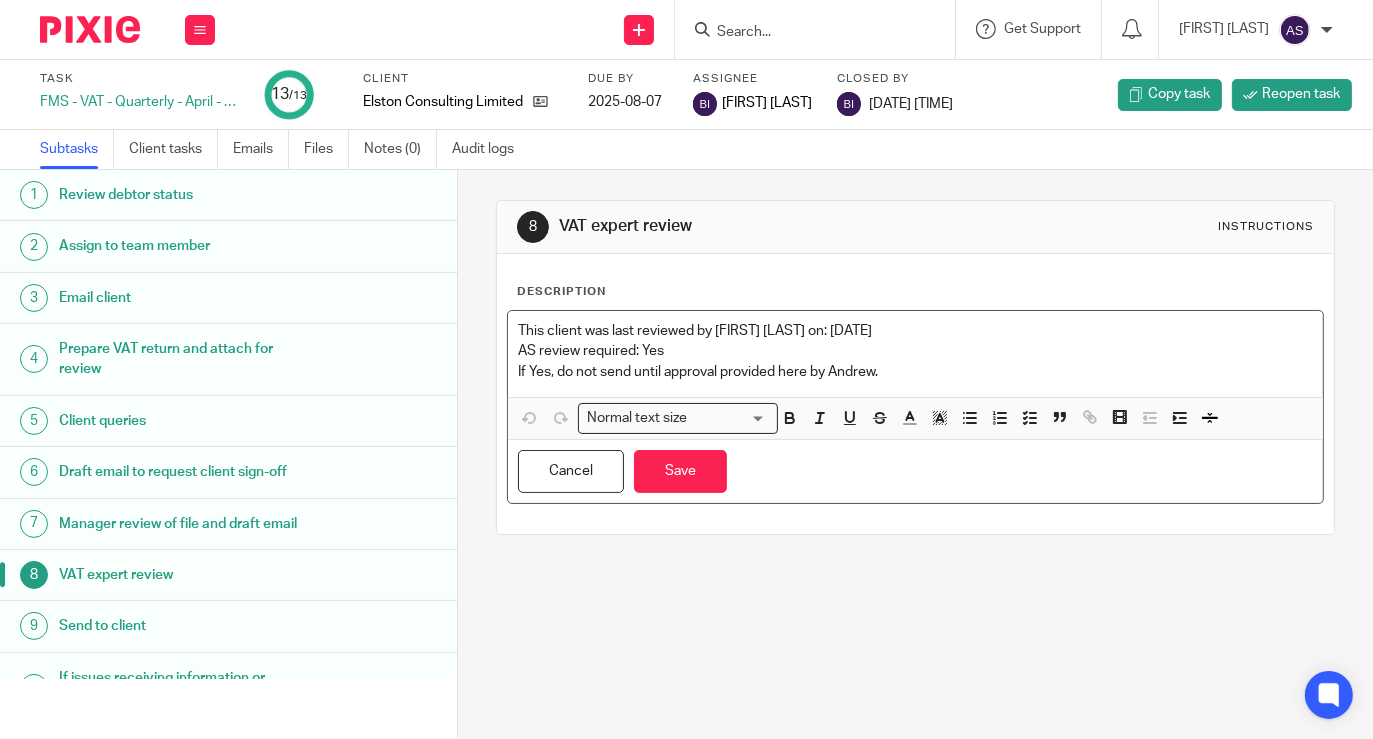 click on "If Yes, do not send until approval provided here by Andrew." at bounding box center [915, 372] 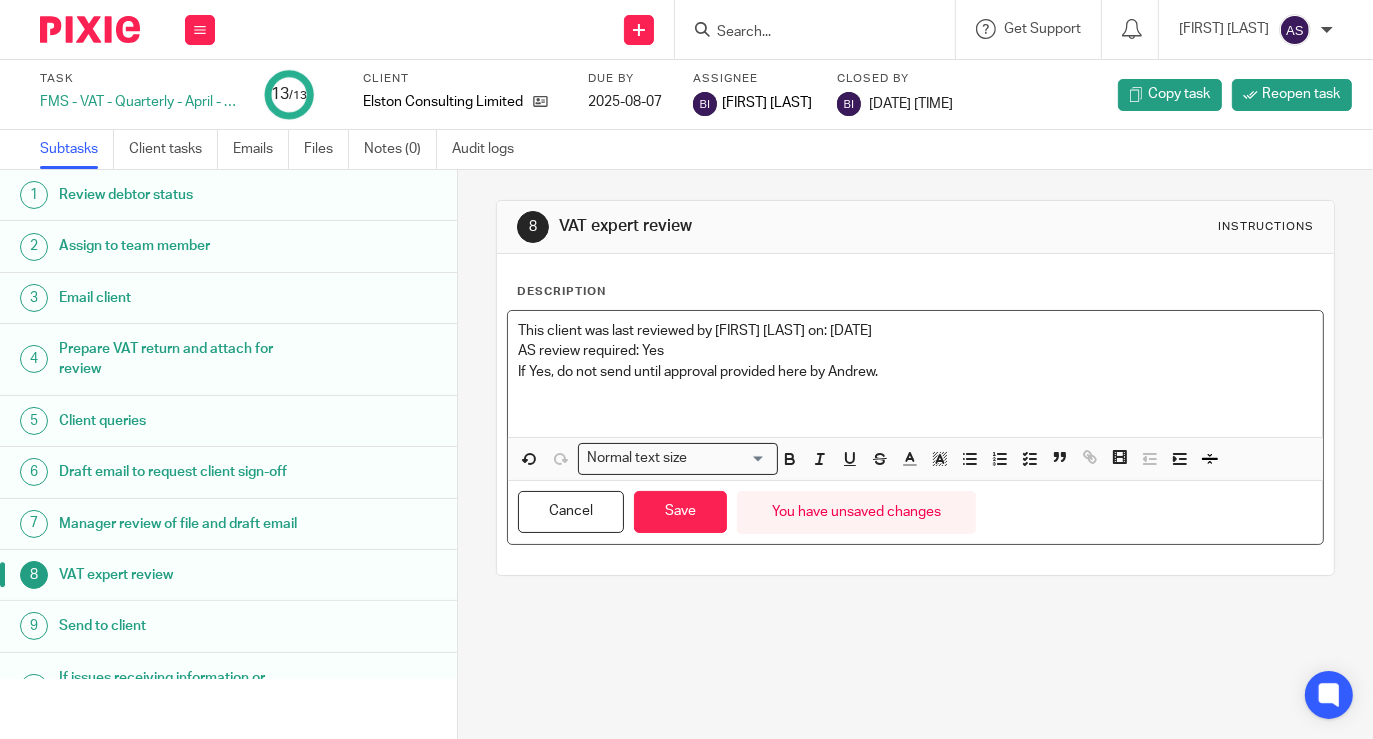 type 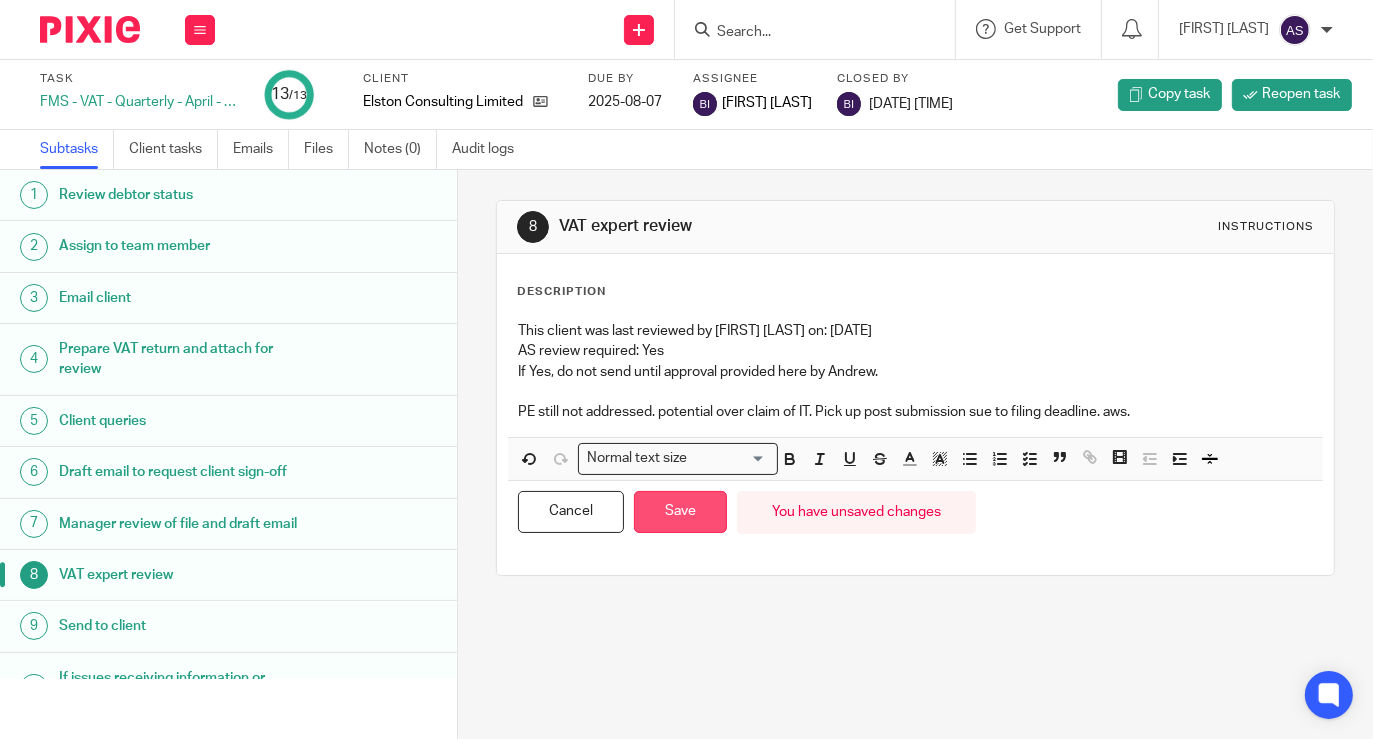 click on "Save" at bounding box center (680, 512) 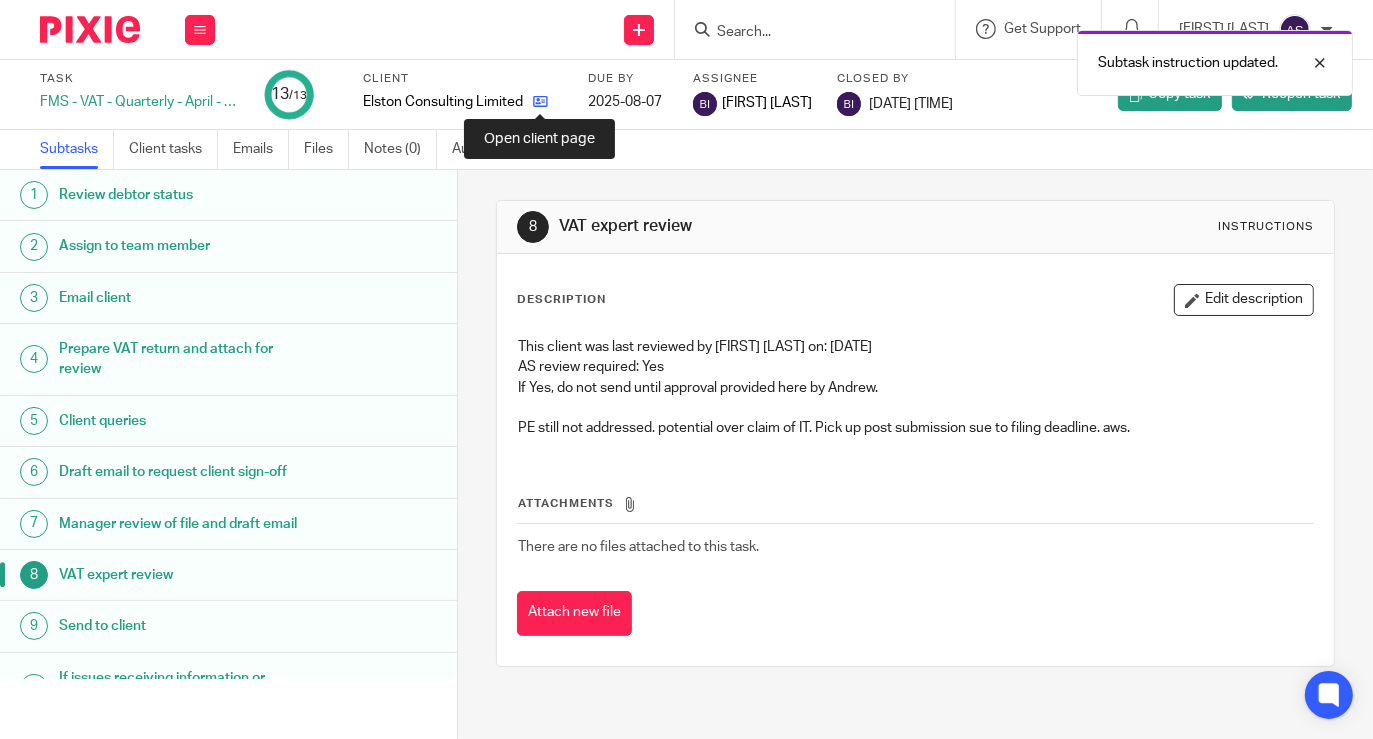 click at bounding box center (540, 101) 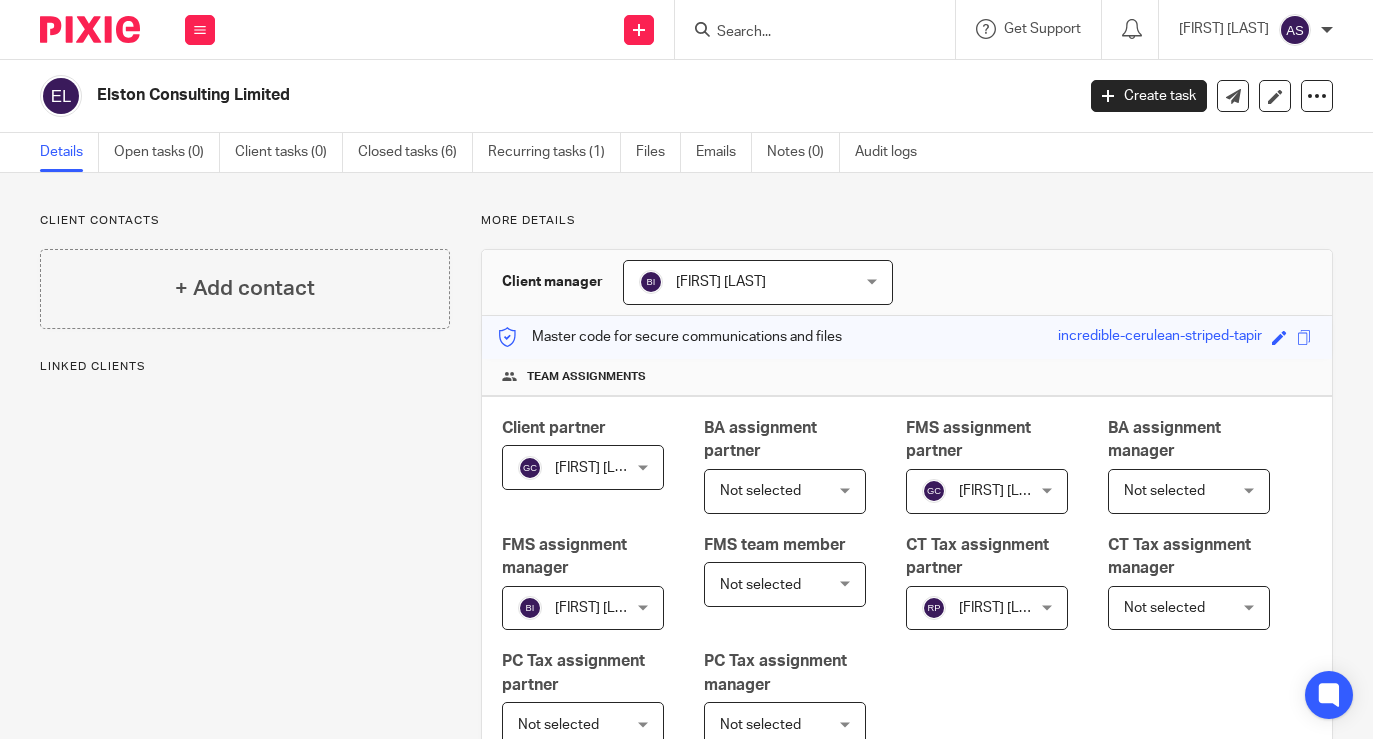scroll, scrollTop: 0, scrollLeft: 0, axis: both 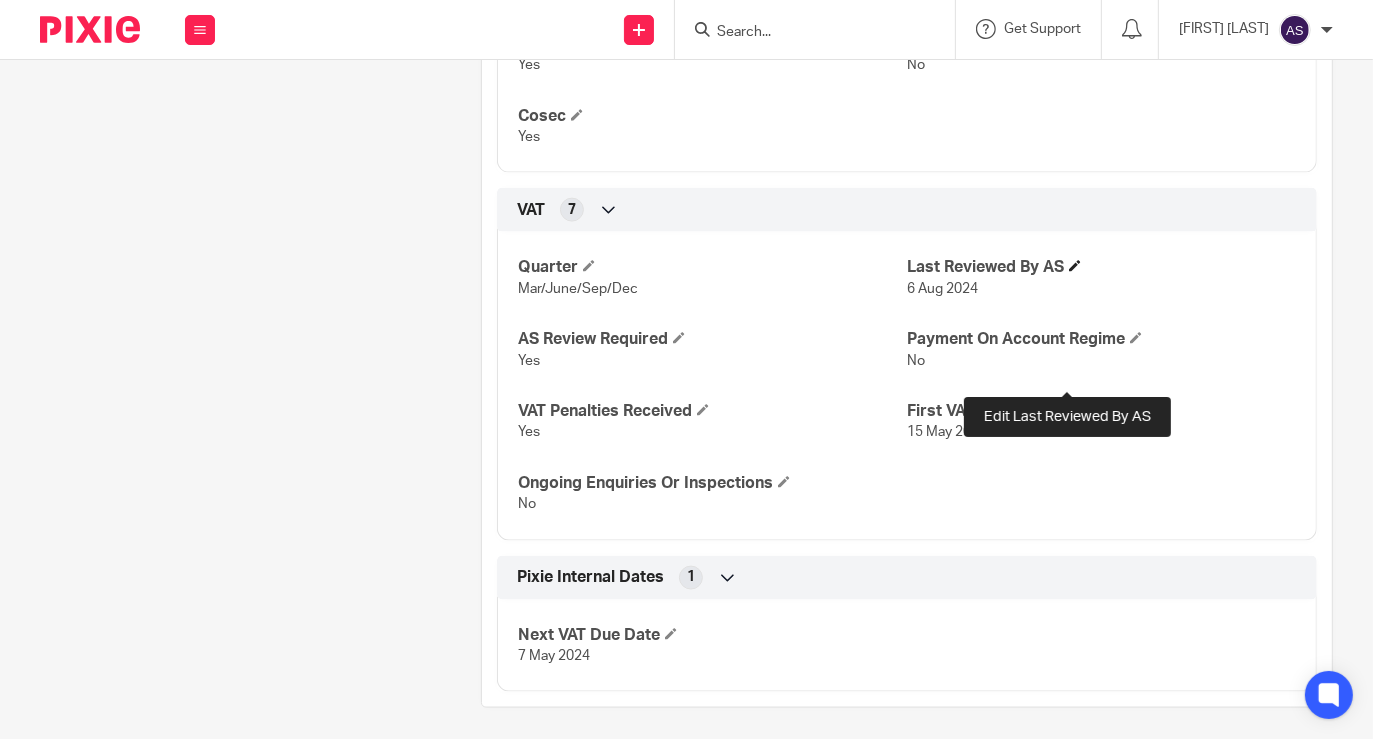 click at bounding box center (1075, 266) 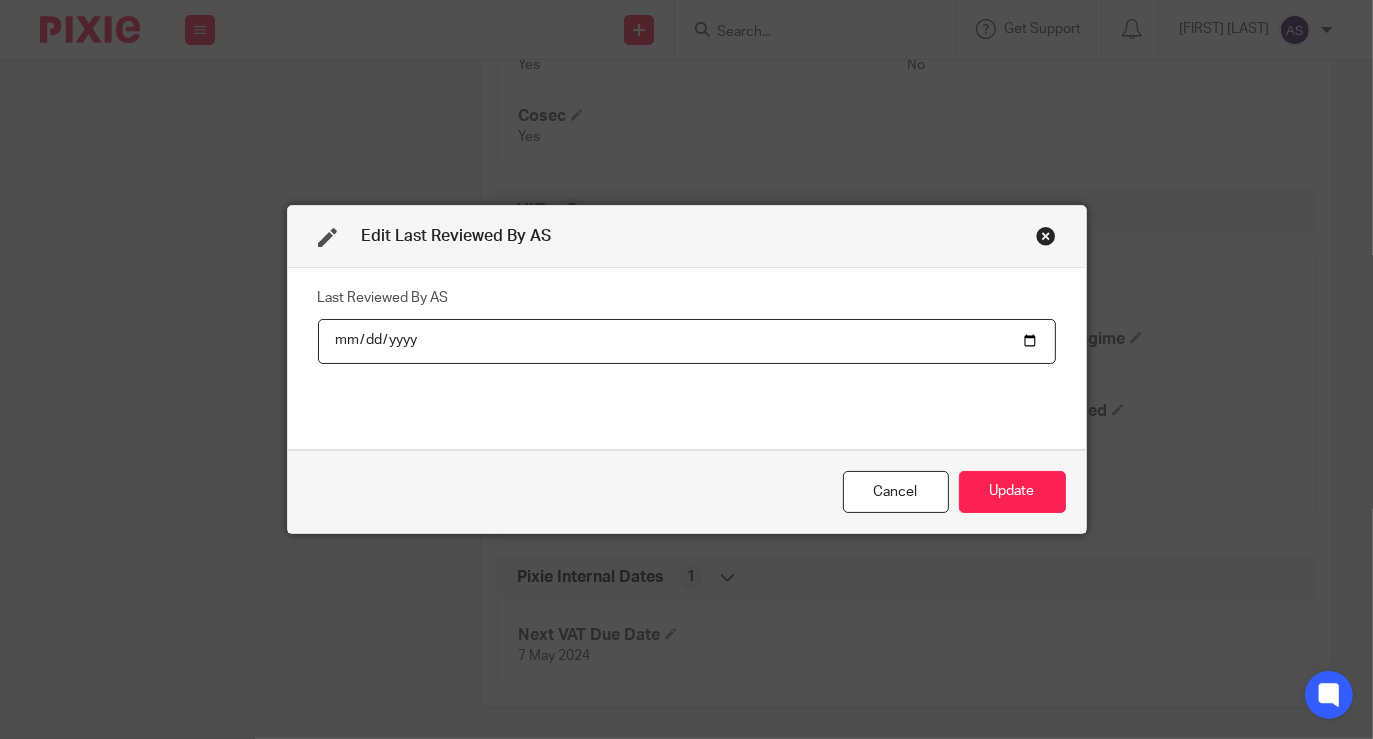 click on "[DATE]" at bounding box center (687, 341) 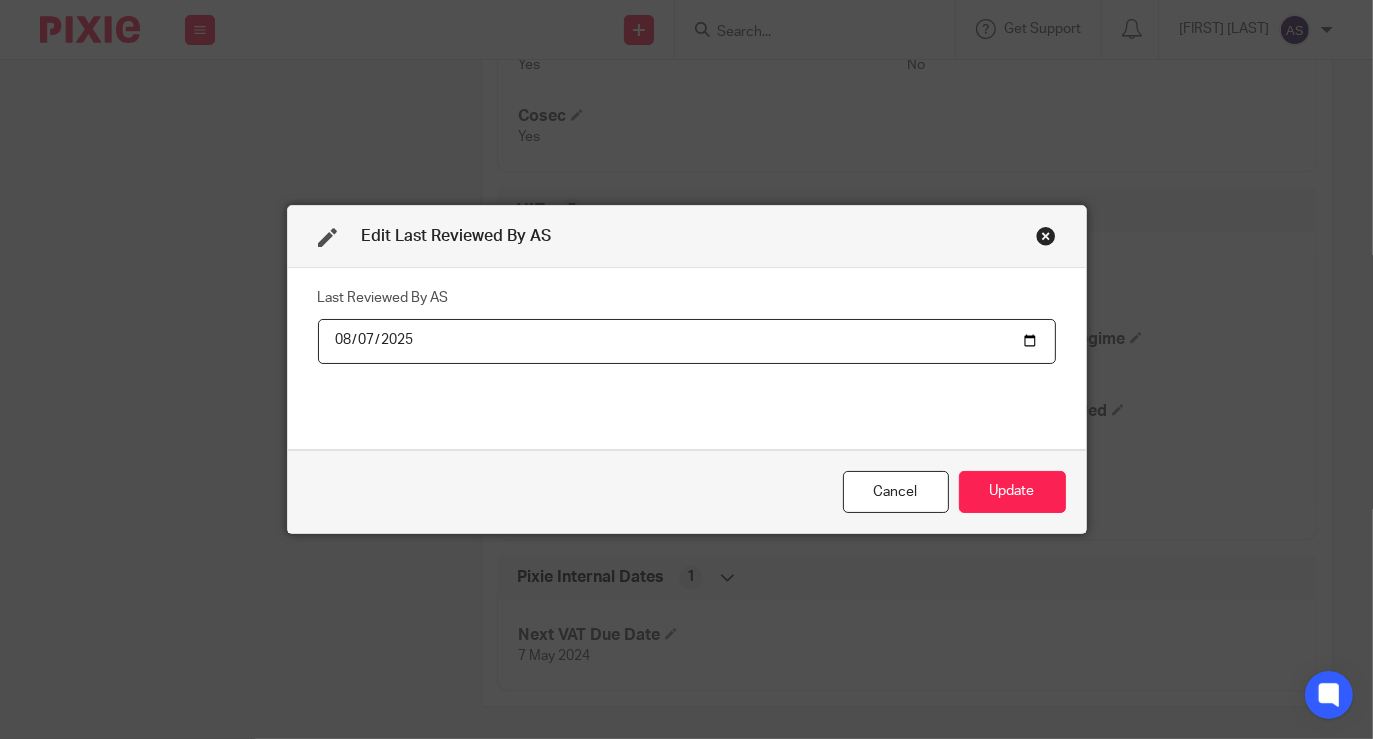 type on "2025-08-07" 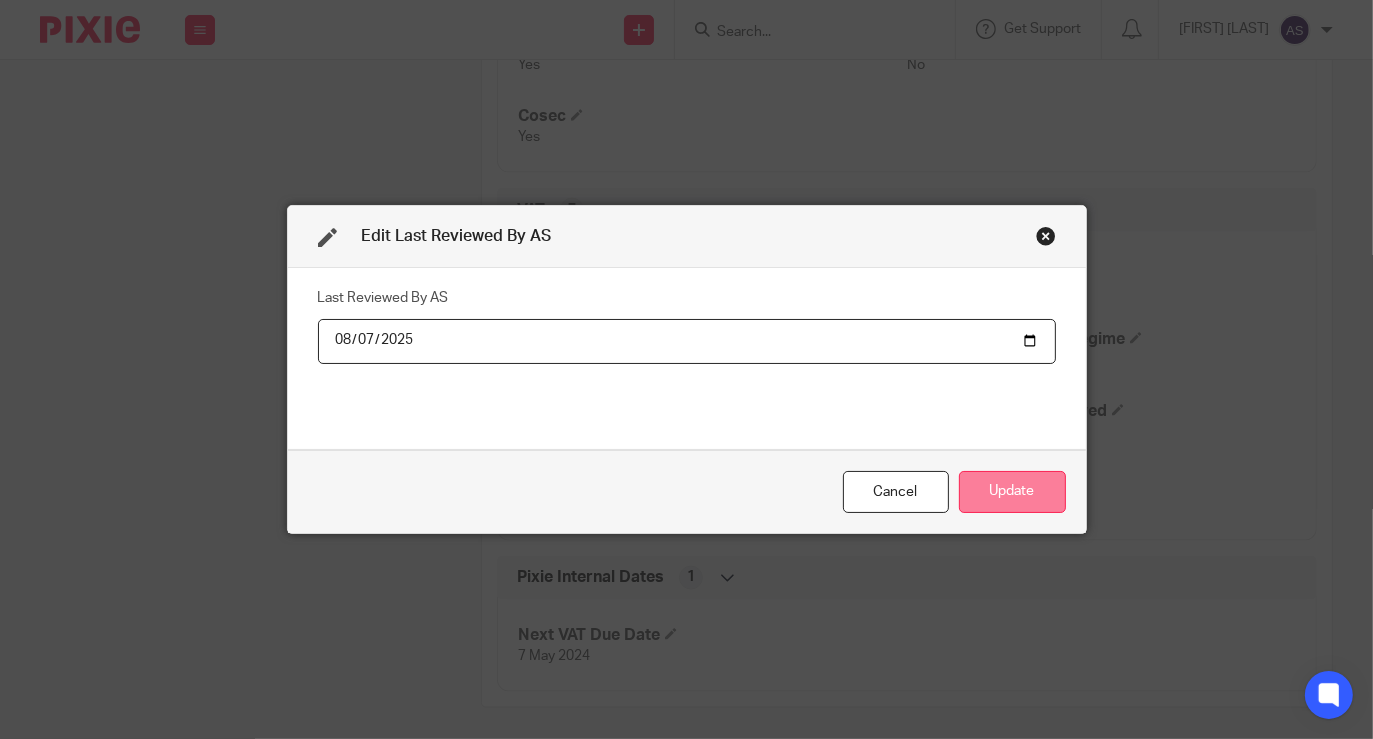 click on "Update" at bounding box center (1012, 492) 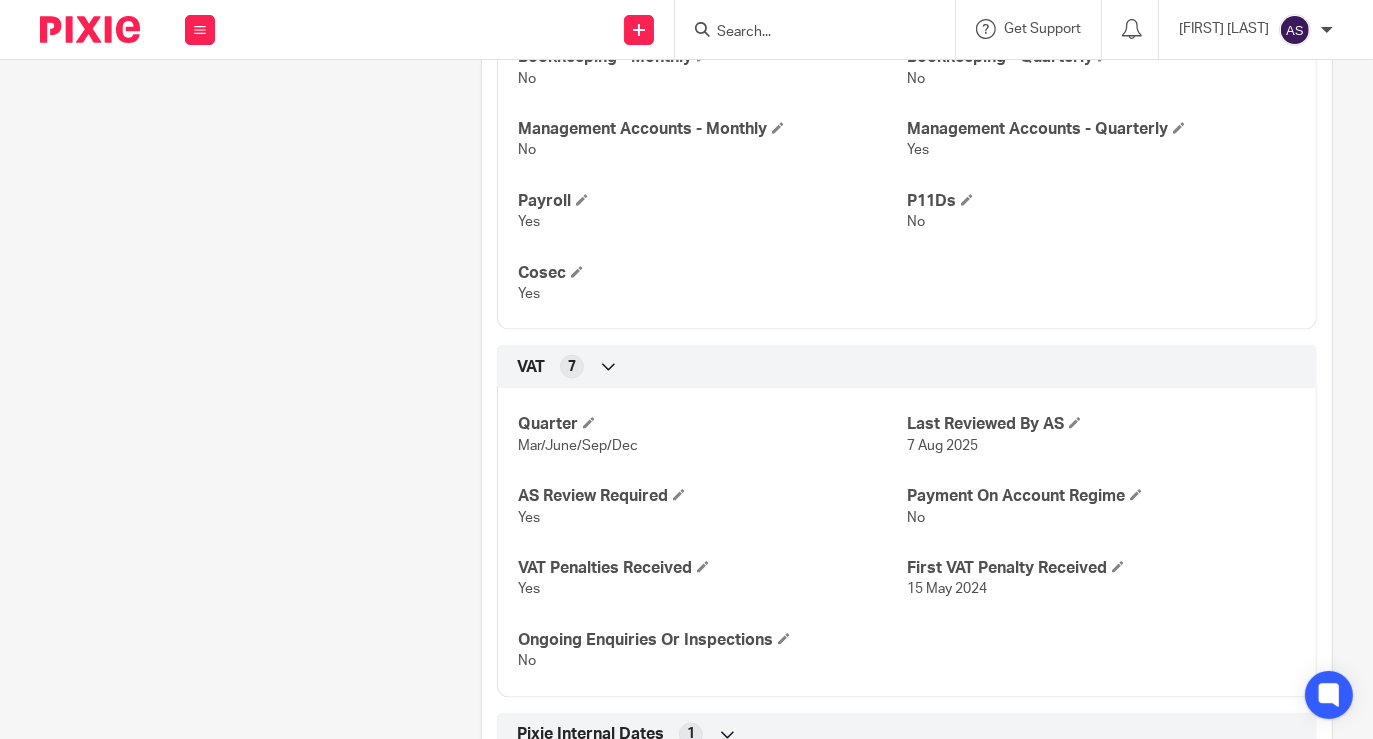 scroll, scrollTop: 2250, scrollLeft: 0, axis: vertical 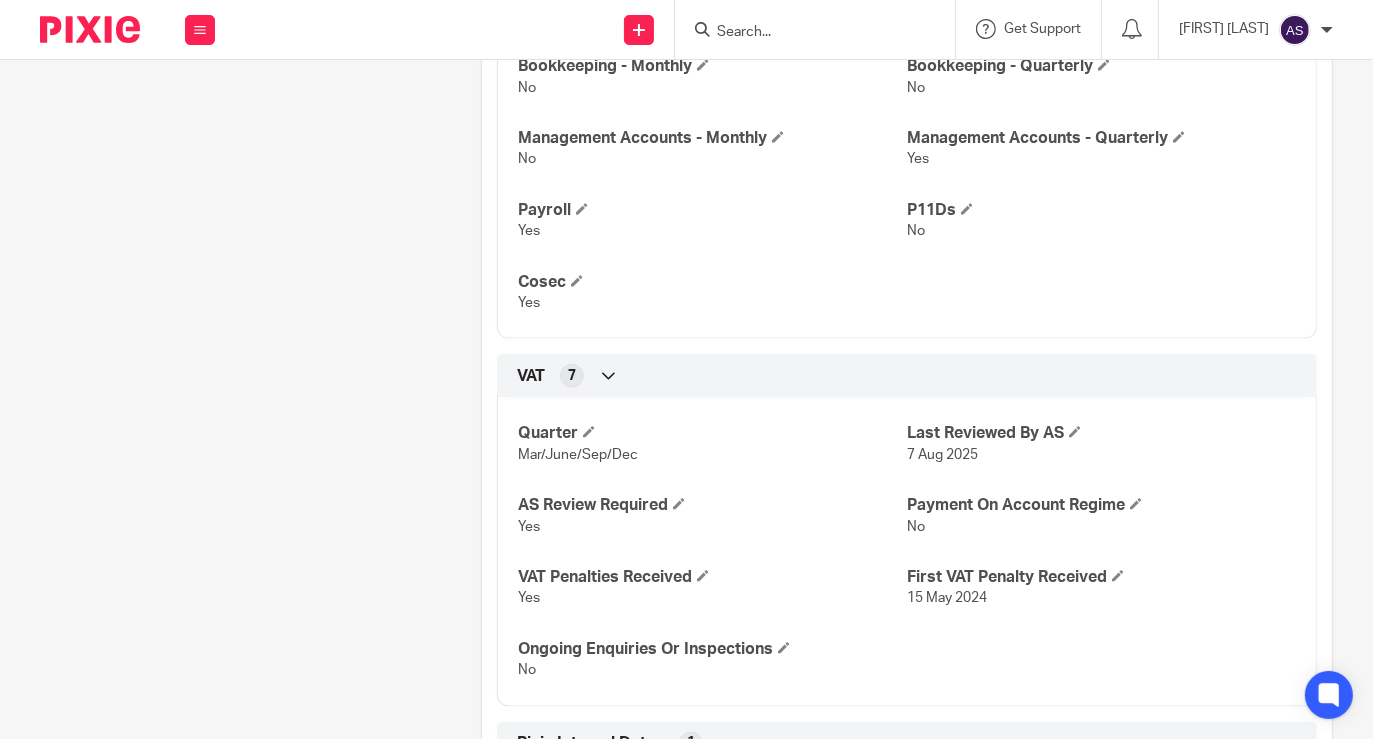 click at bounding box center (821, 29) 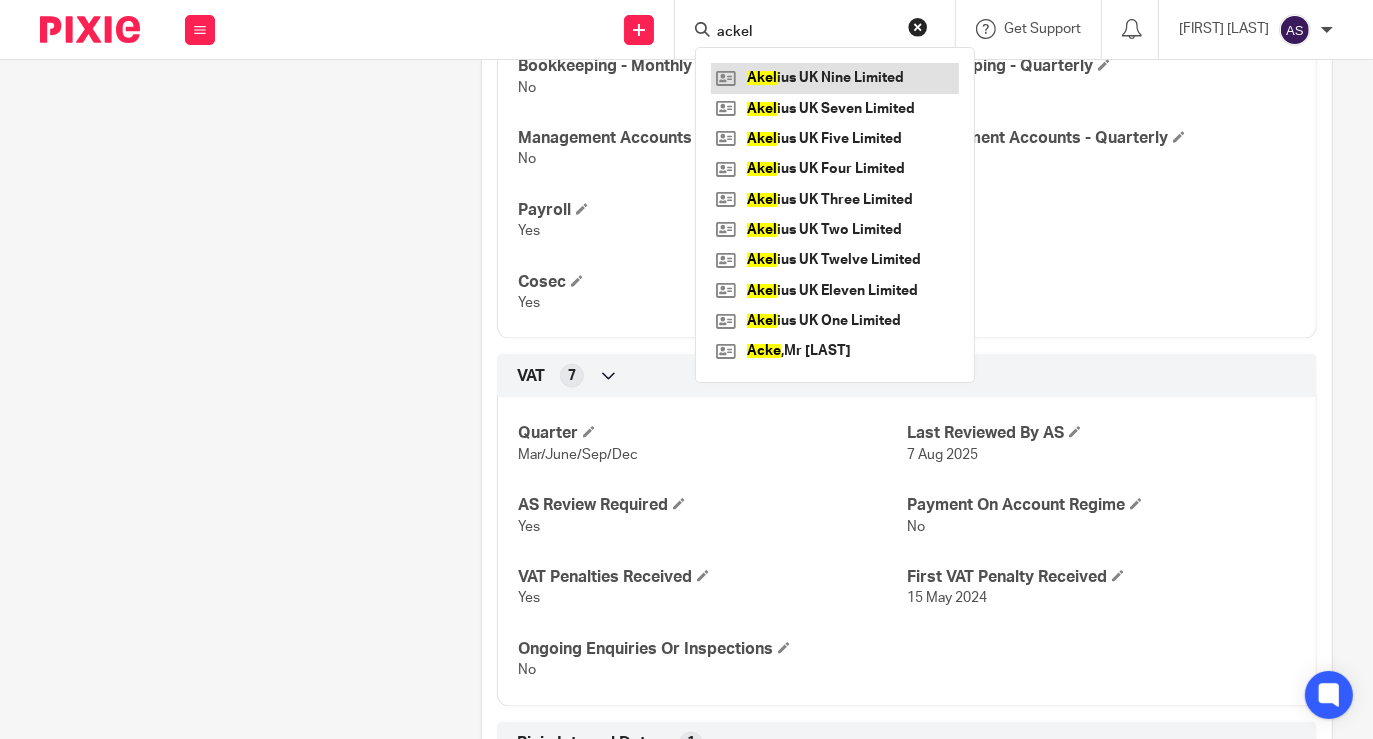 type on "ackel" 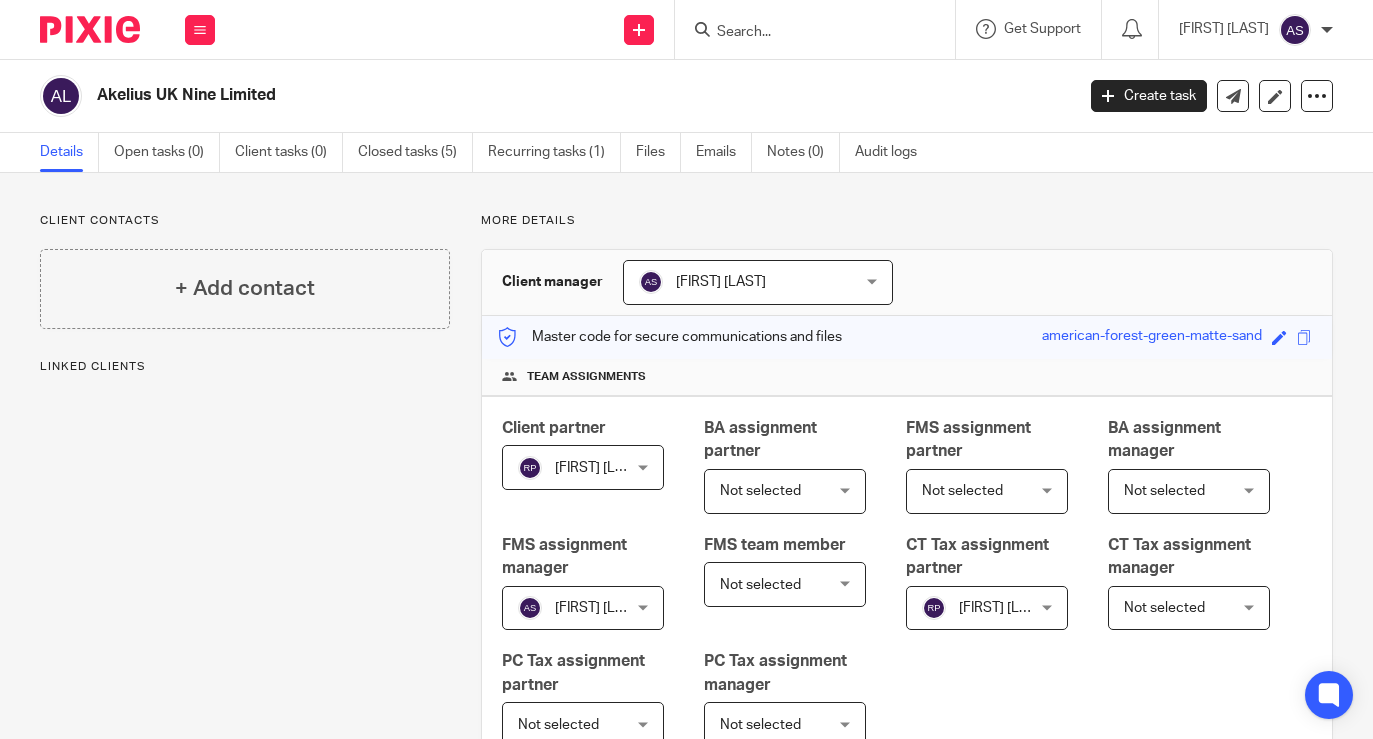 scroll, scrollTop: 0, scrollLeft: 0, axis: both 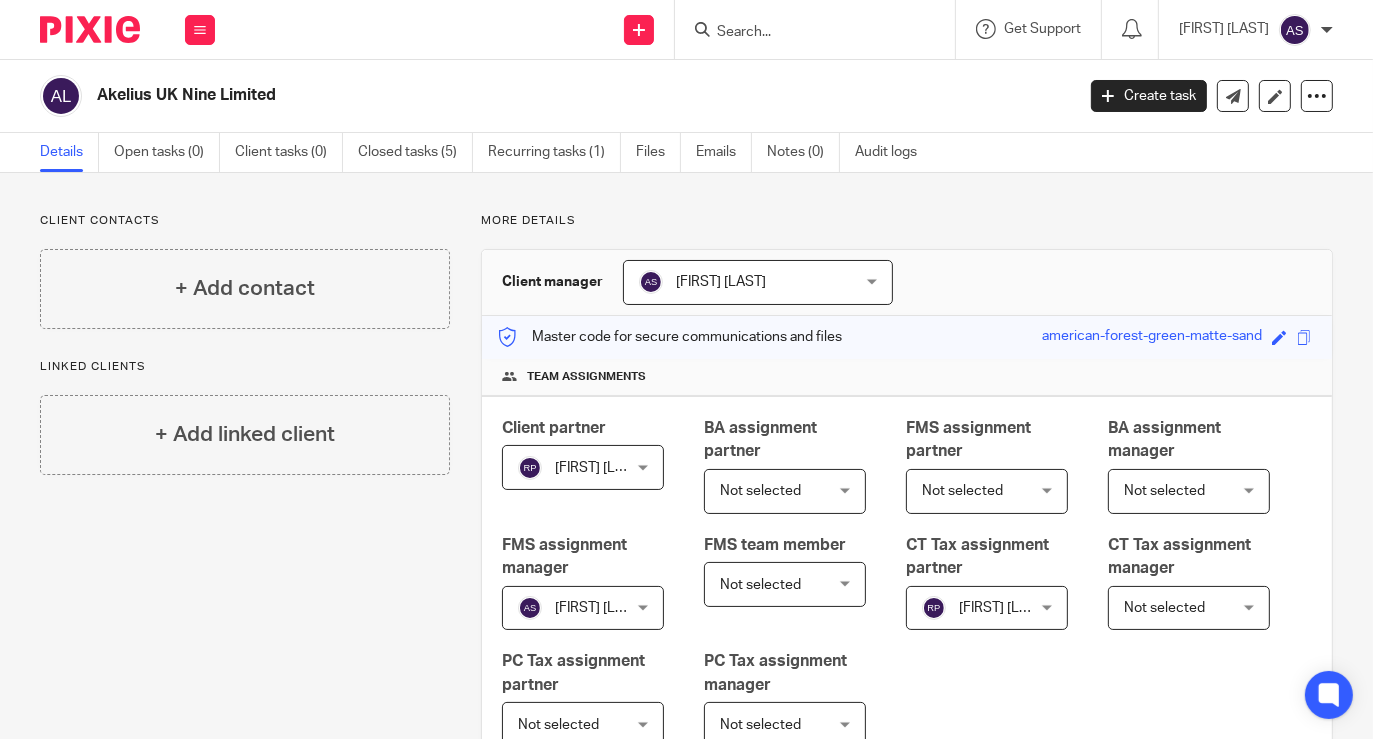 click at bounding box center (821, 29) 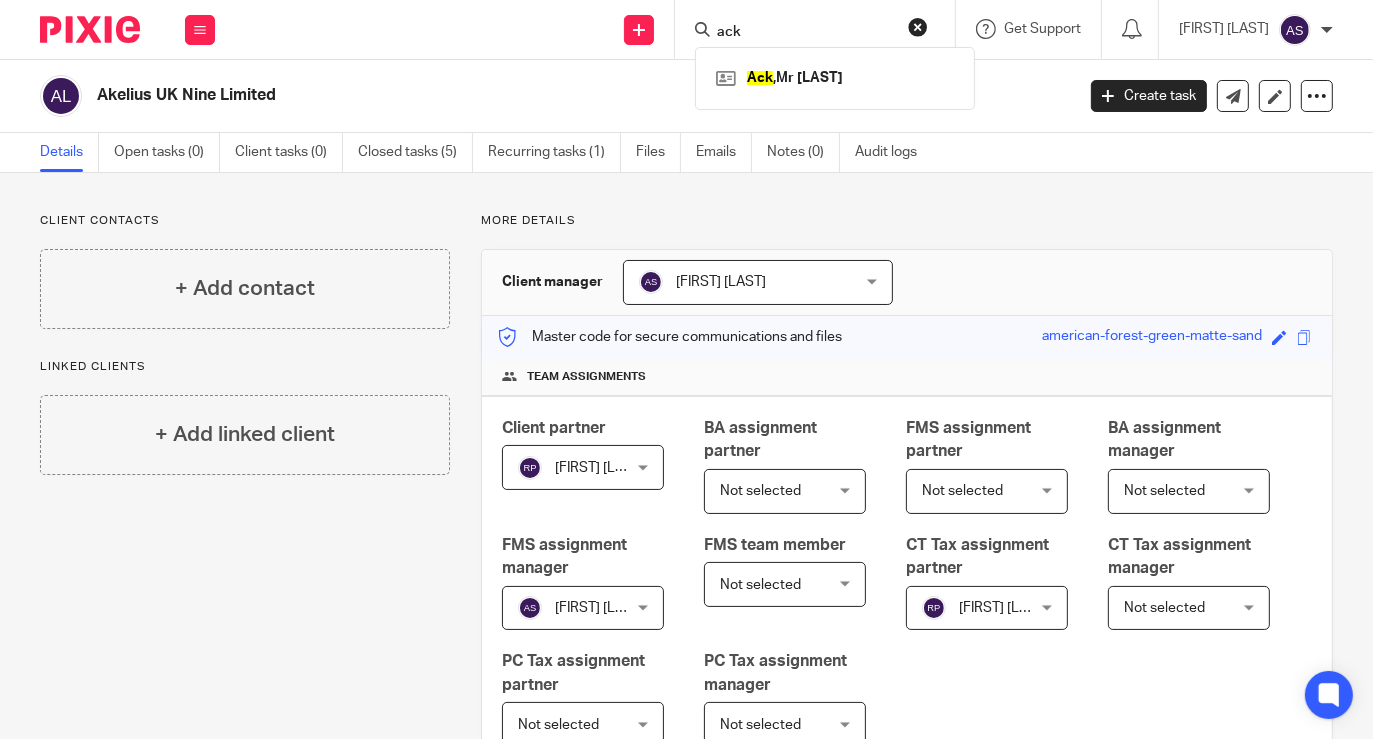 type on "acke" 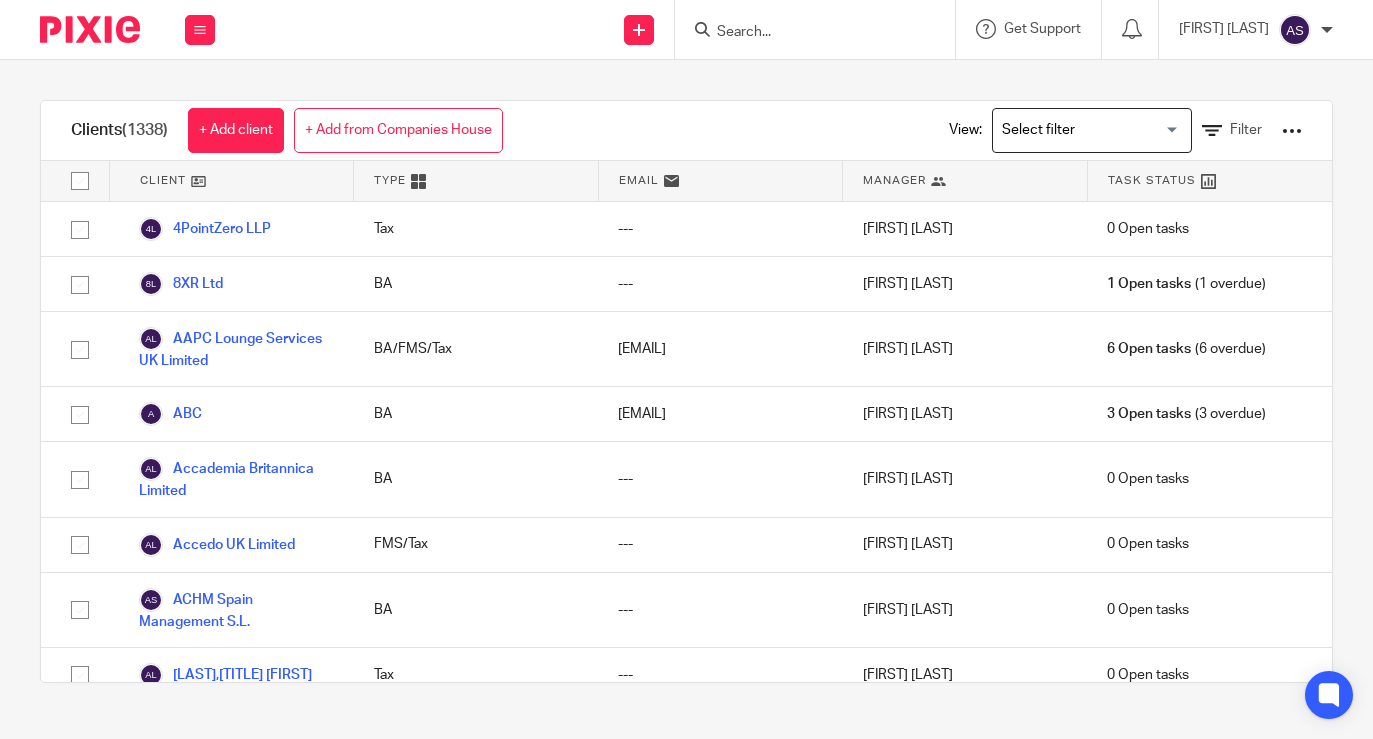 scroll, scrollTop: 0, scrollLeft: 0, axis: both 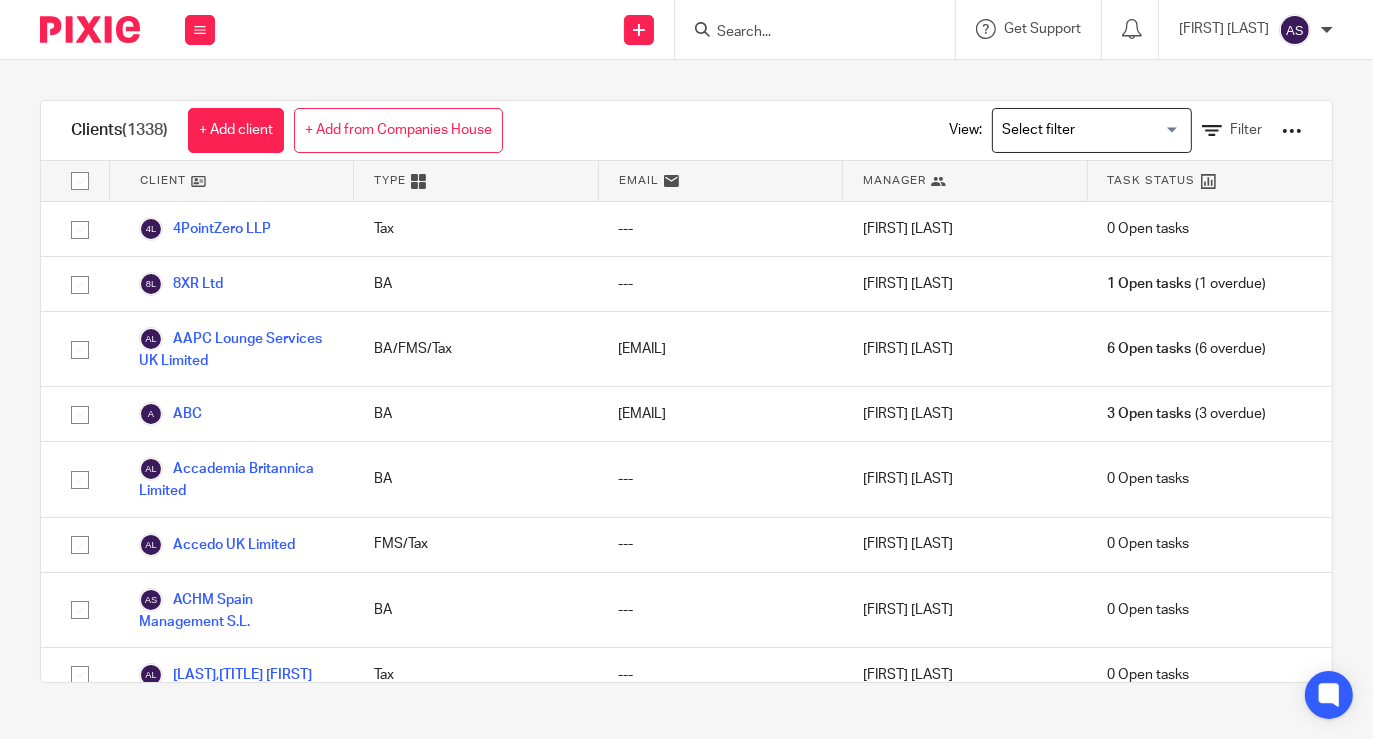 click at bounding box center [805, 33] 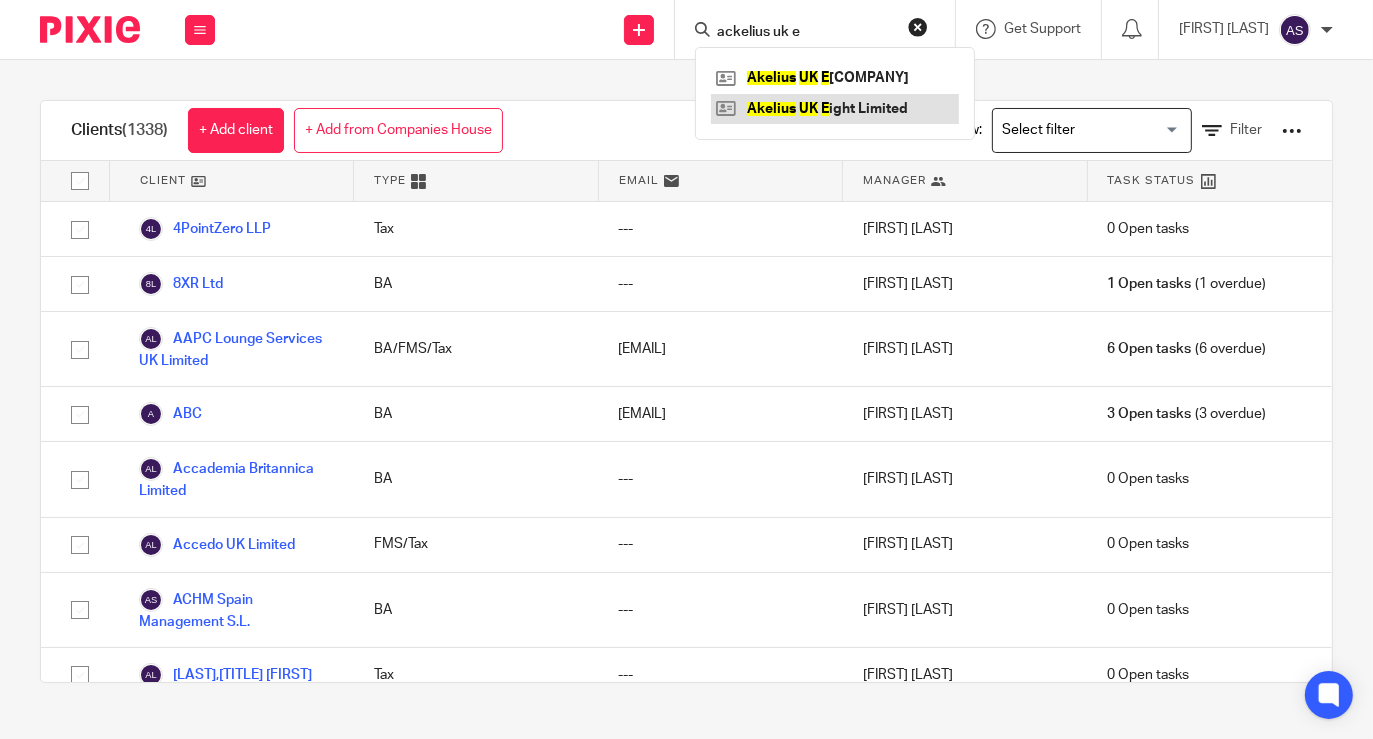 type on "ackelius uk e" 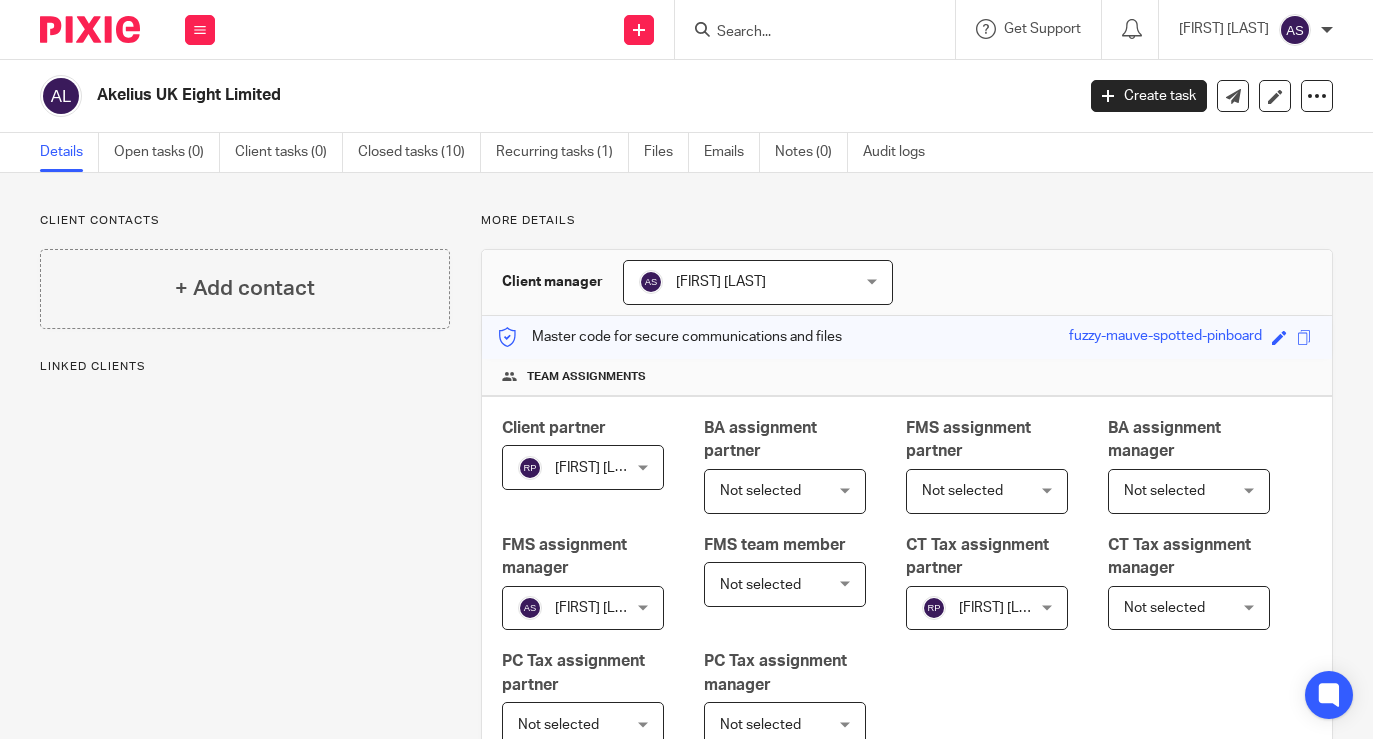 scroll, scrollTop: 0, scrollLeft: 0, axis: both 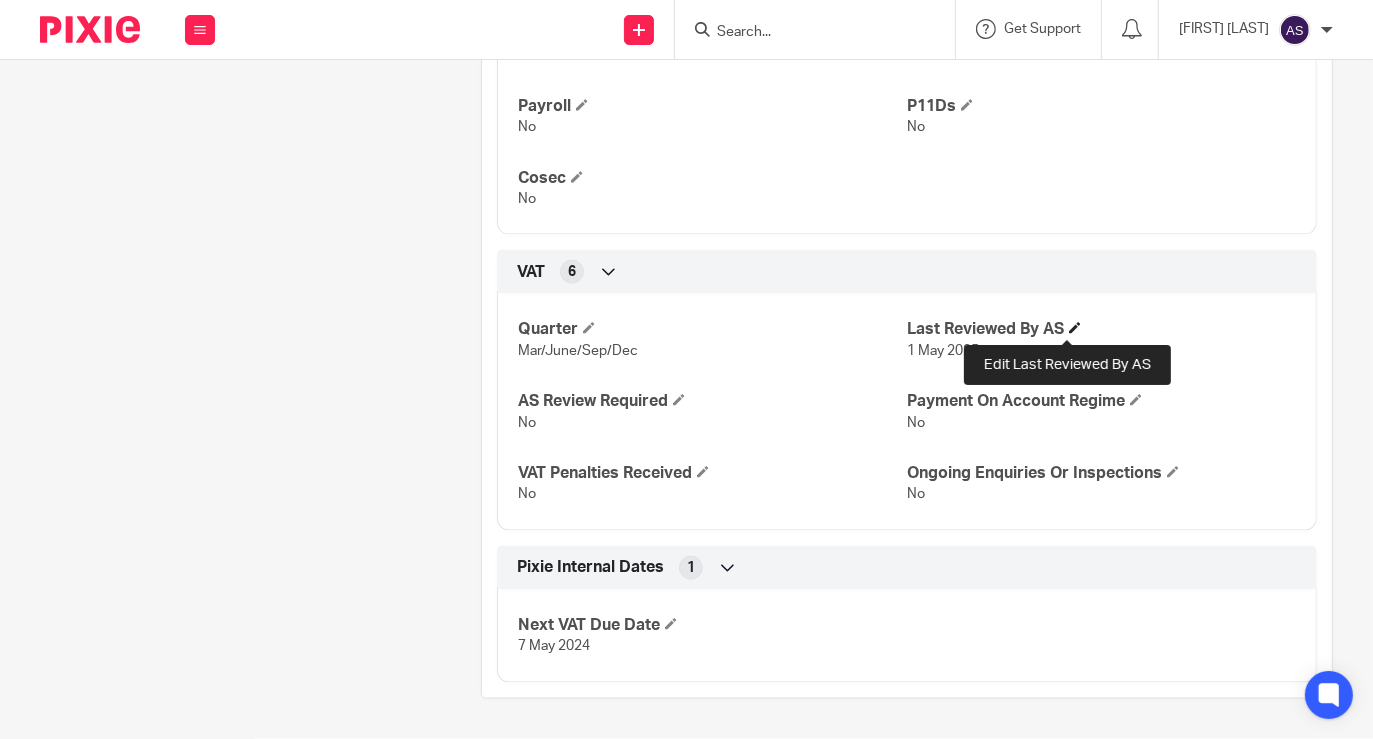 click at bounding box center [1075, 328] 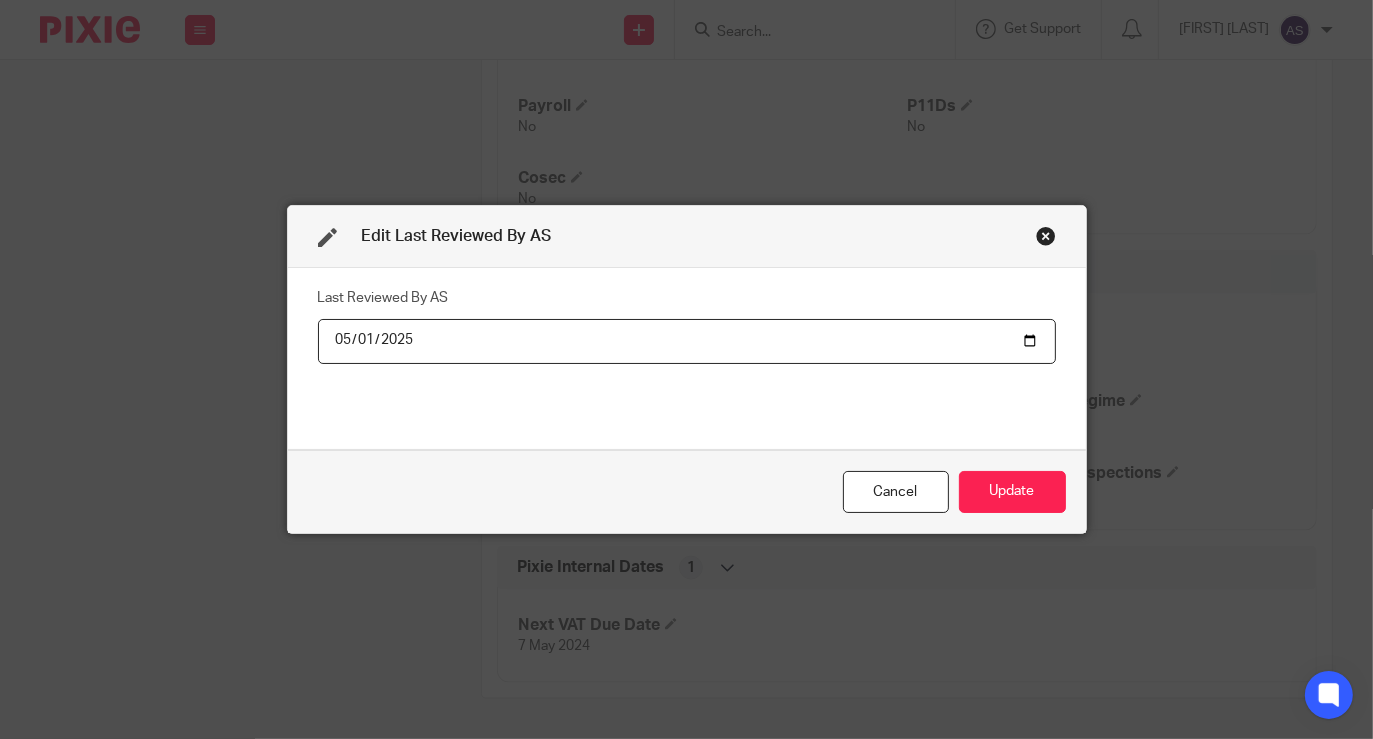 click on "2025-05-01" at bounding box center (687, 341) 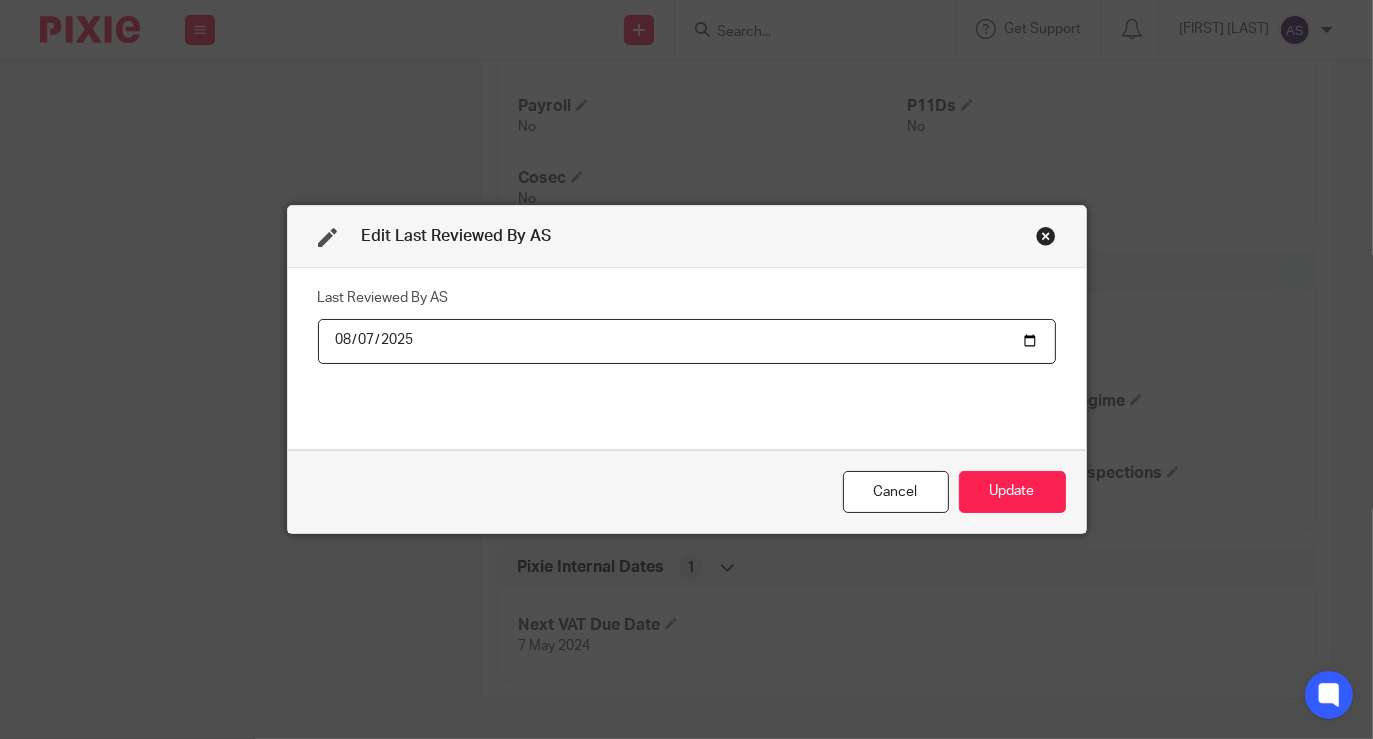 type on "2025-08-07" 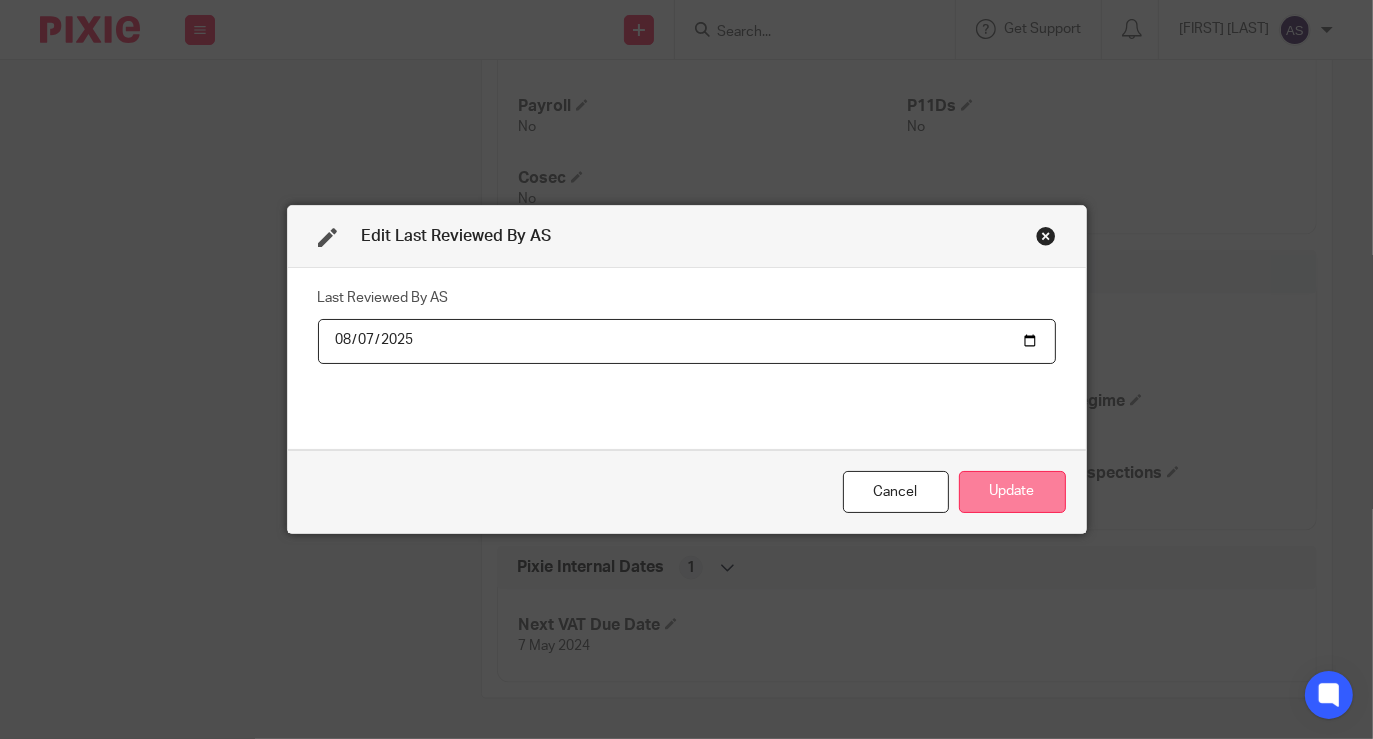 click on "Cancel
Update" at bounding box center [687, 492] 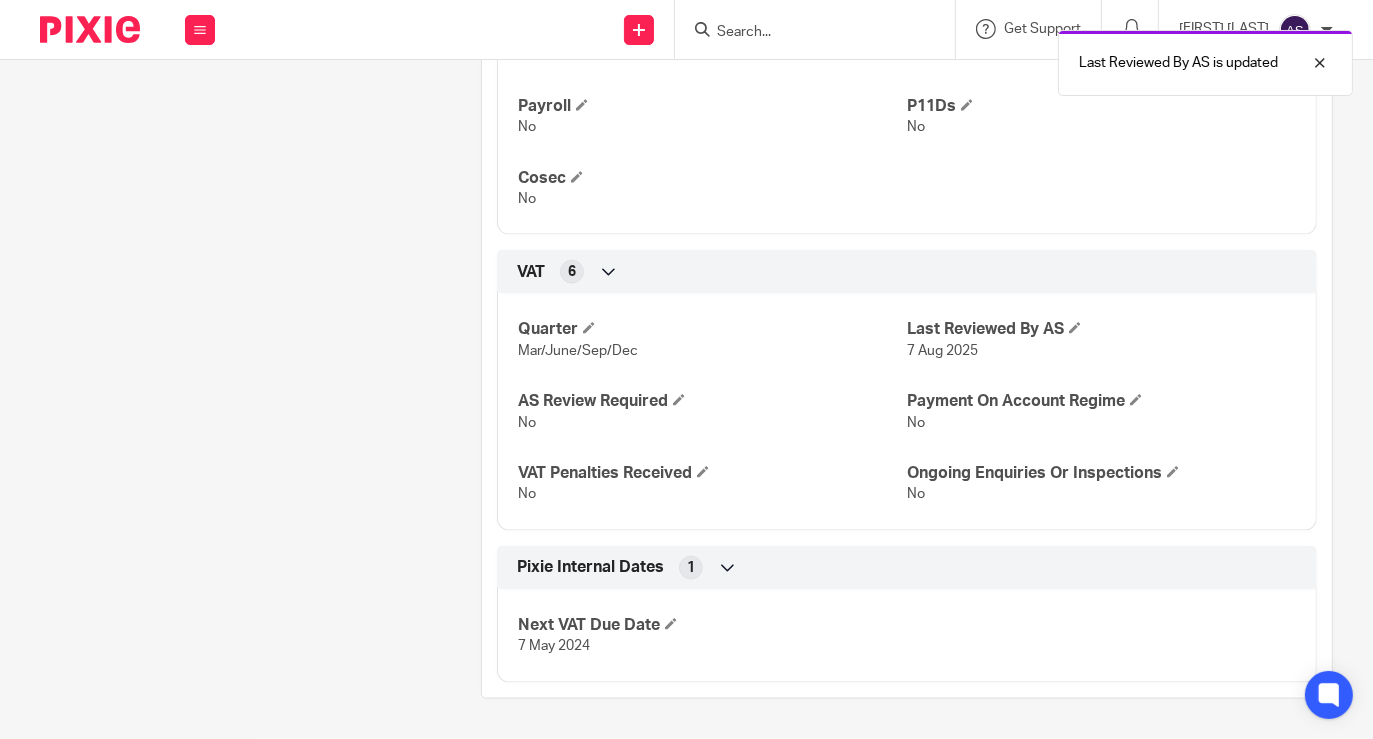 click on "Last Reviewed By AS is updated" at bounding box center [1020, 58] 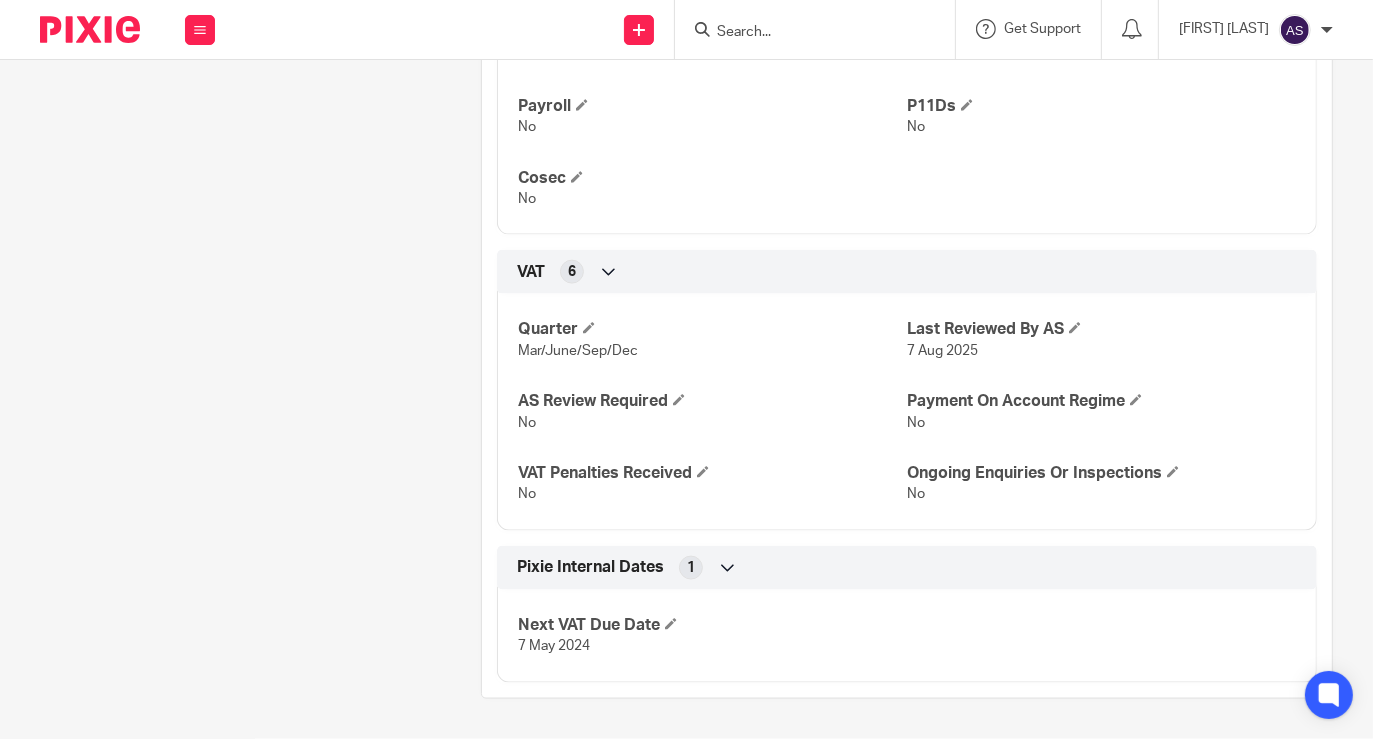 click at bounding box center (805, 33) 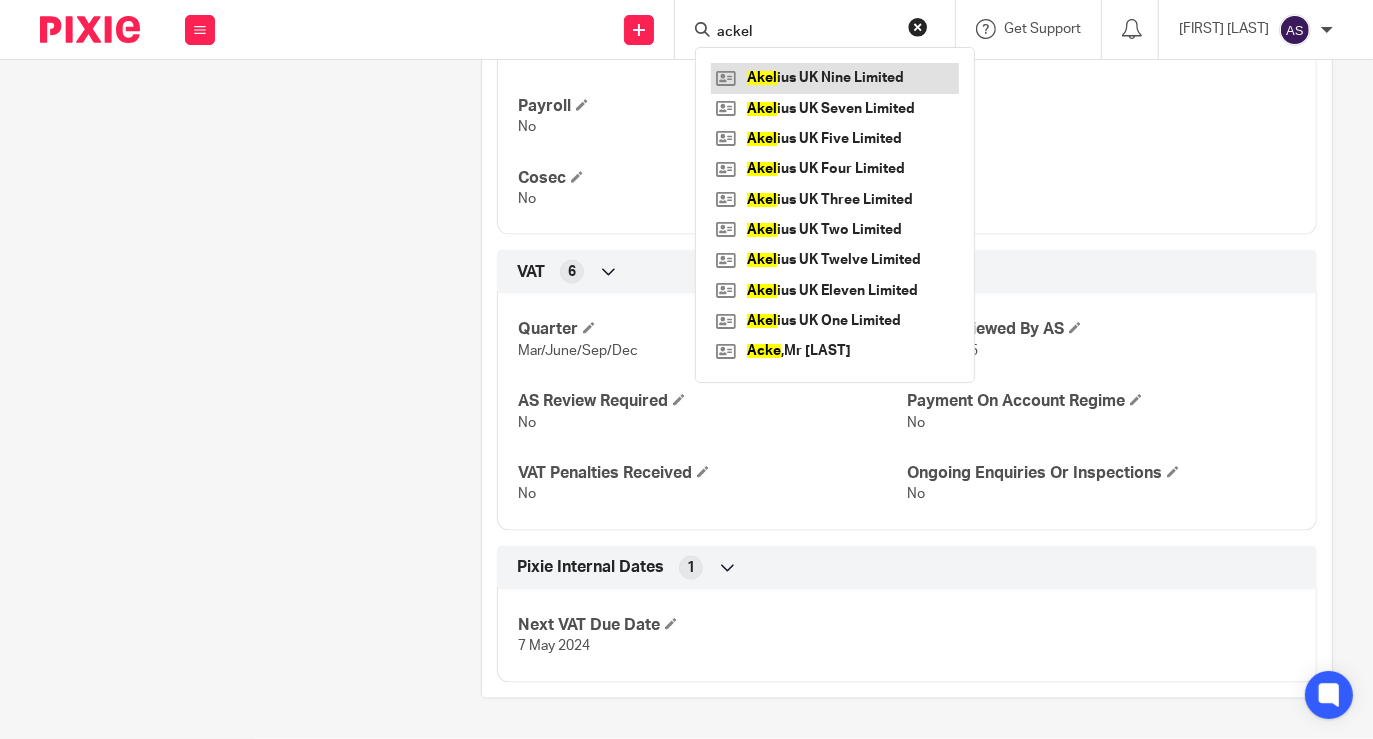 type on "ackel" 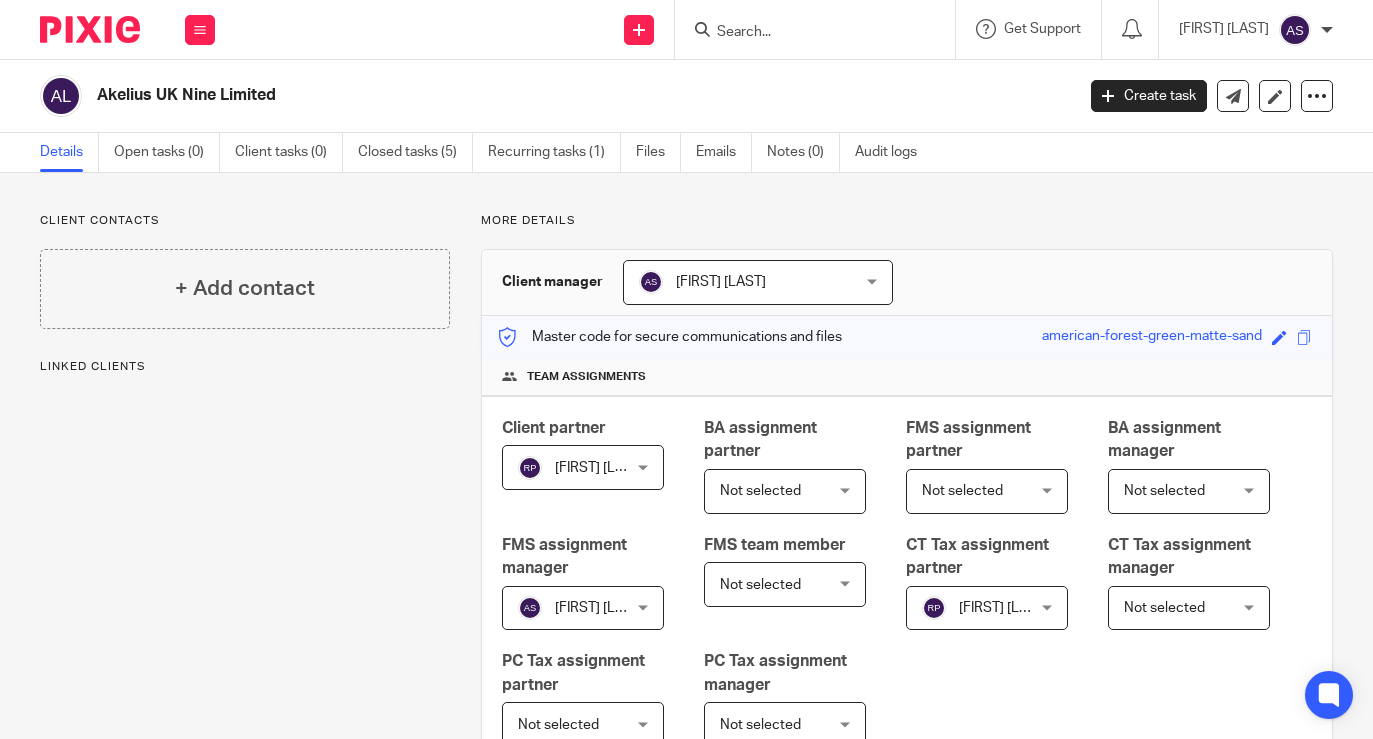 scroll, scrollTop: 0, scrollLeft: 0, axis: both 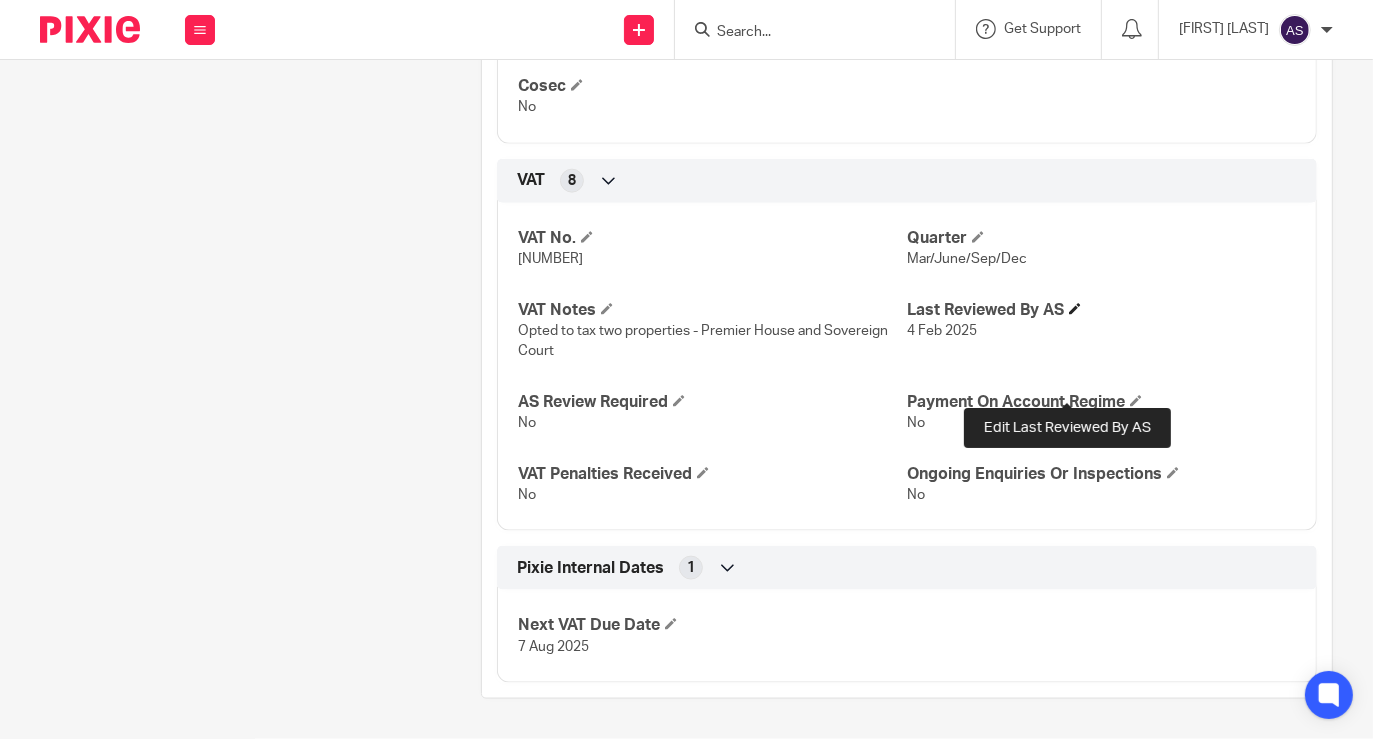 click at bounding box center [1075, 309] 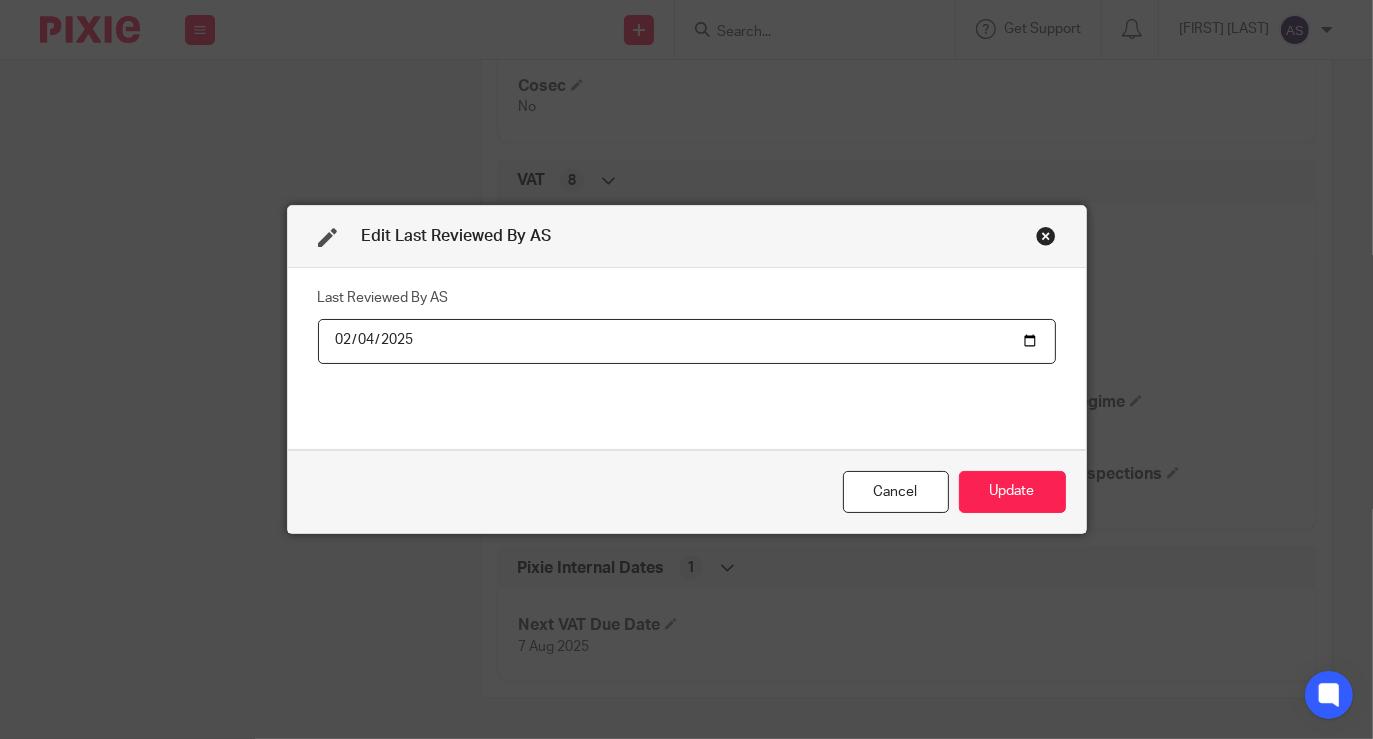 click on "2025-02-04" at bounding box center (687, 341) 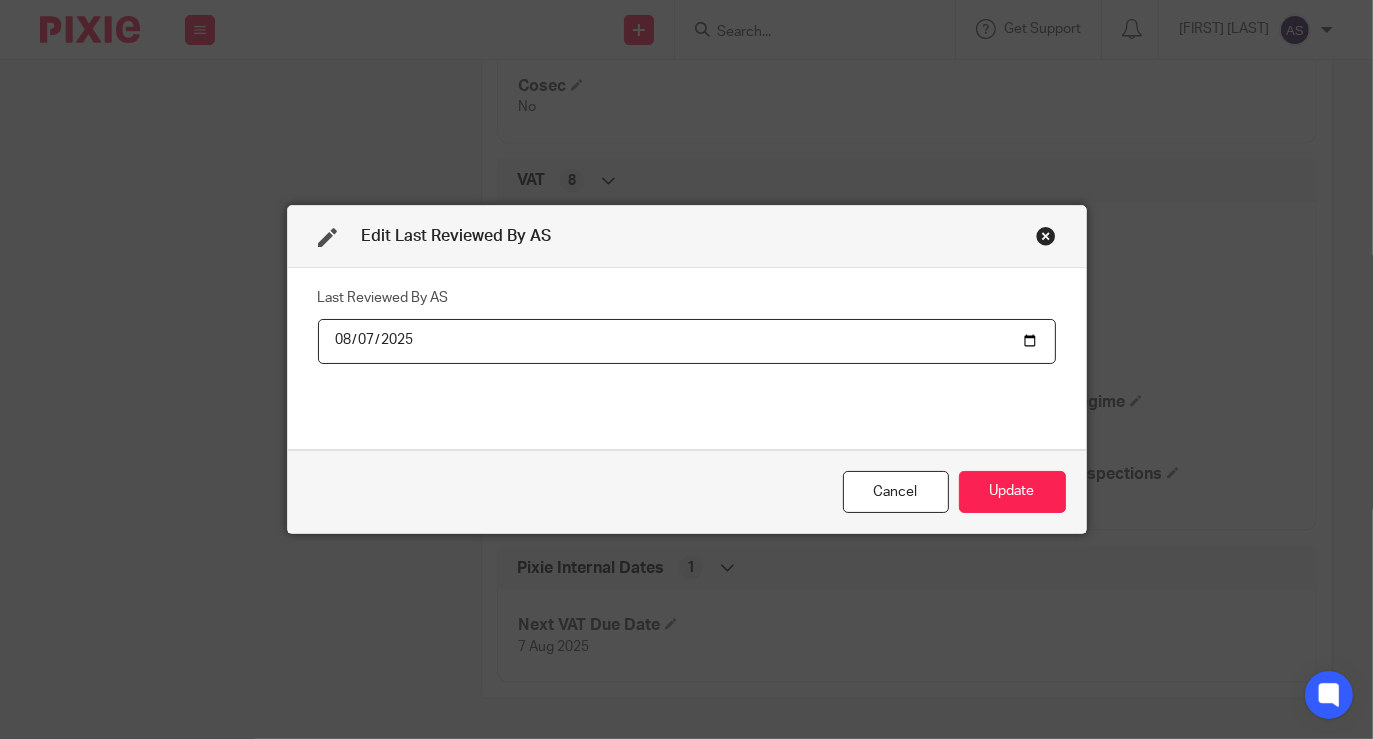 type on "2025-08-07" 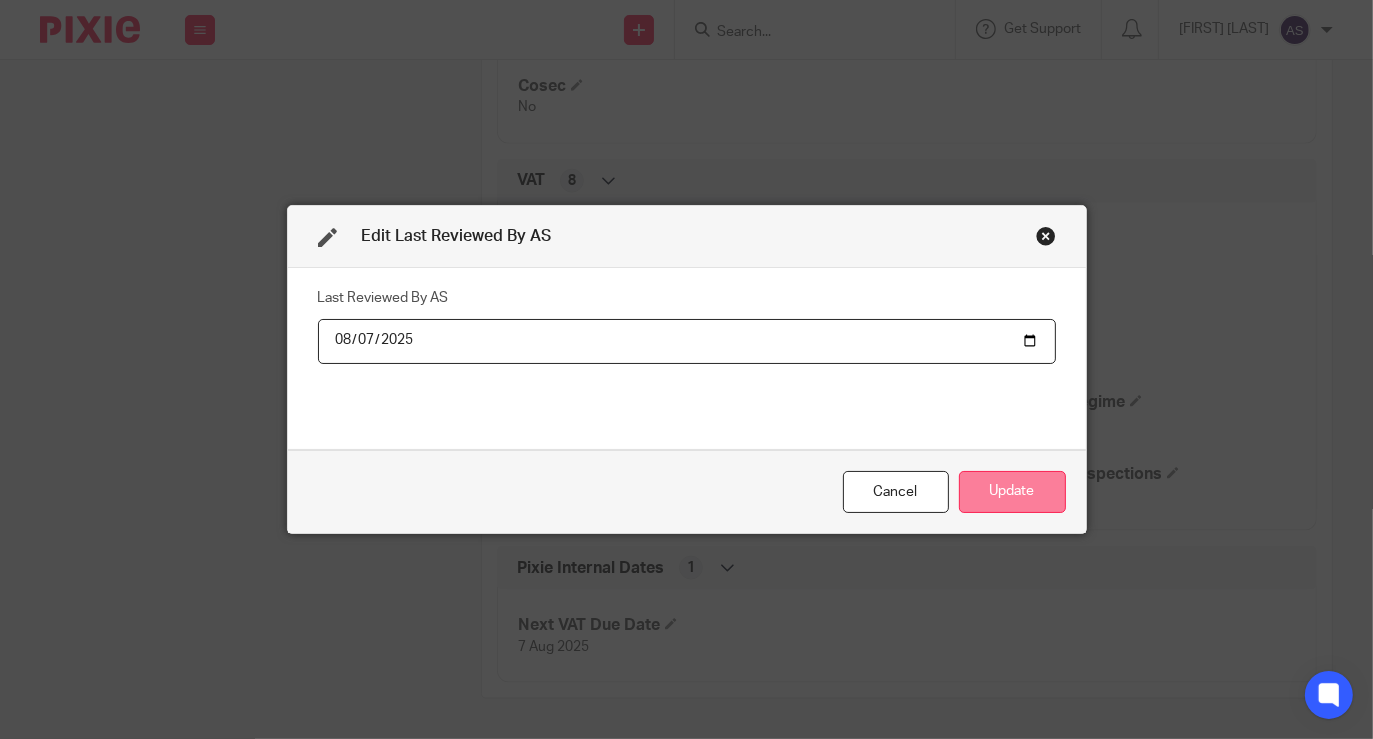 click on "Update" at bounding box center (1012, 492) 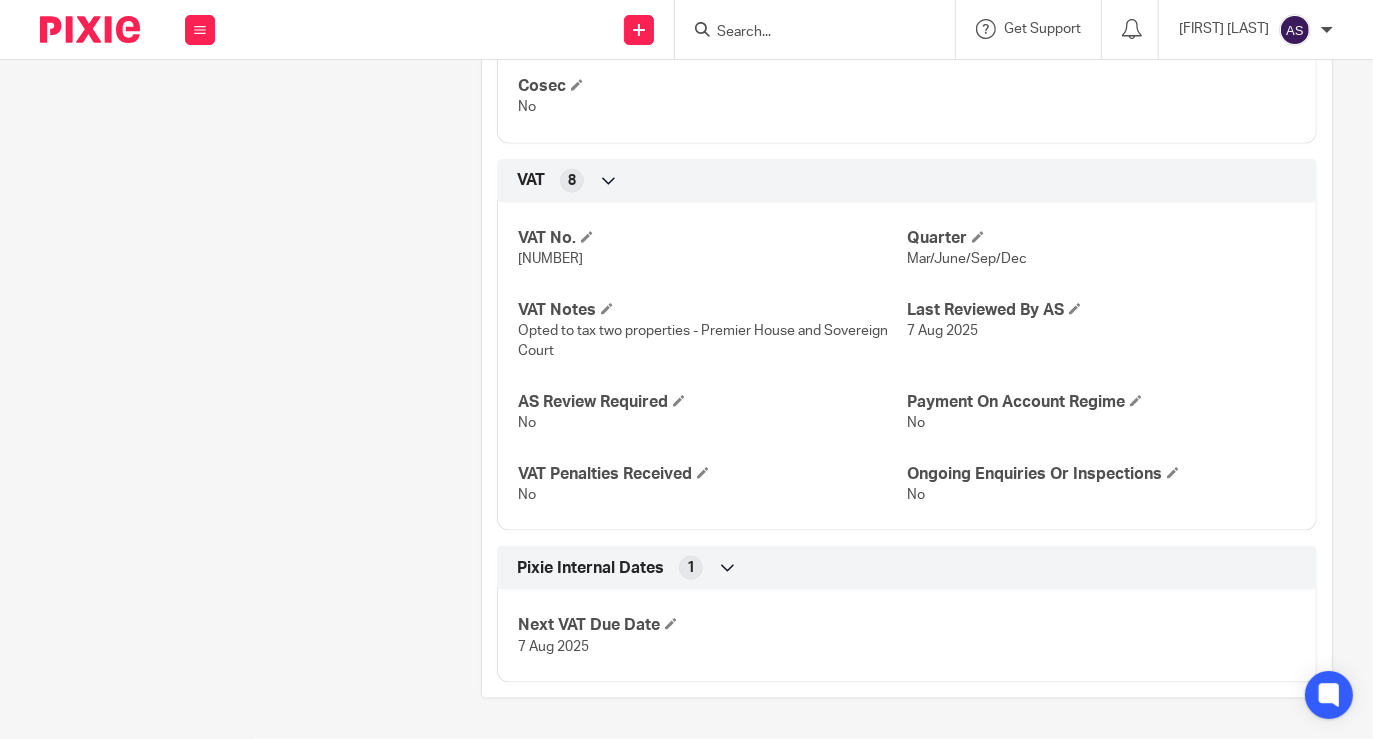 click at bounding box center (805, 33) 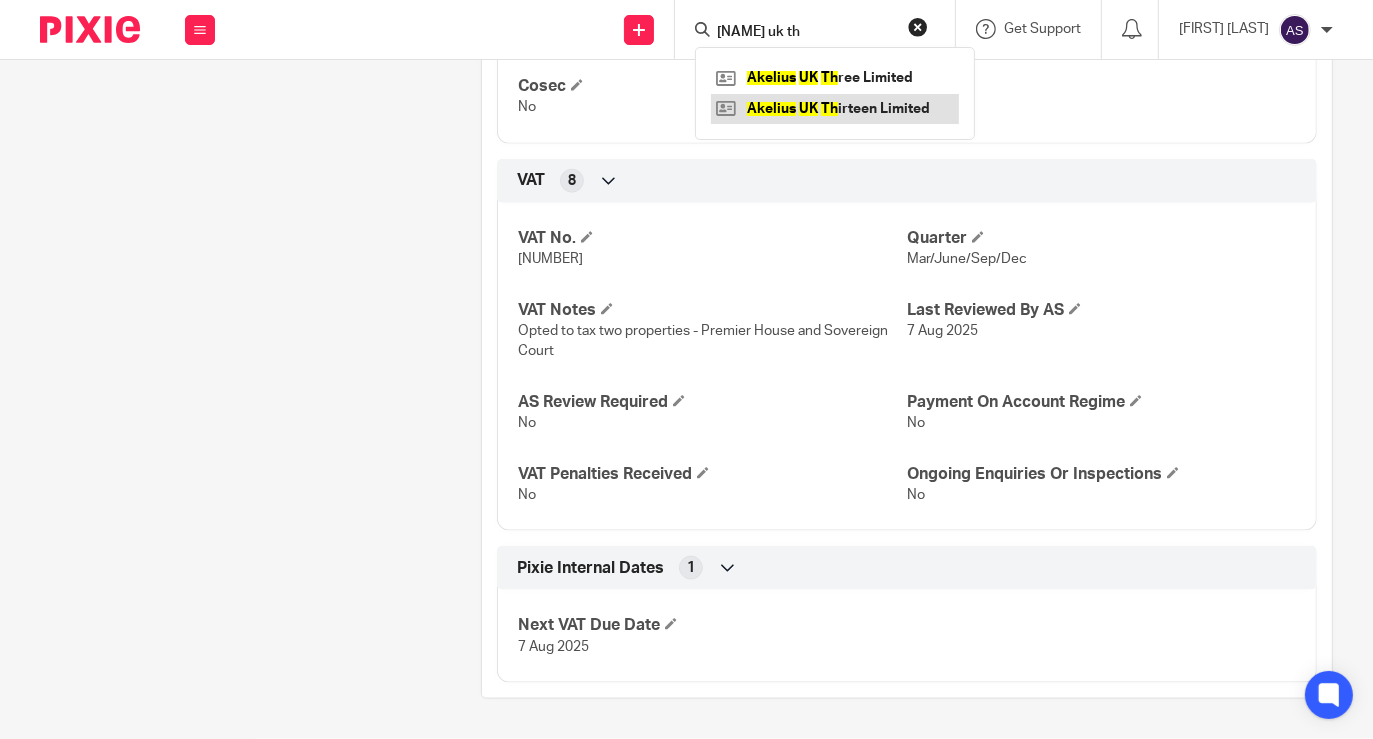 type on "ackelius uk th" 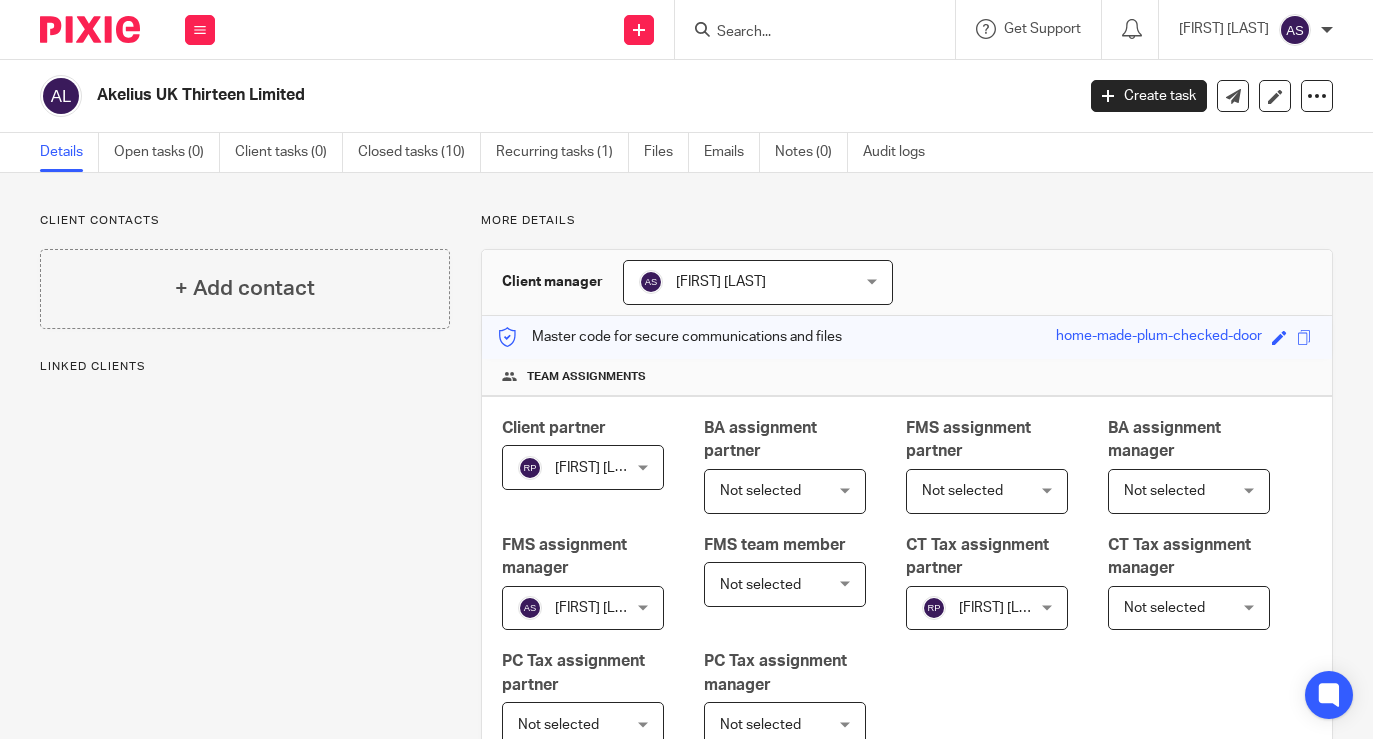 scroll, scrollTop: 0, scrollLeft: 0, axis: both 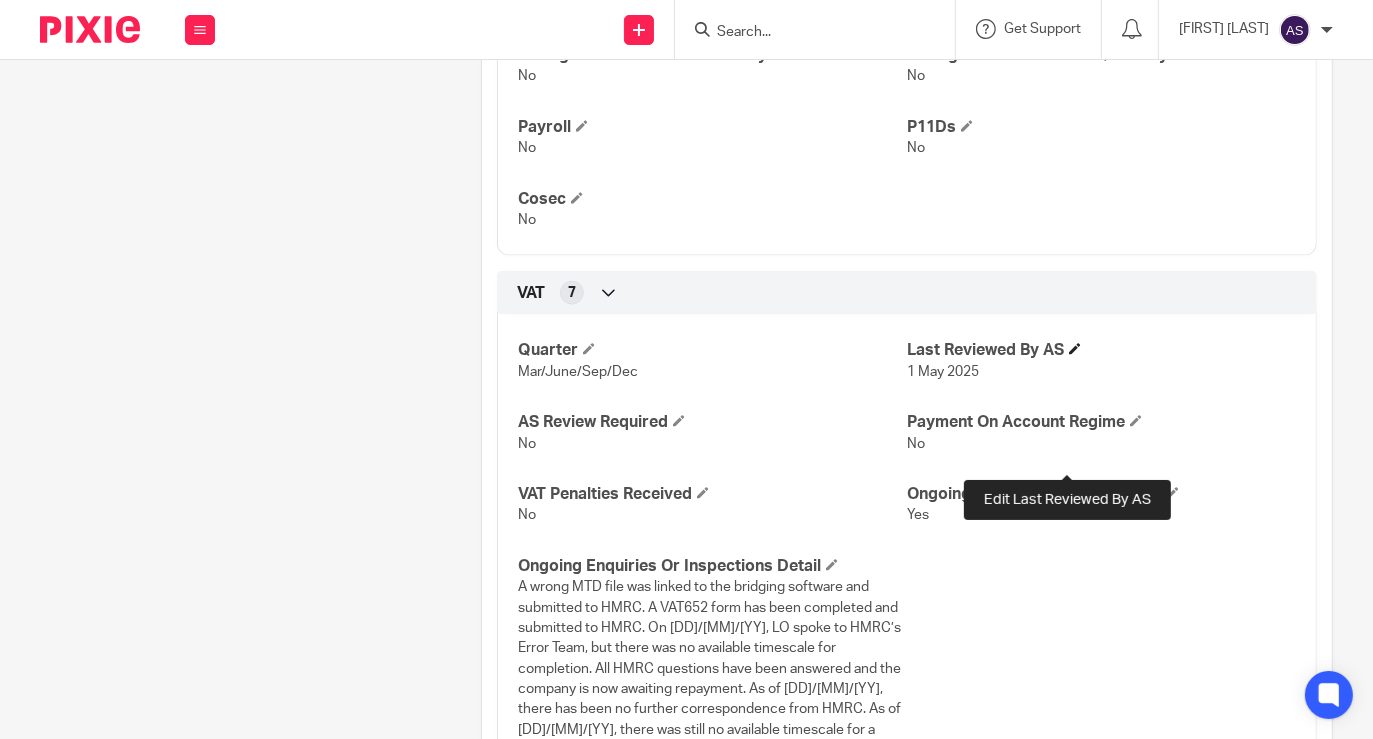 click at bounding box center [1075, 349] 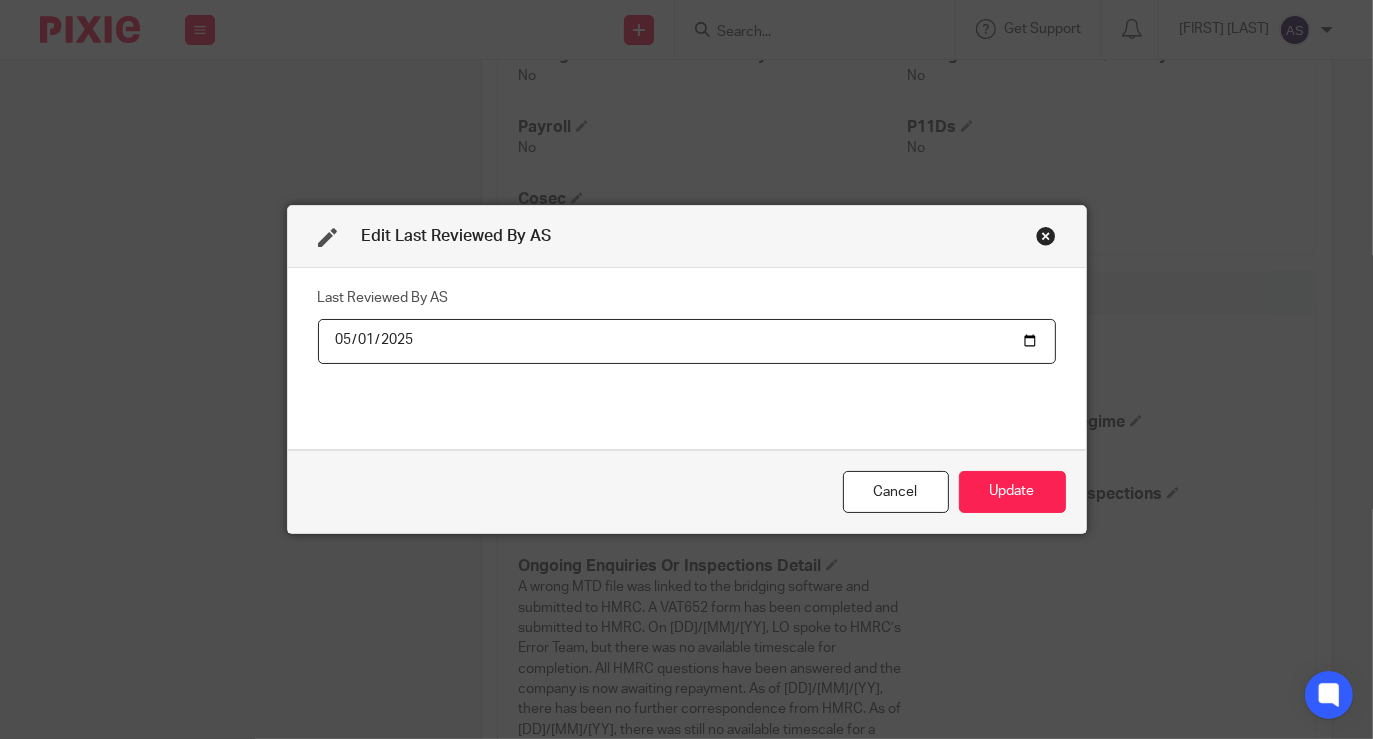 click on "2025-05-01" at bounding box center [687, 341] 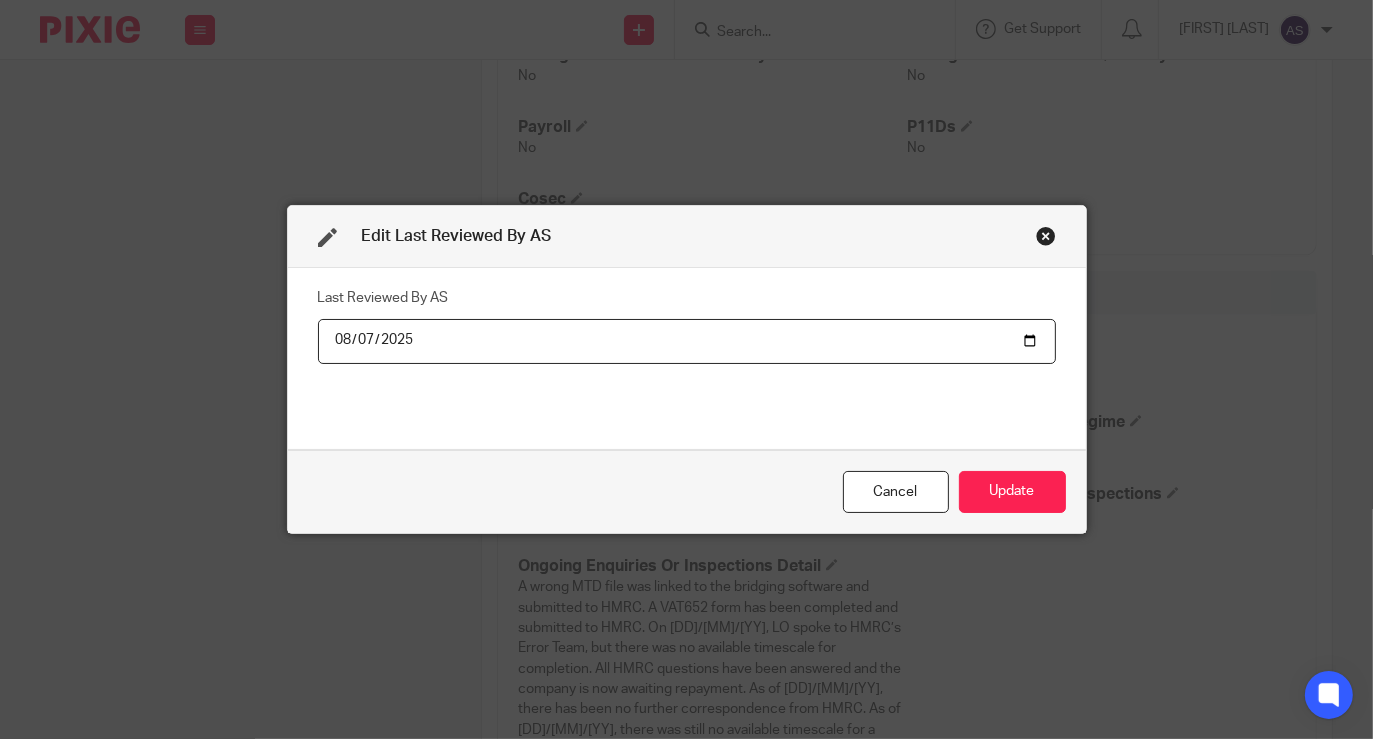 type on "2025-08-07" 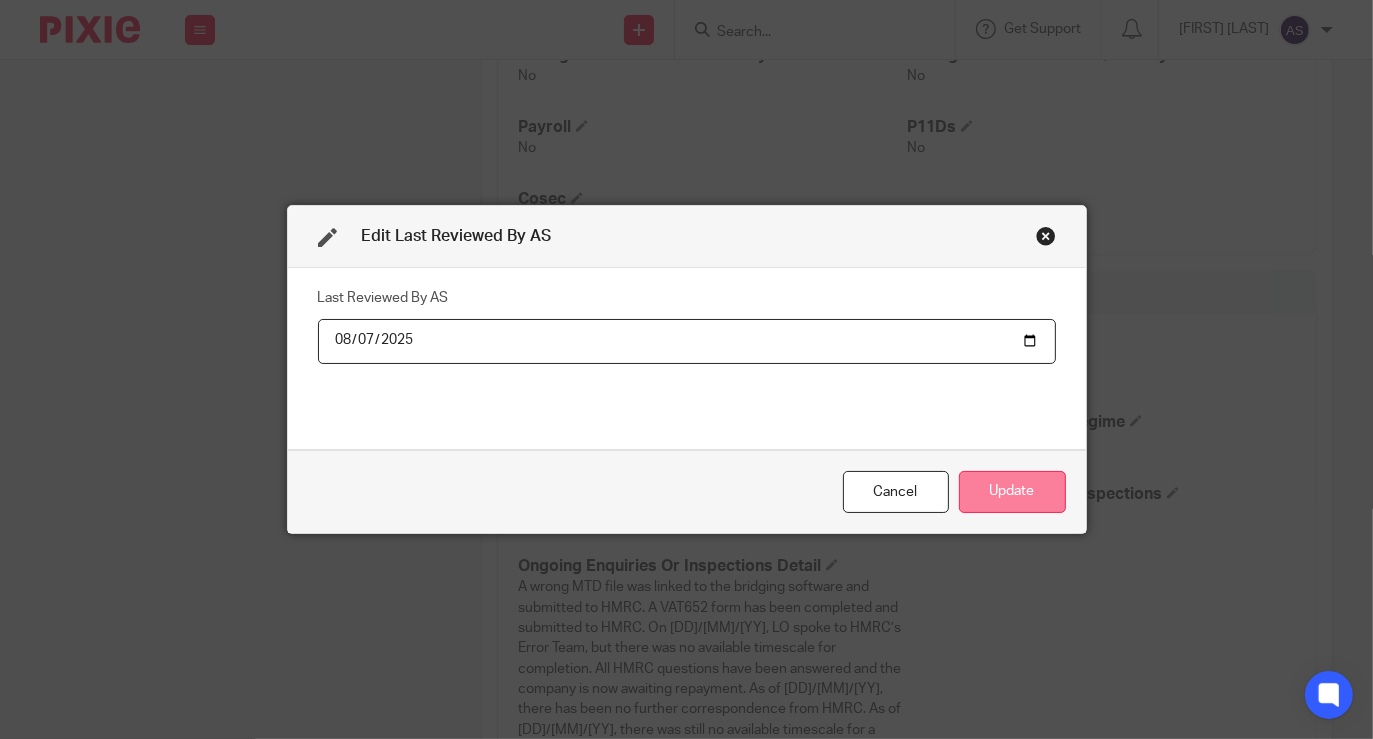 click on "Update" at bounding box center [1012, 492] 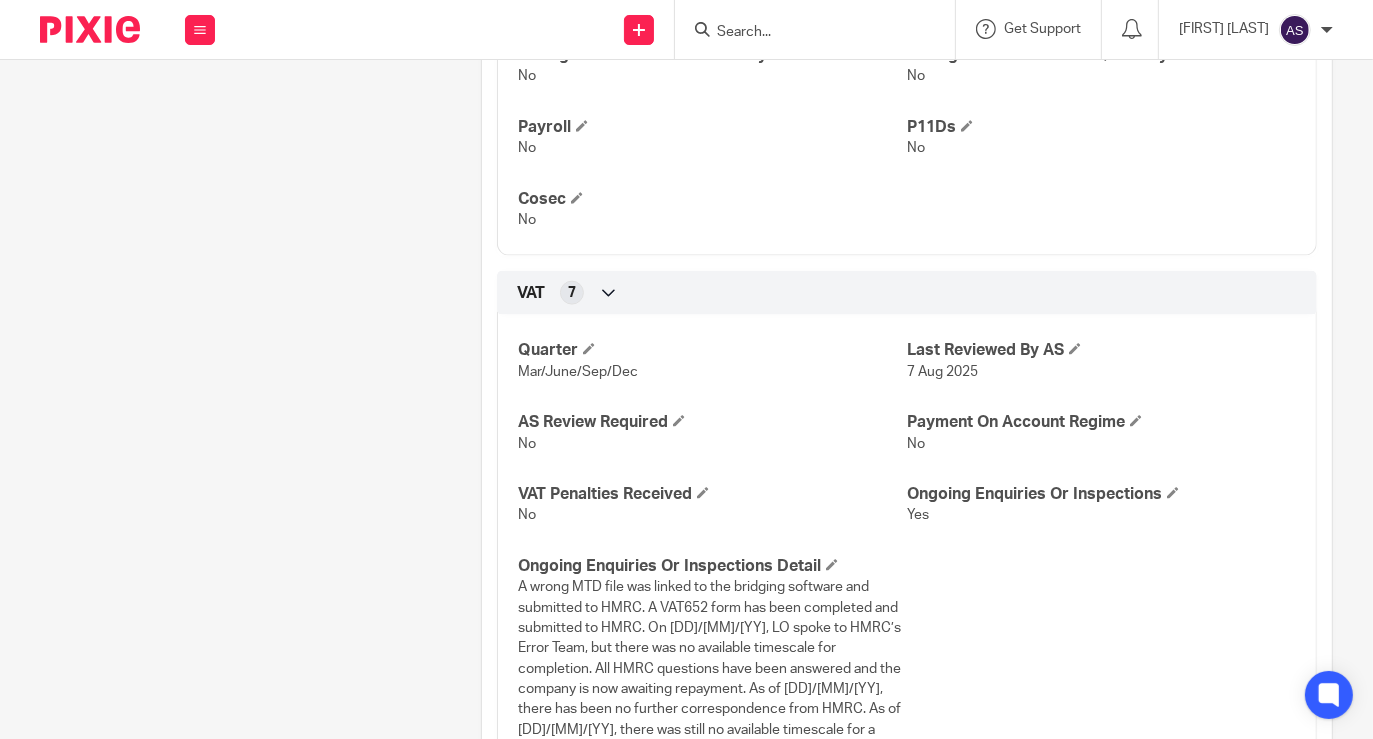 click at bounding box center [821, 29] 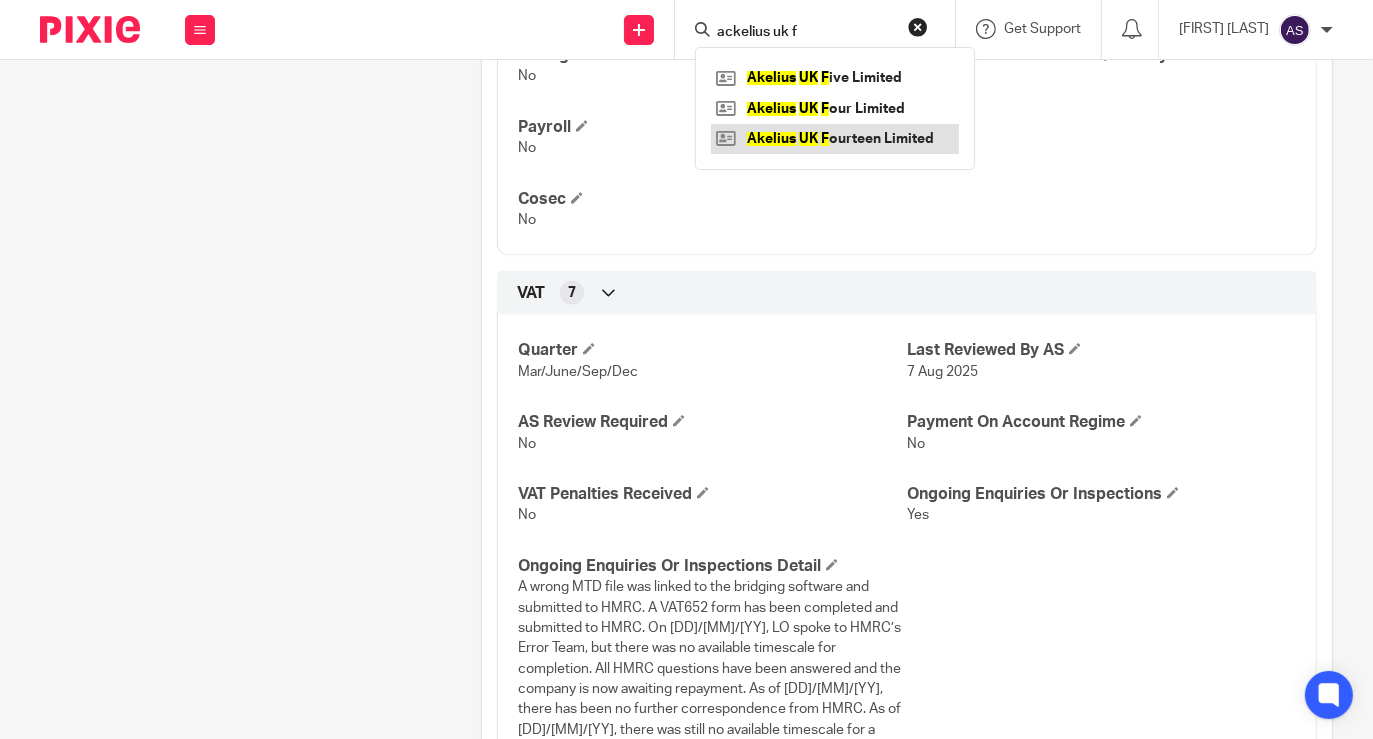 type on "ackelius uk f" 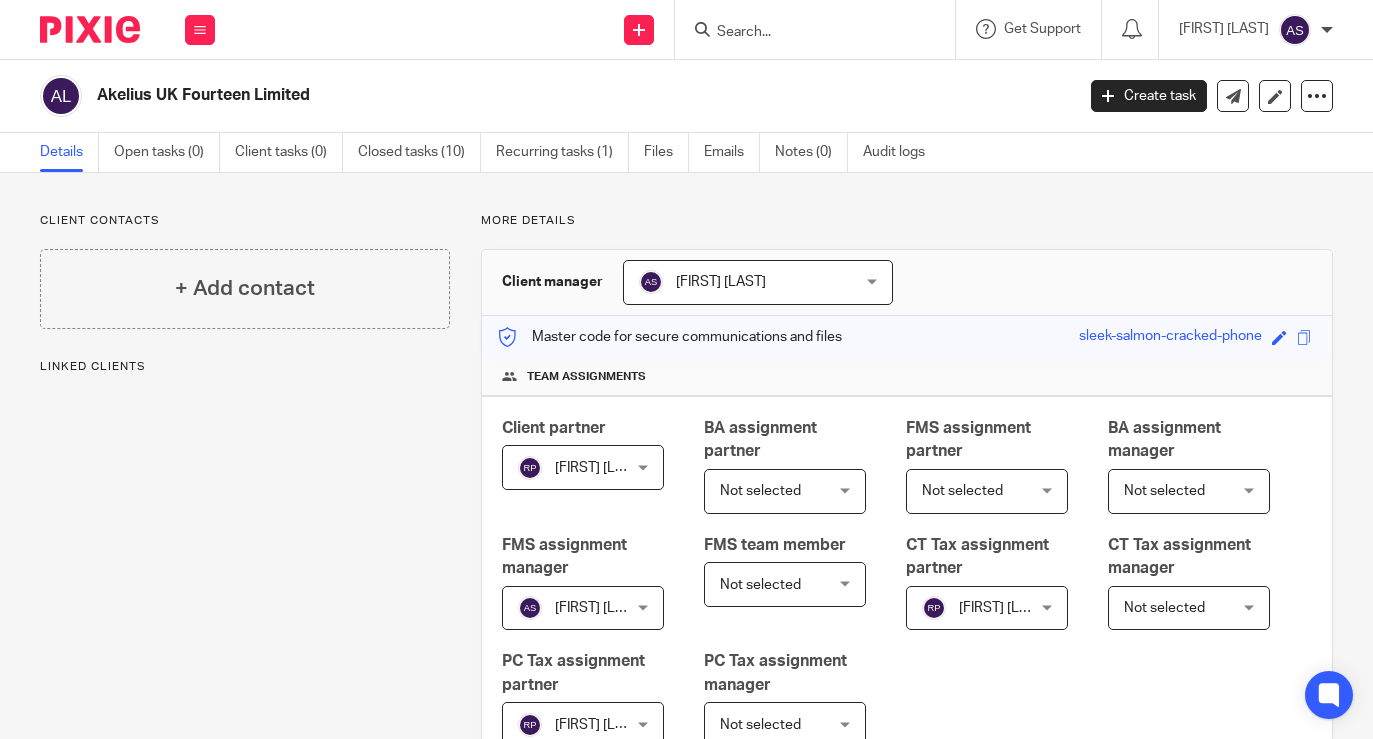 scroll, scrollTop: 0, scrollLeft: 0, axis: both 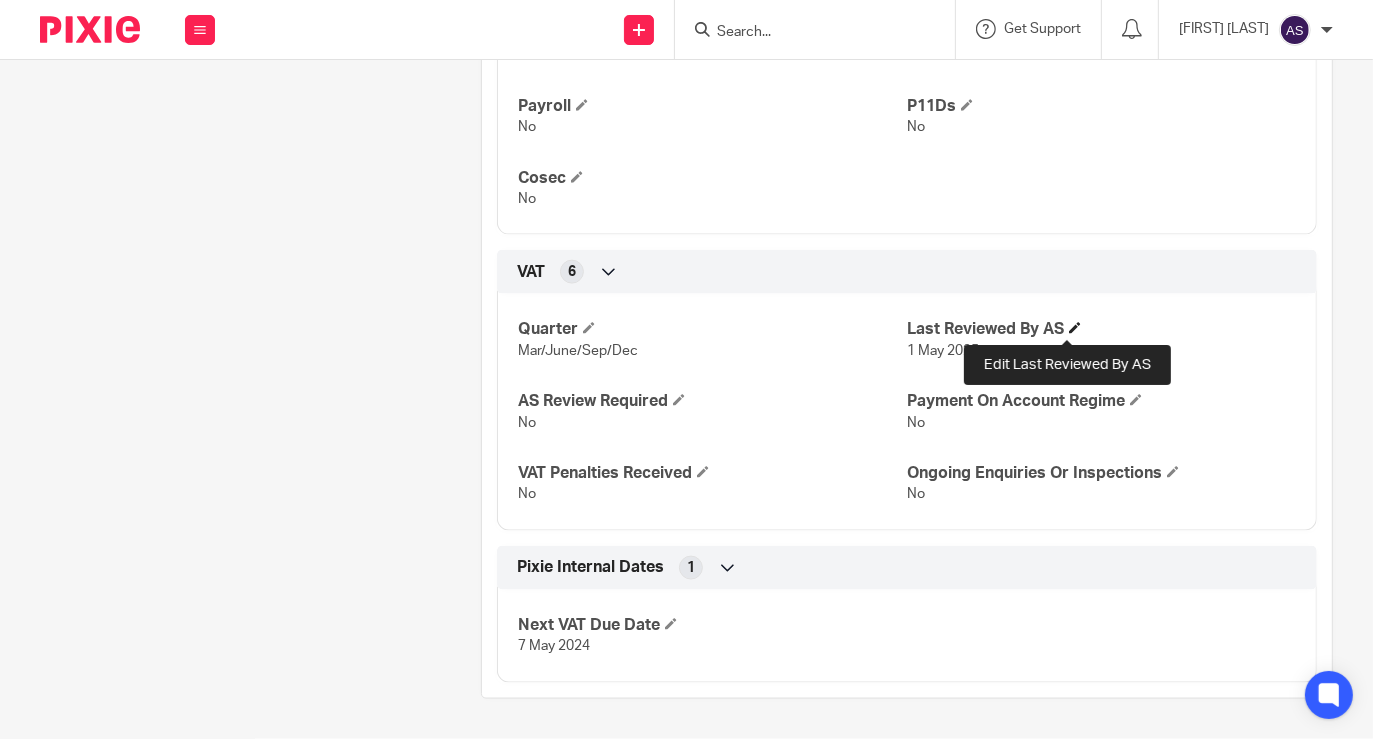 click at bounding box center (1075, 328) 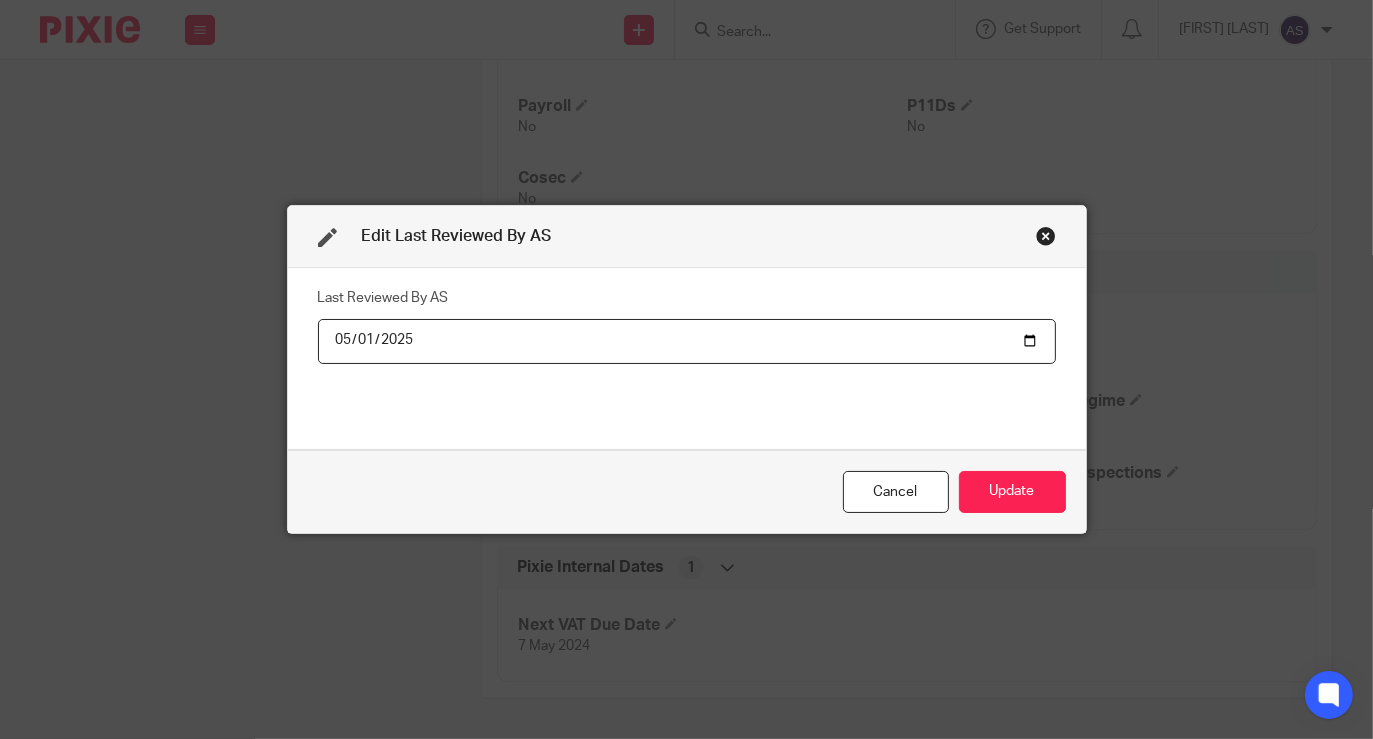 click on "2025-05-01" at bounding box center [687, 341] 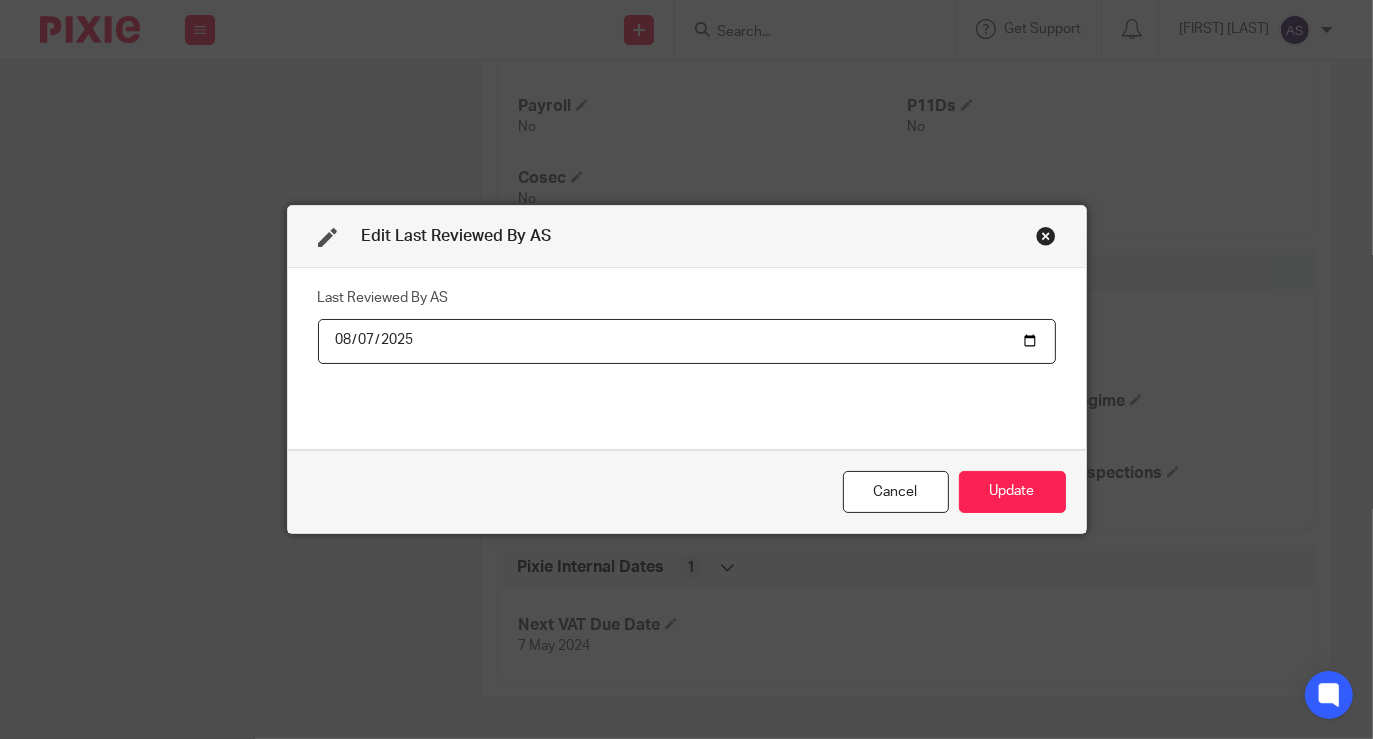type on "2025-08-07" 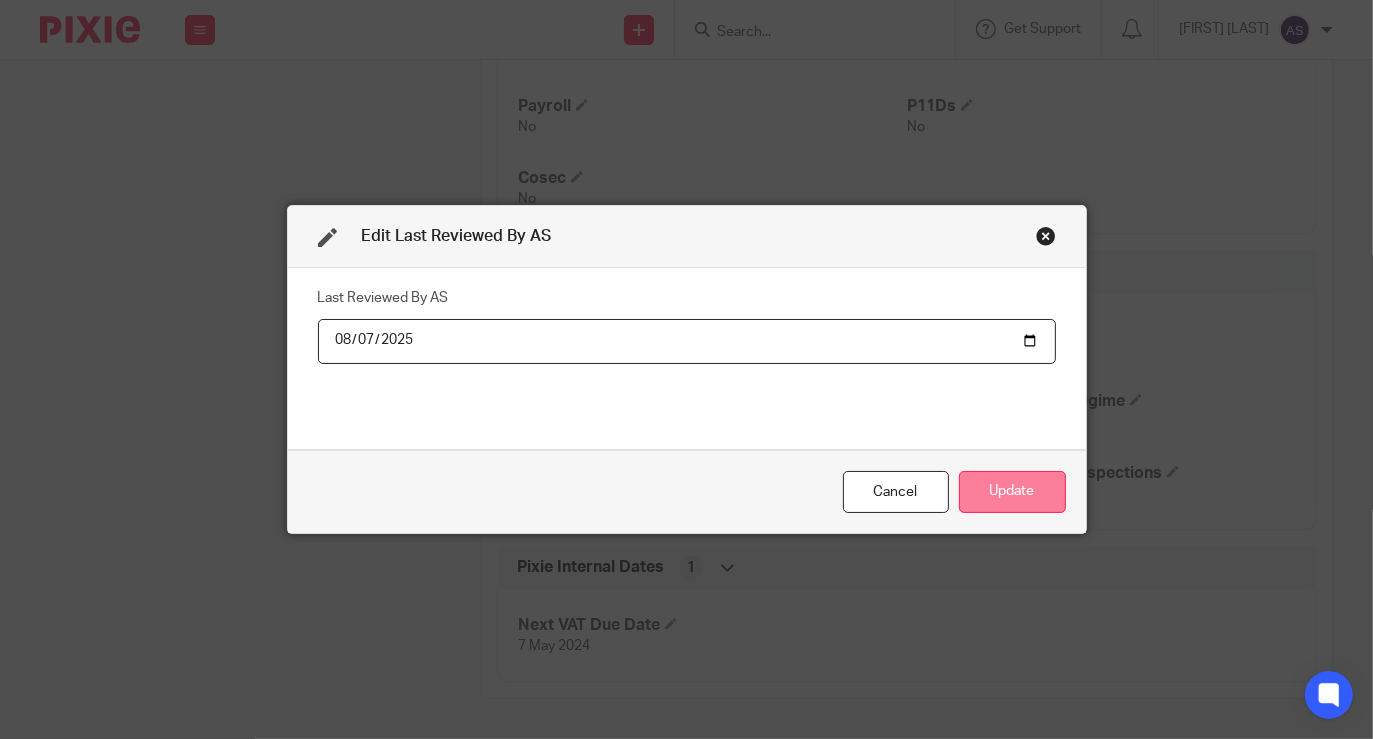click on "Update" at bounding box center (1012, 492) 